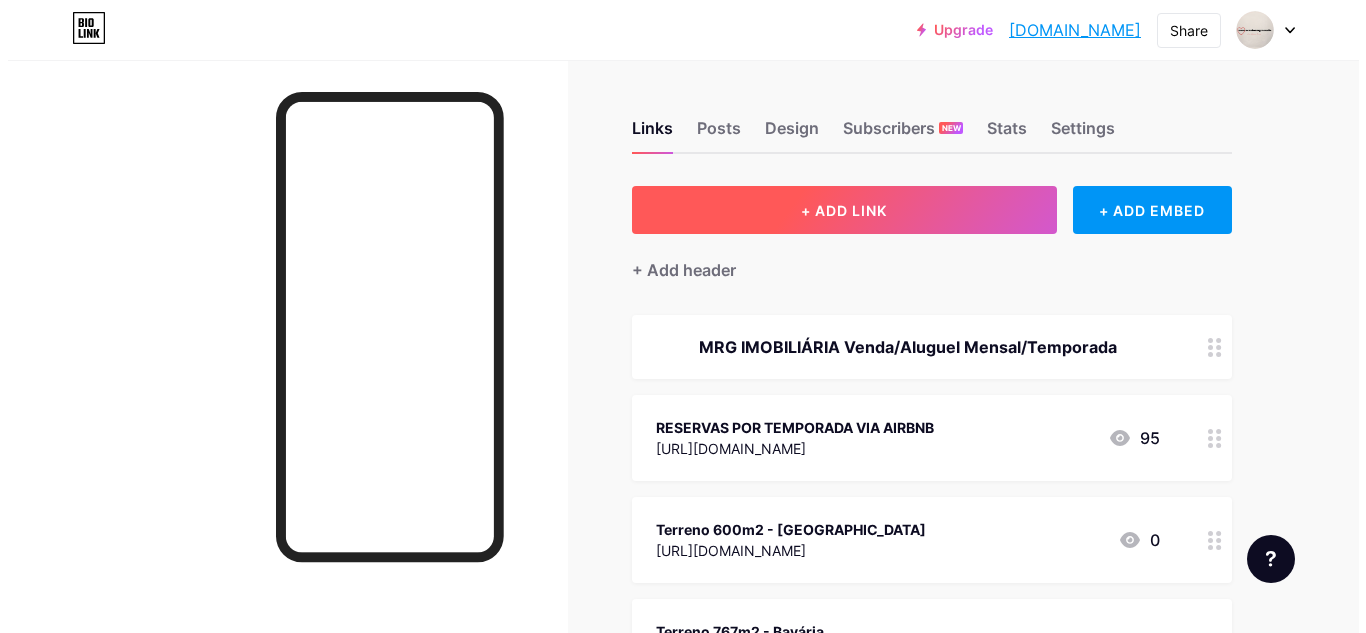 scroll, scrollTop: 0, scrollLeft: 0, axis: both 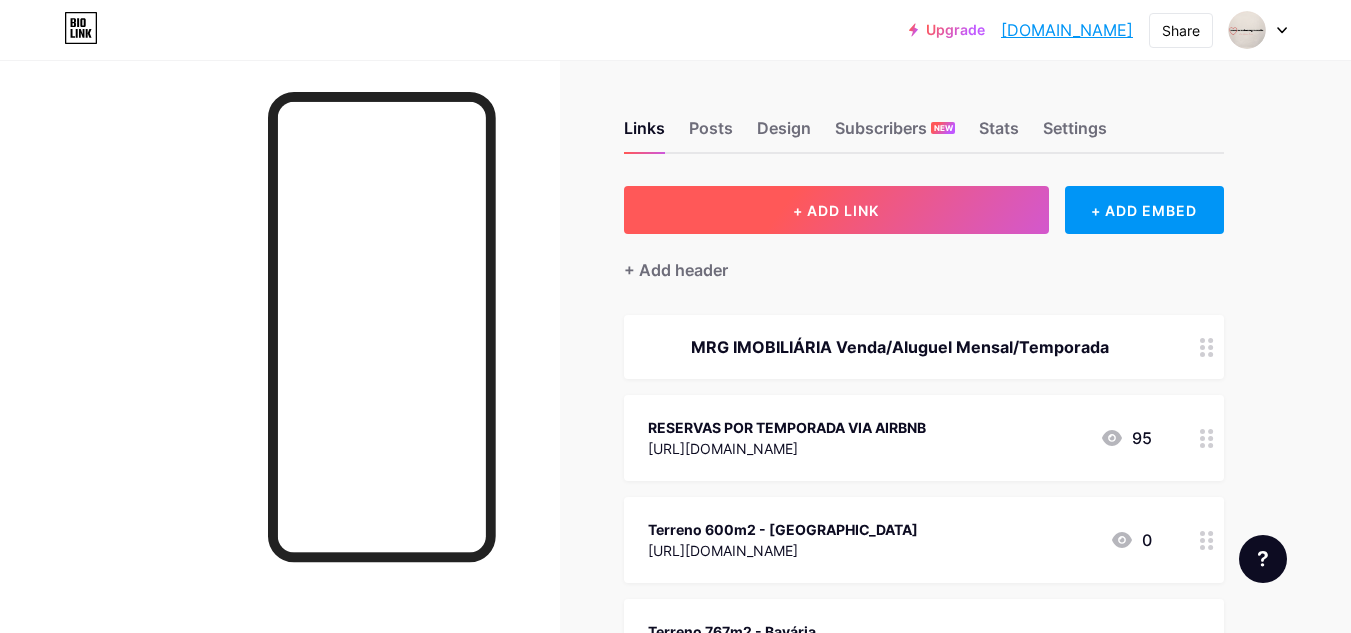click on "+ ADD LINK" at bounding box center (836, 210) 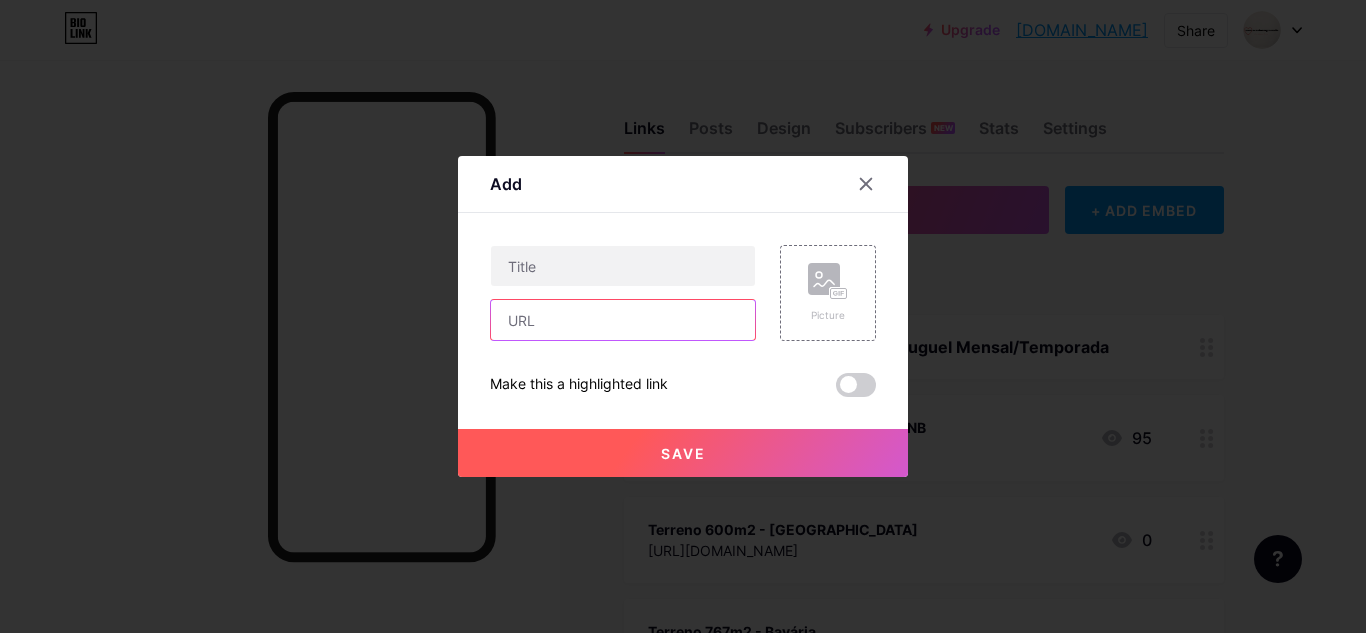 click at bounding box center [623, 320] 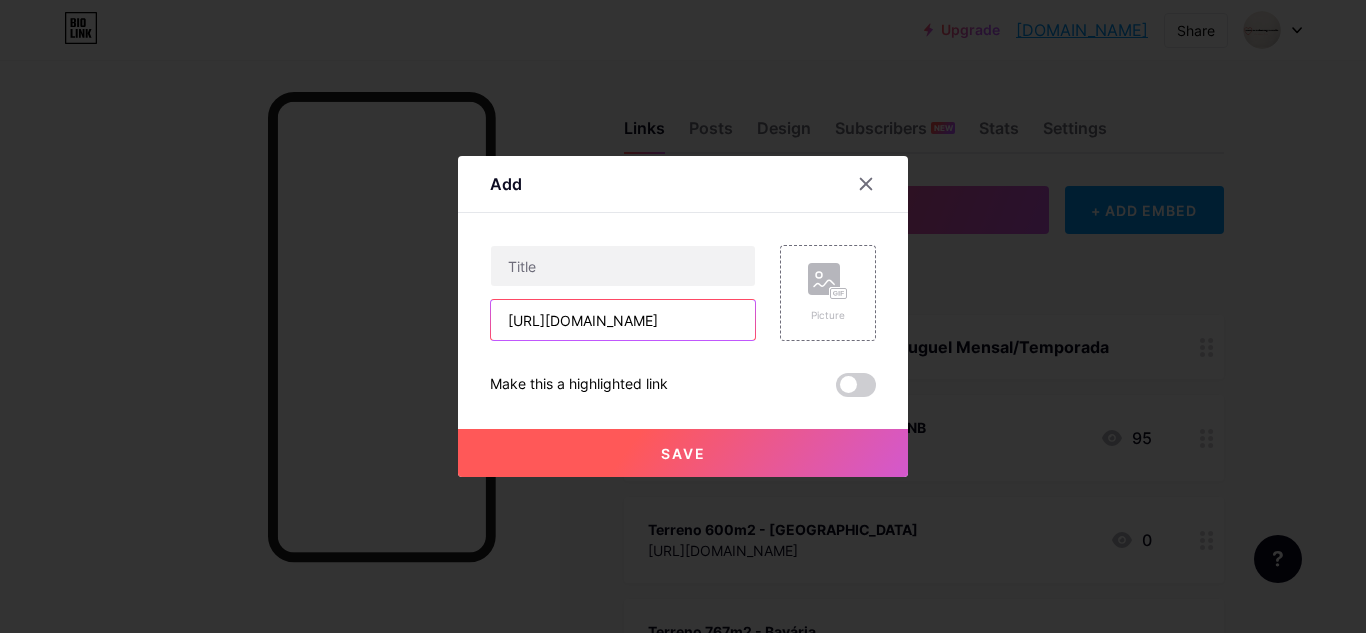 scroll, scrollTop: 0, scrollLeft: 529, axis: horizontal 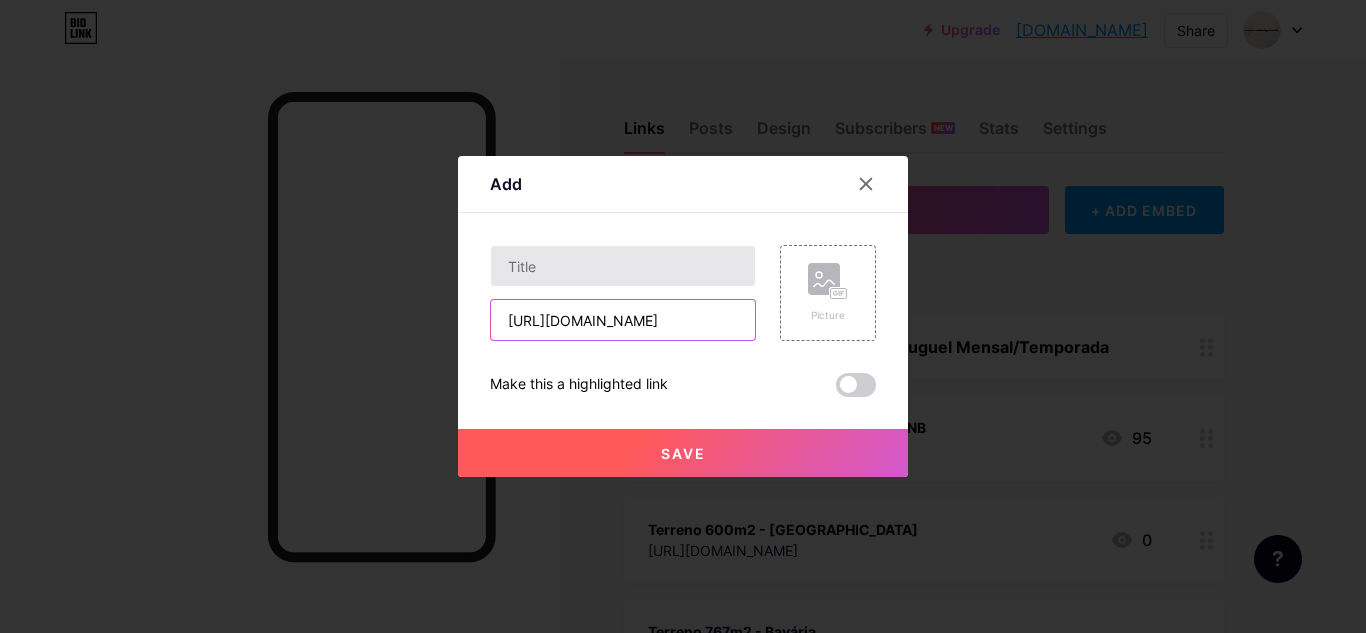 type on "[URL][DOMAIN_NAME]" 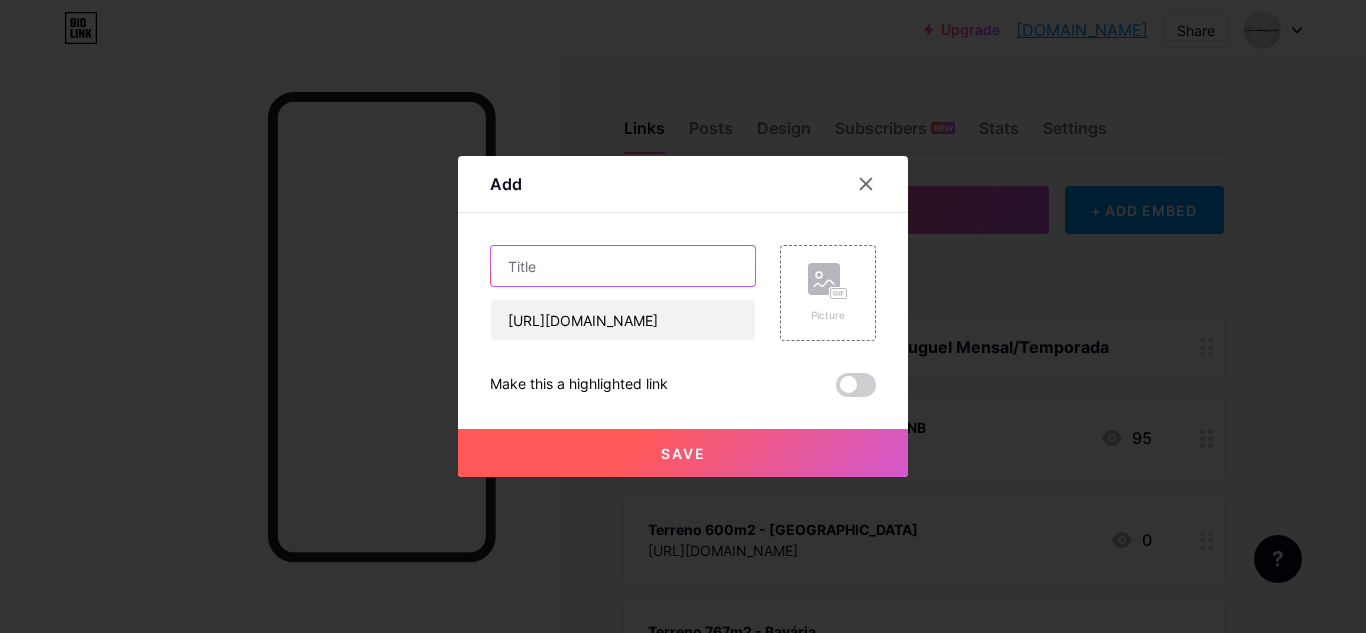 click at bounding box center (623, 266) 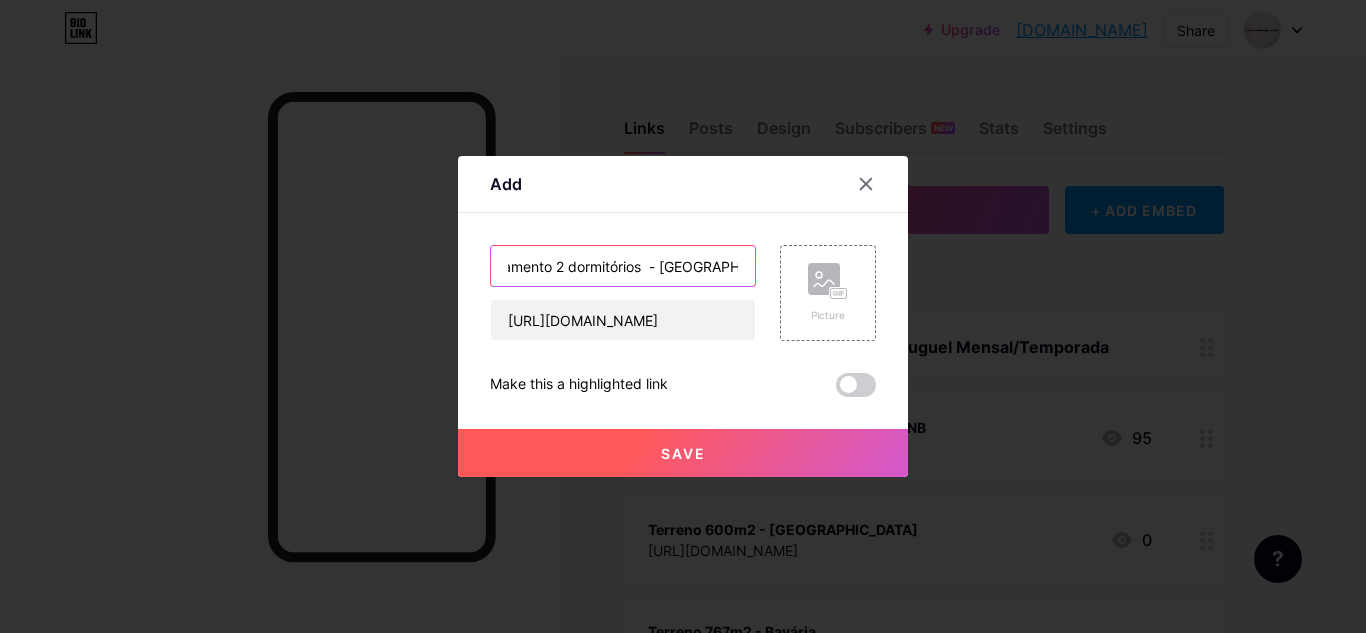 scroll, scrollTop: 0, scrollLeft: 49, axis: horizontal 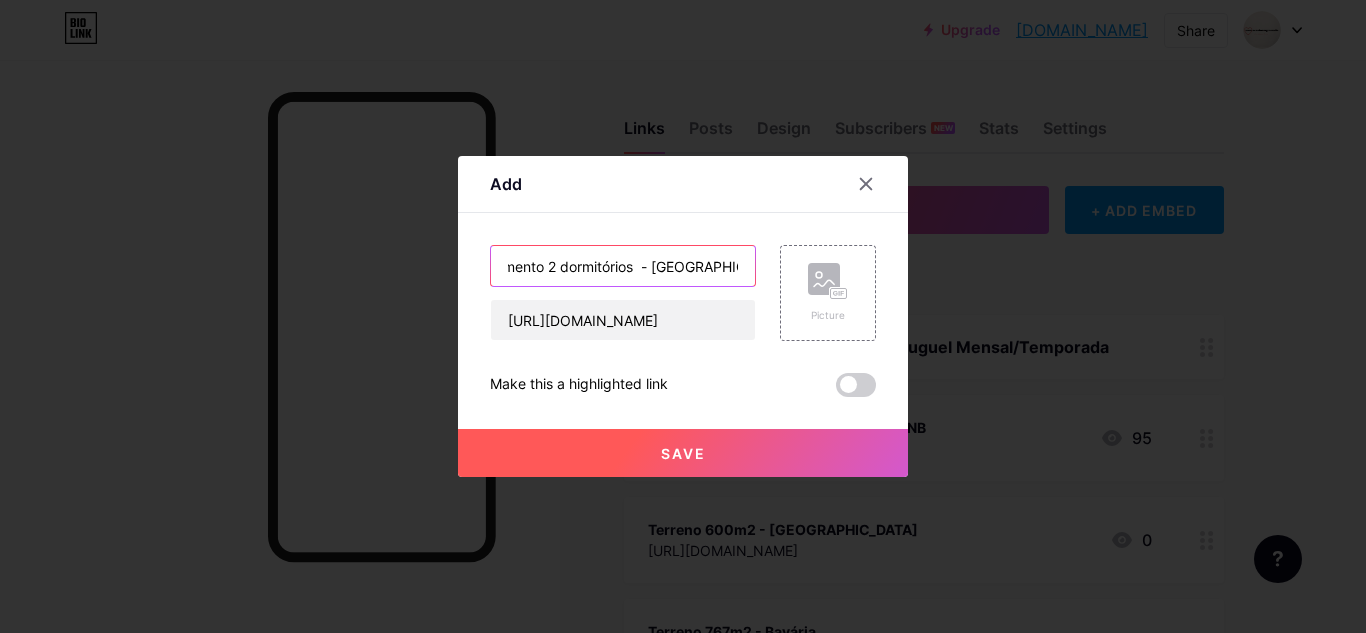 type on "Apartamento 2 dormitórios  - [GEOGRAPHIC_DATA]" 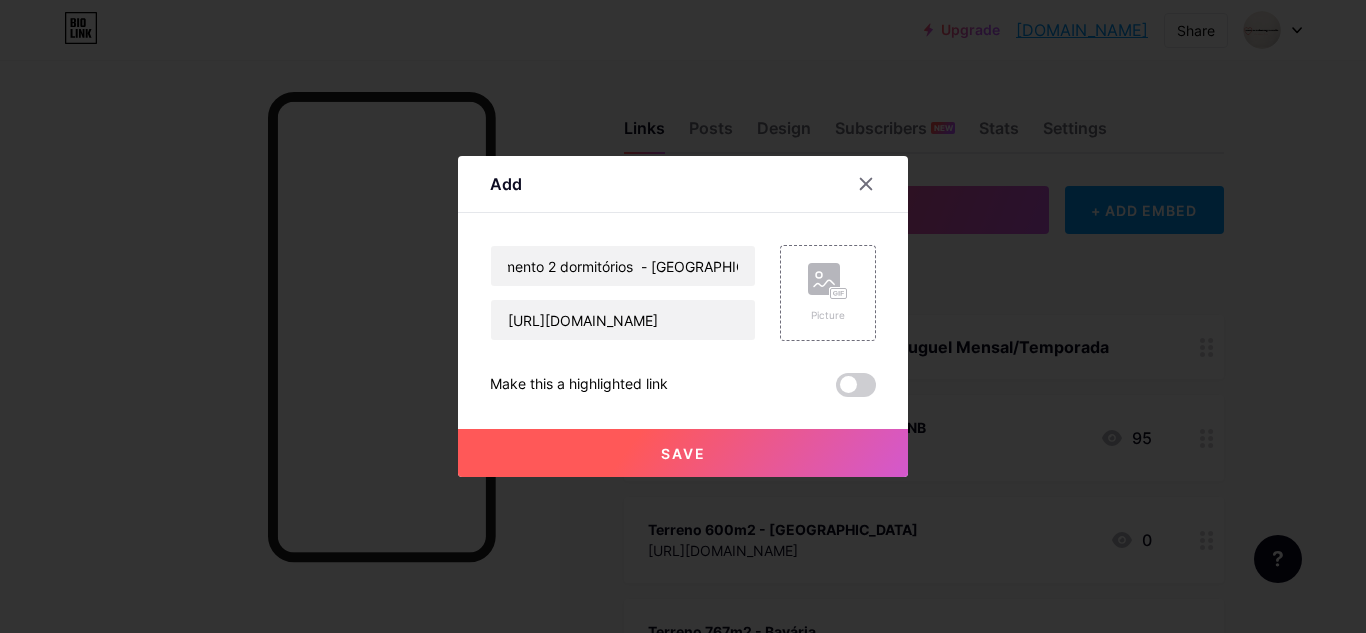 click on "Save" at bounding box center (683, 453) 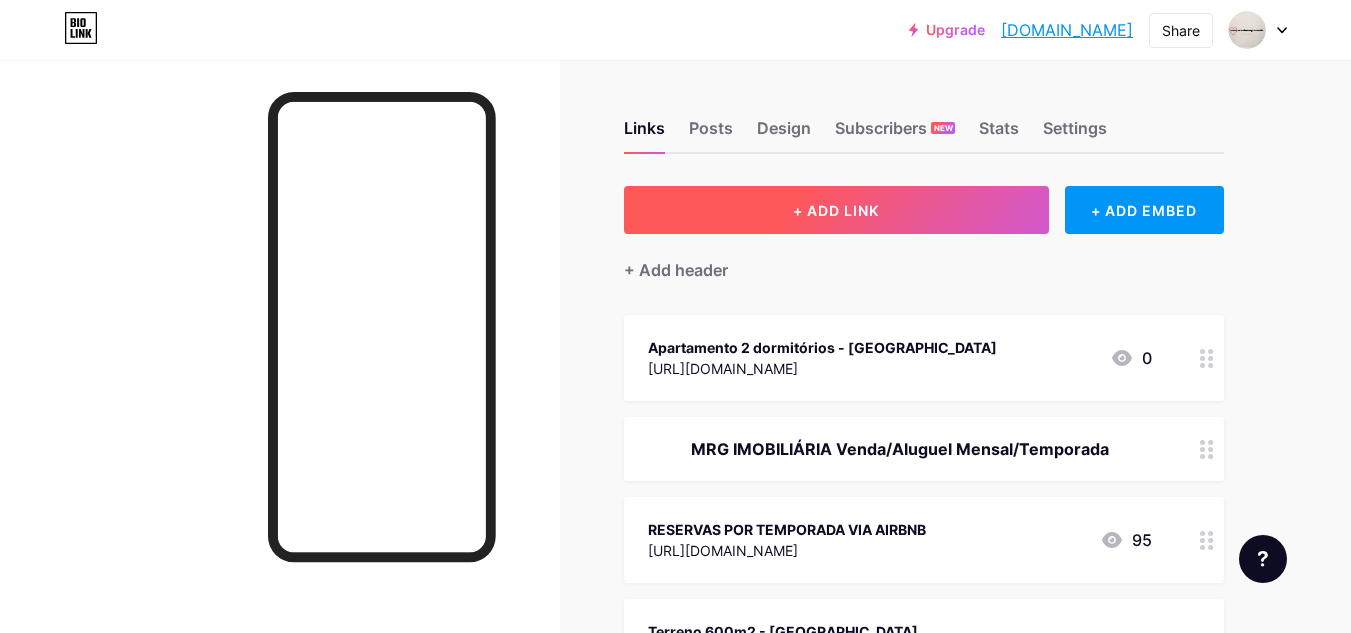 click on "+ ADD LINK" at bounding box center (836, 210) 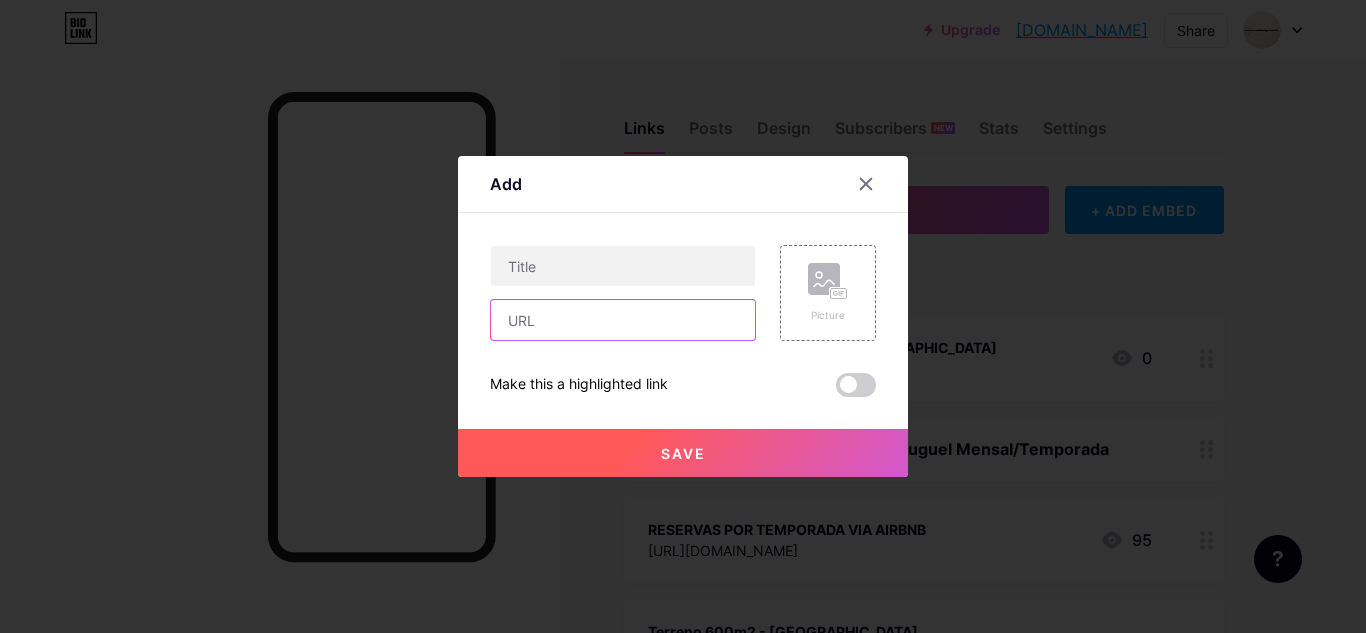 click at bounding box center (623, 320) 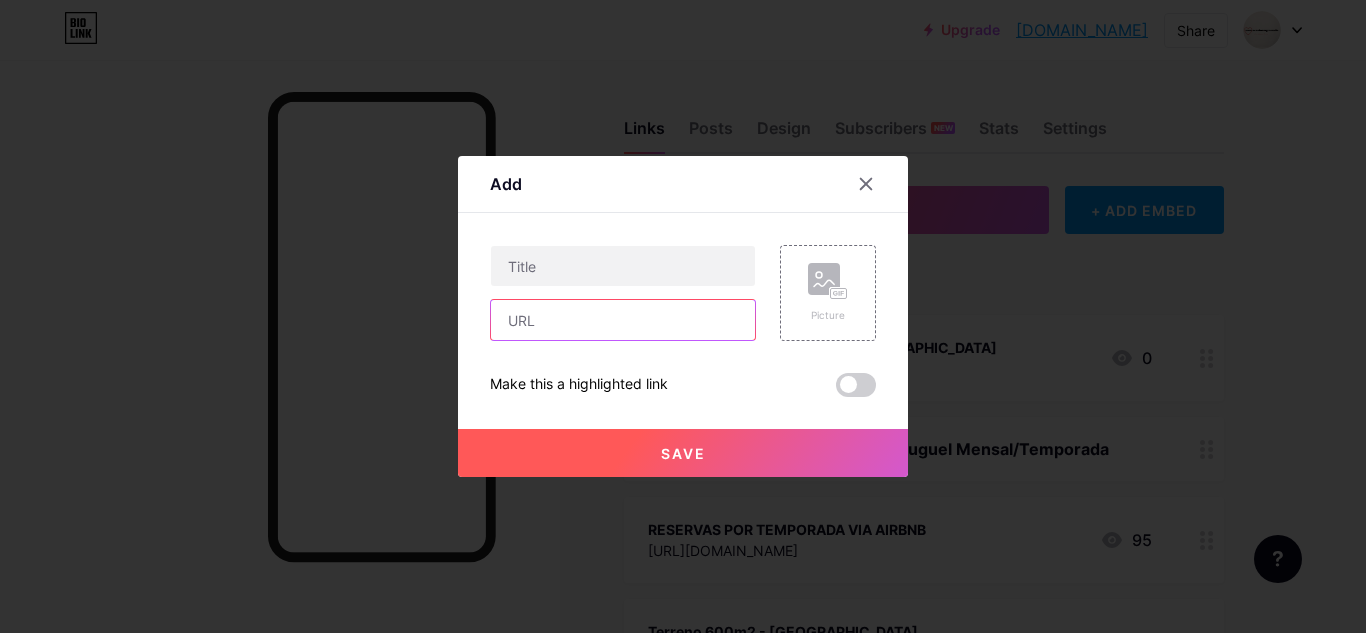 paste on "[URL][DOMAIN_NAME]" 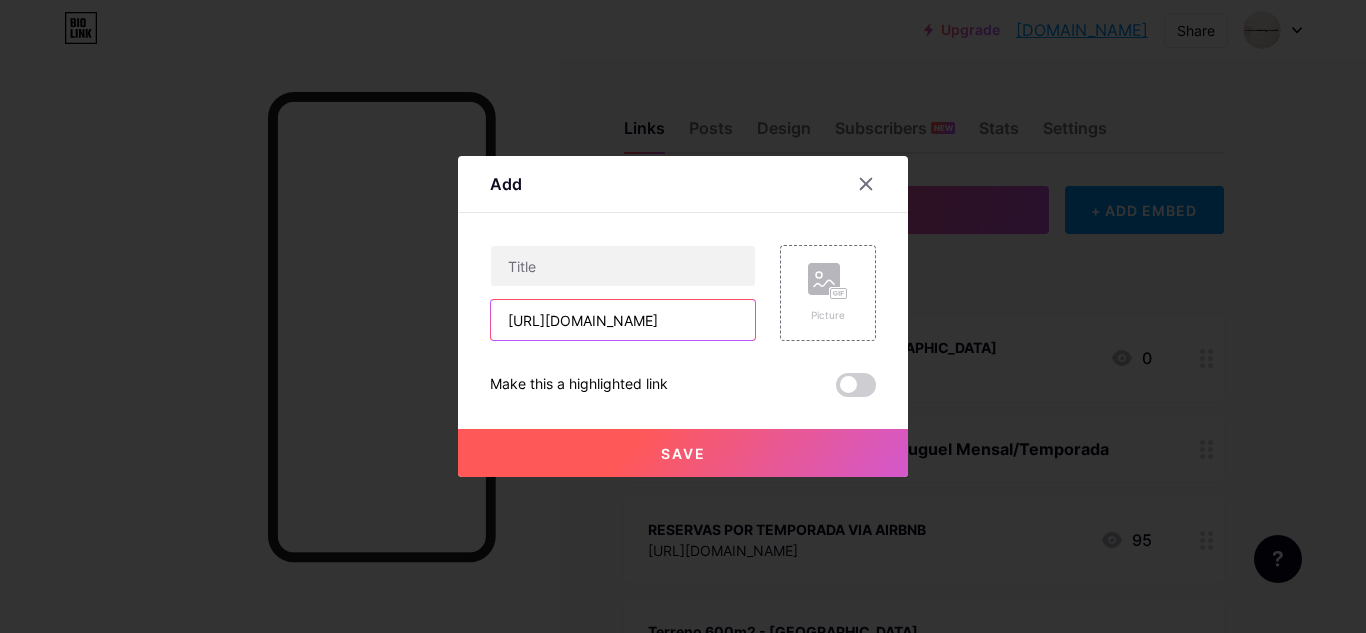 scroll, scrollTop: 0, scrollLeft: 575, axis: horizontal 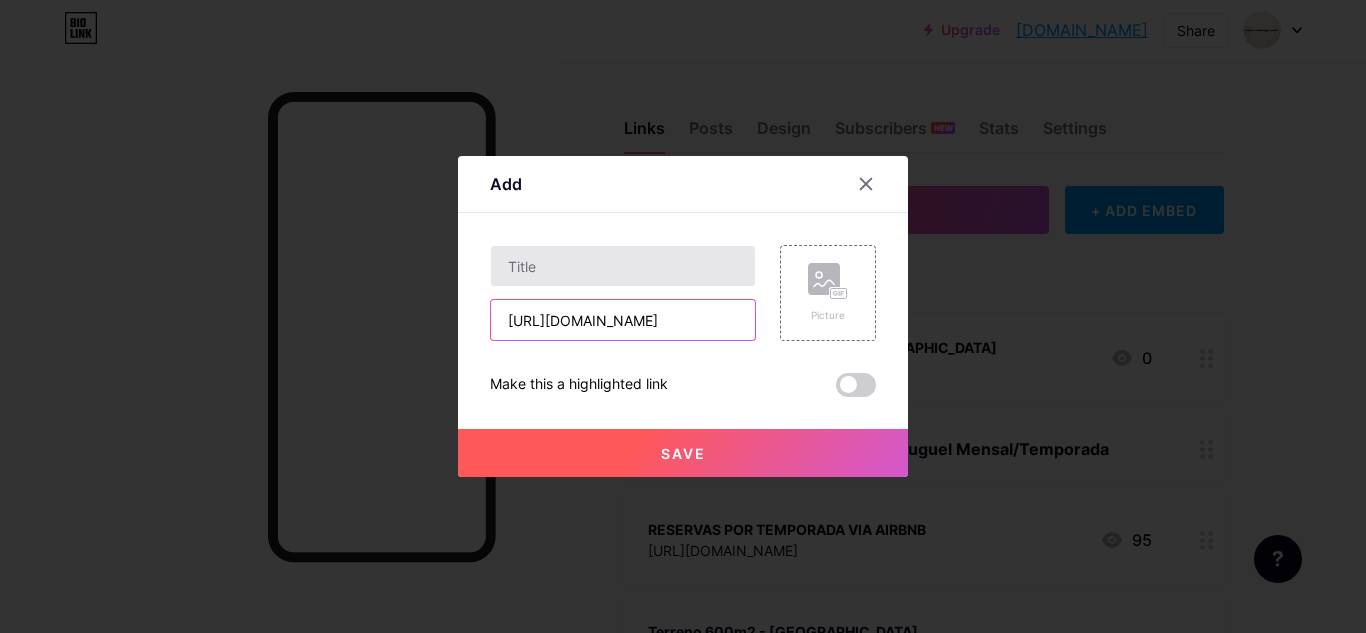 type on "[URL][DOMAIN_NAME]" 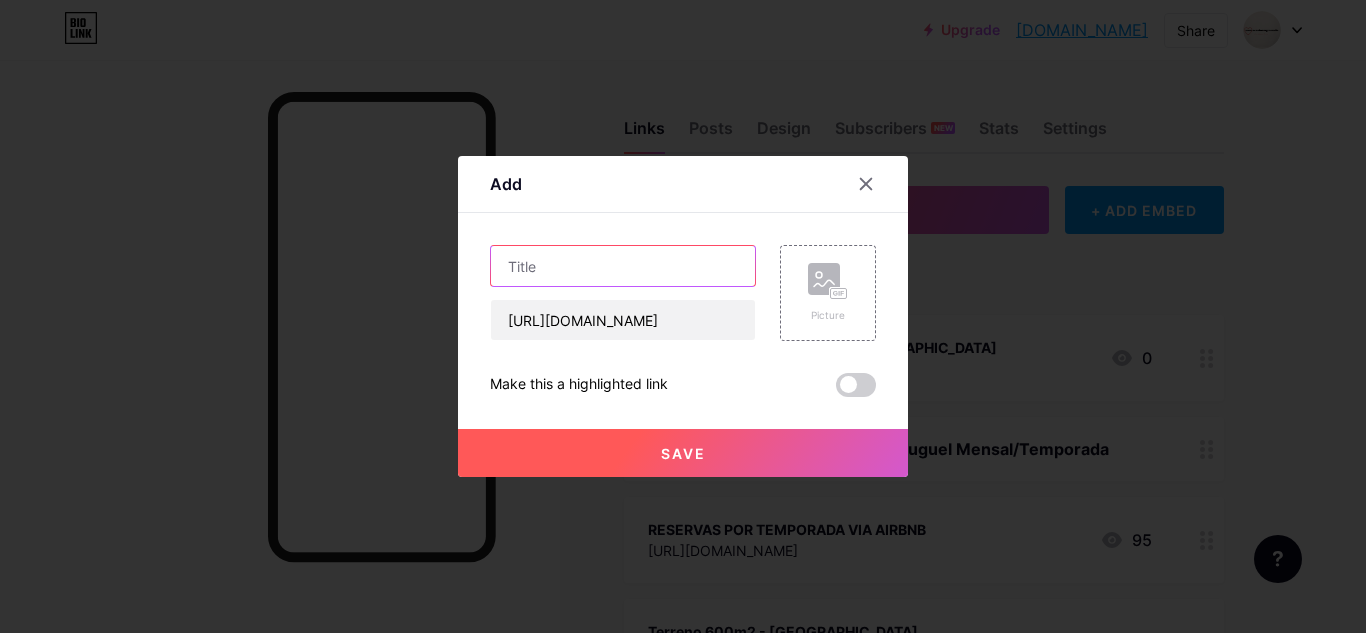 click at bounding box center (623, 266) 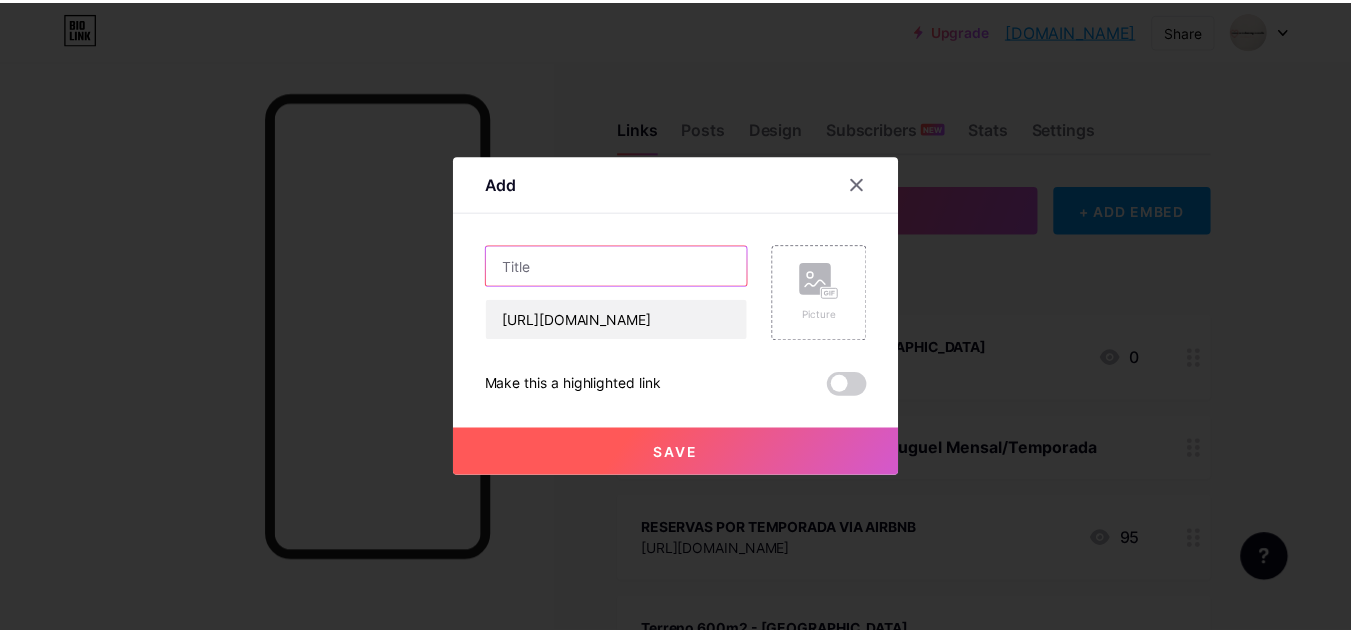 scroll, scrollTop: 0, scrollLeft: 0, axis: both 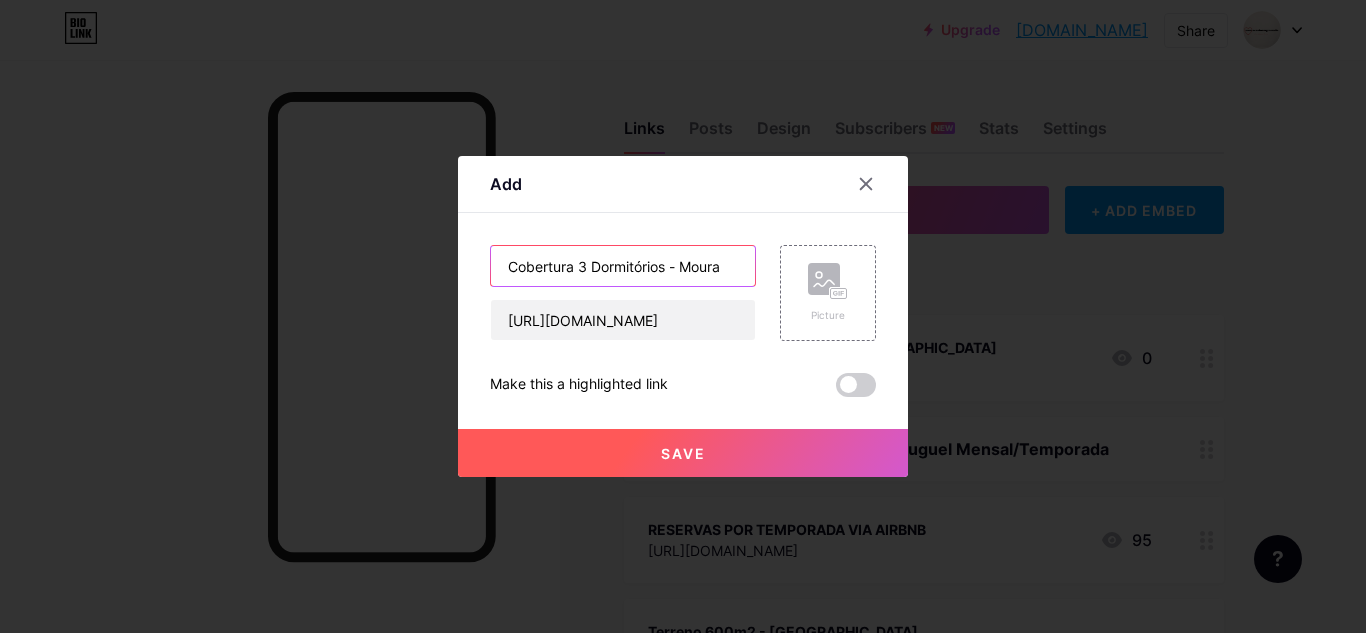 type on "Cobertura 3 Dormitórios - Moura" 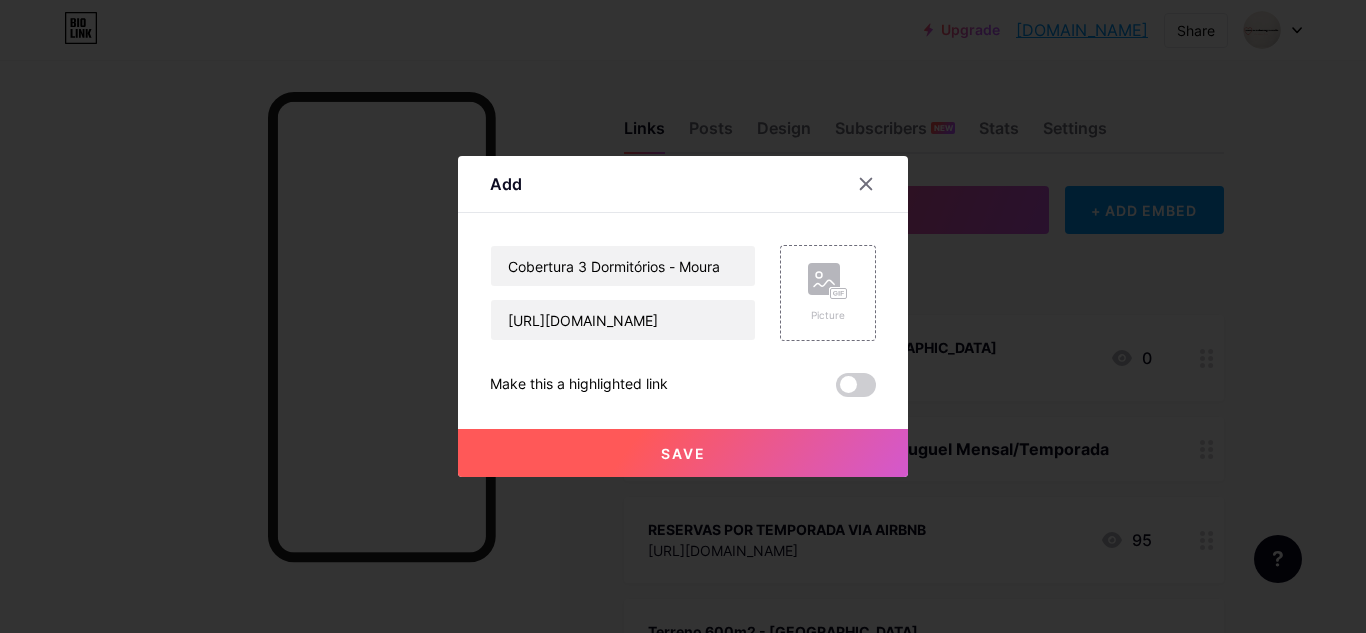 click on "Save" at bounding box center [683, 453] 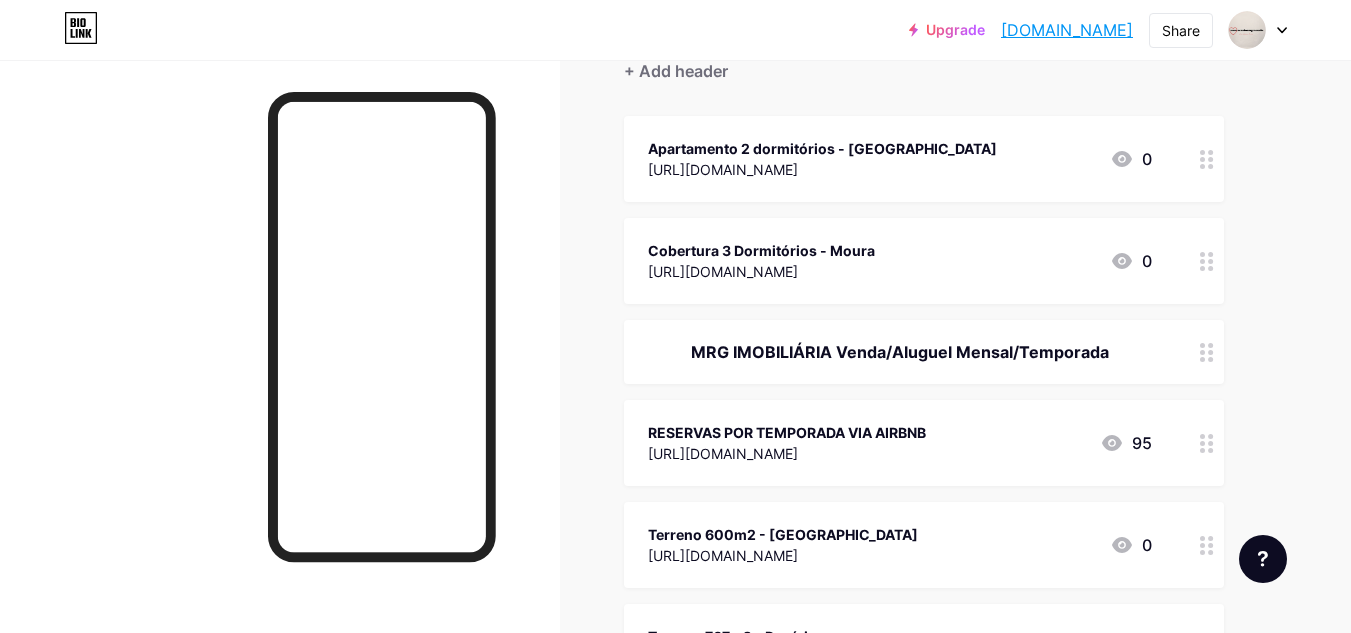 scroll, scrollTop: 200, scrollLeft: 0, axis: vertical 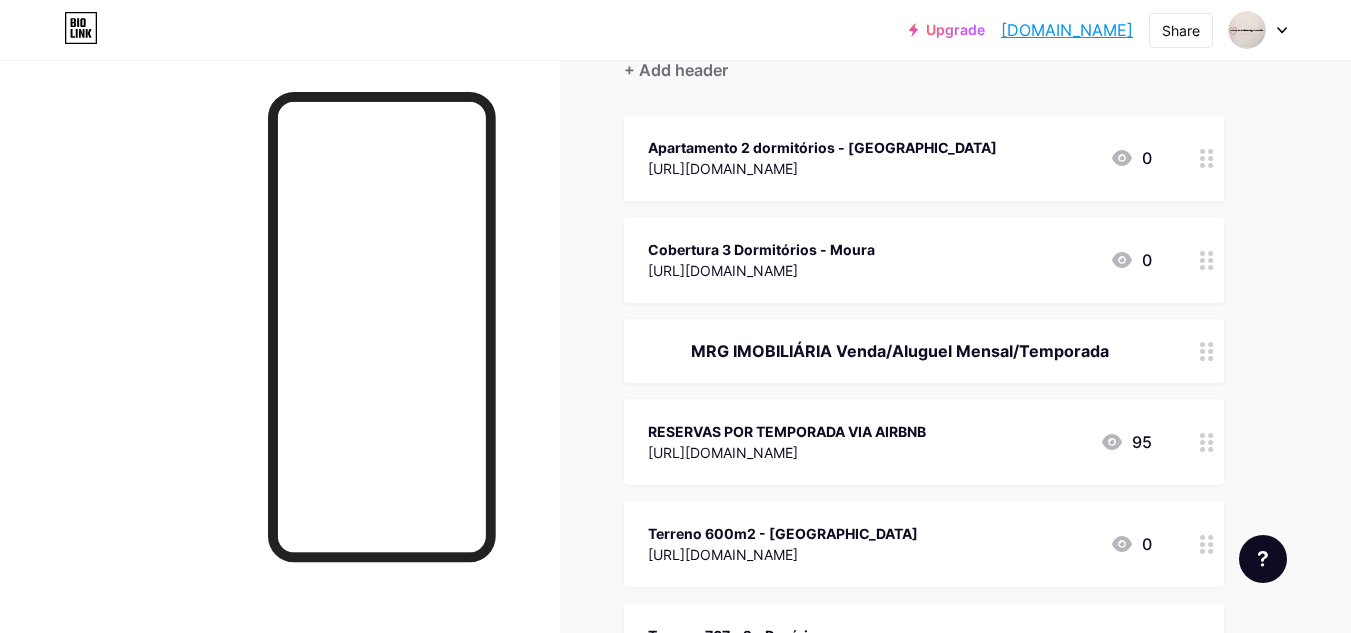 type 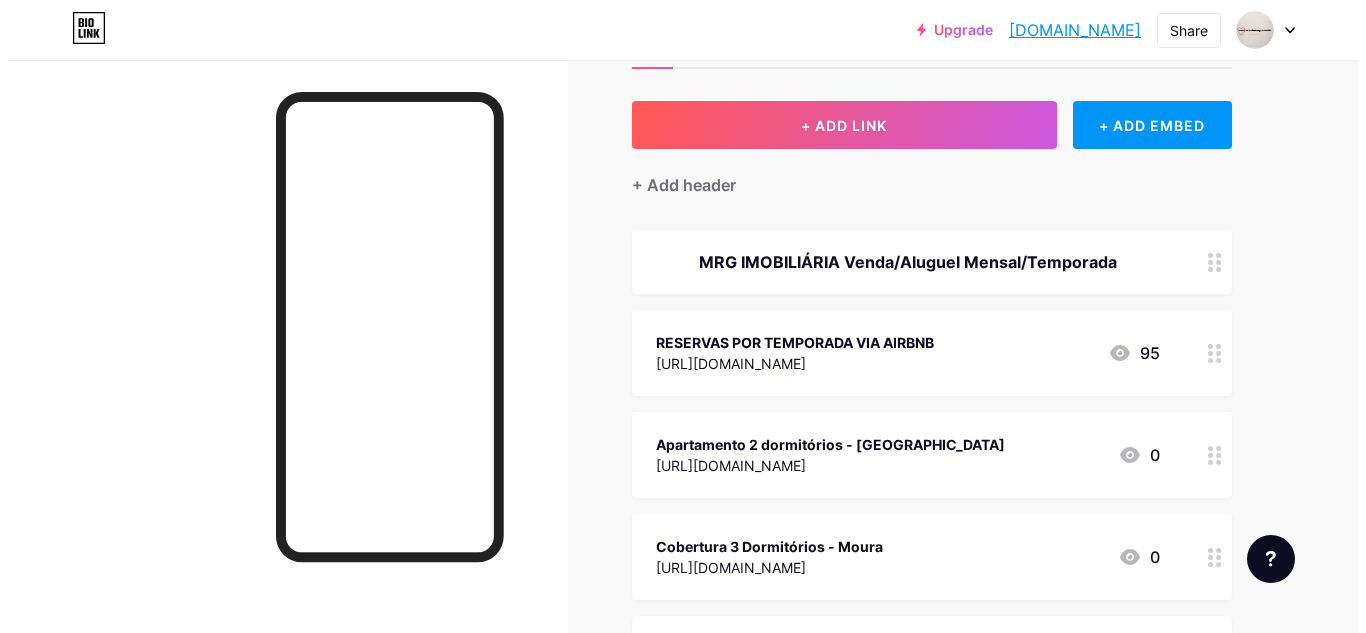 scroll, scrollTop: 0, scrollLeft: 0, axis: both 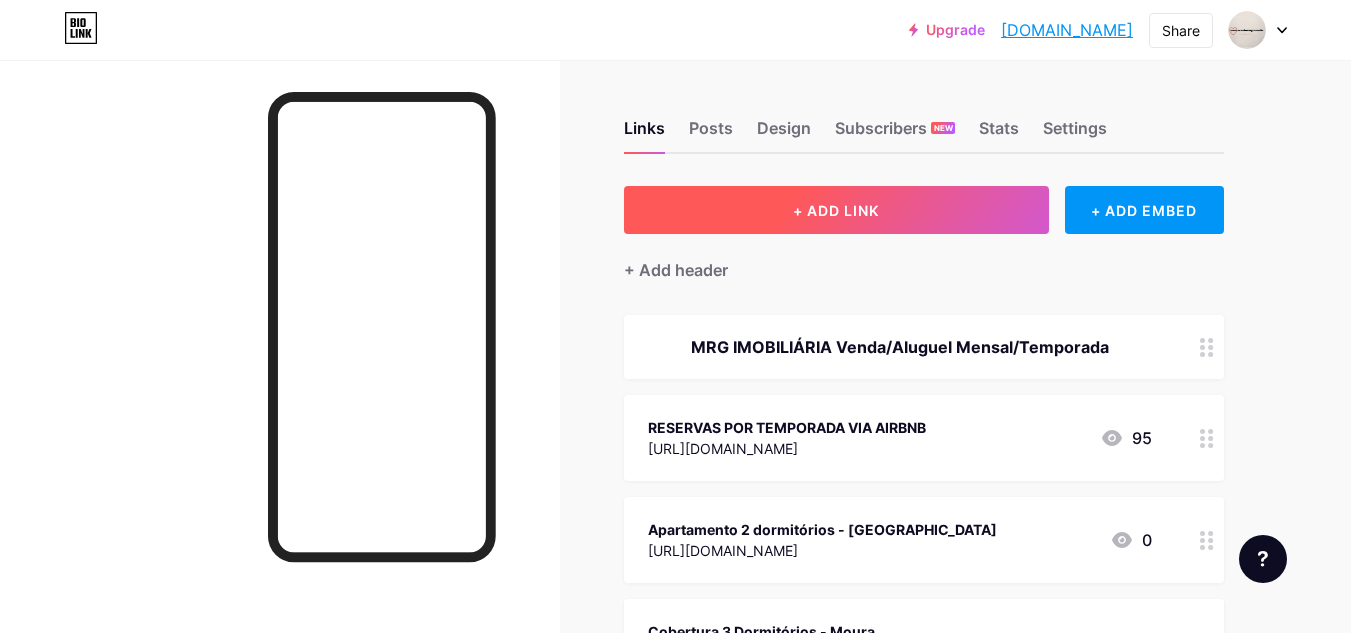 click on "+ ADD LINK" at bounding box center [836, 210] 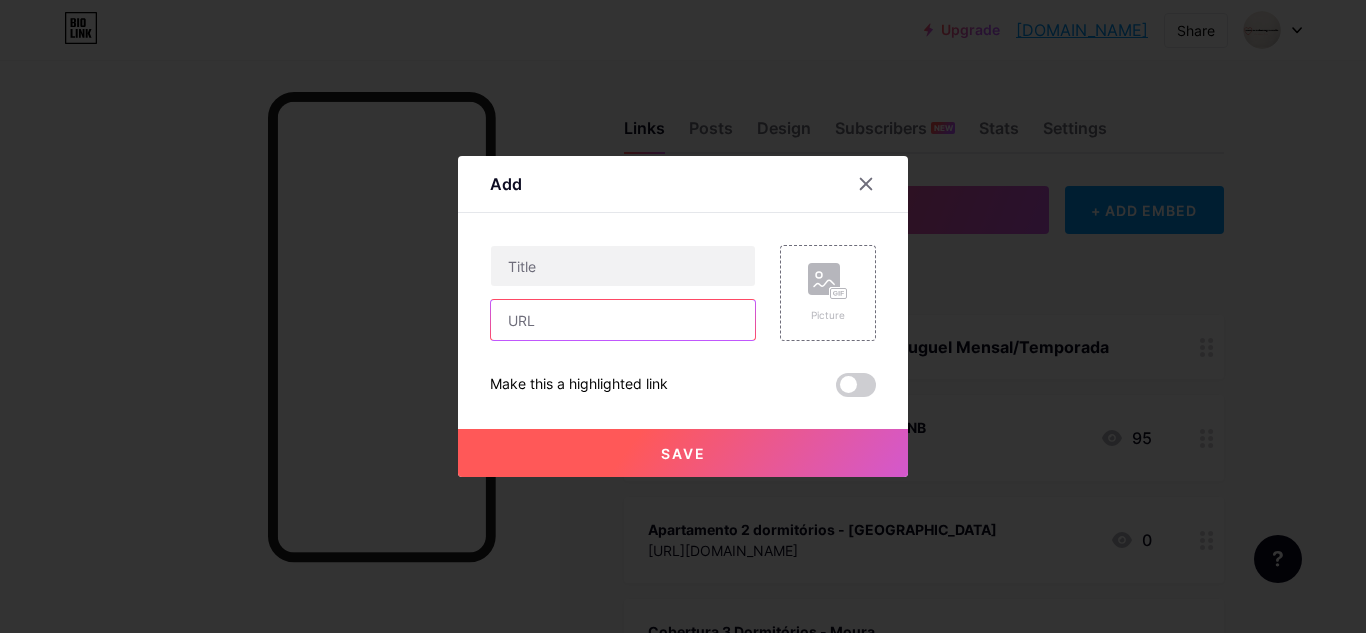click at bounding box center (623, 320) 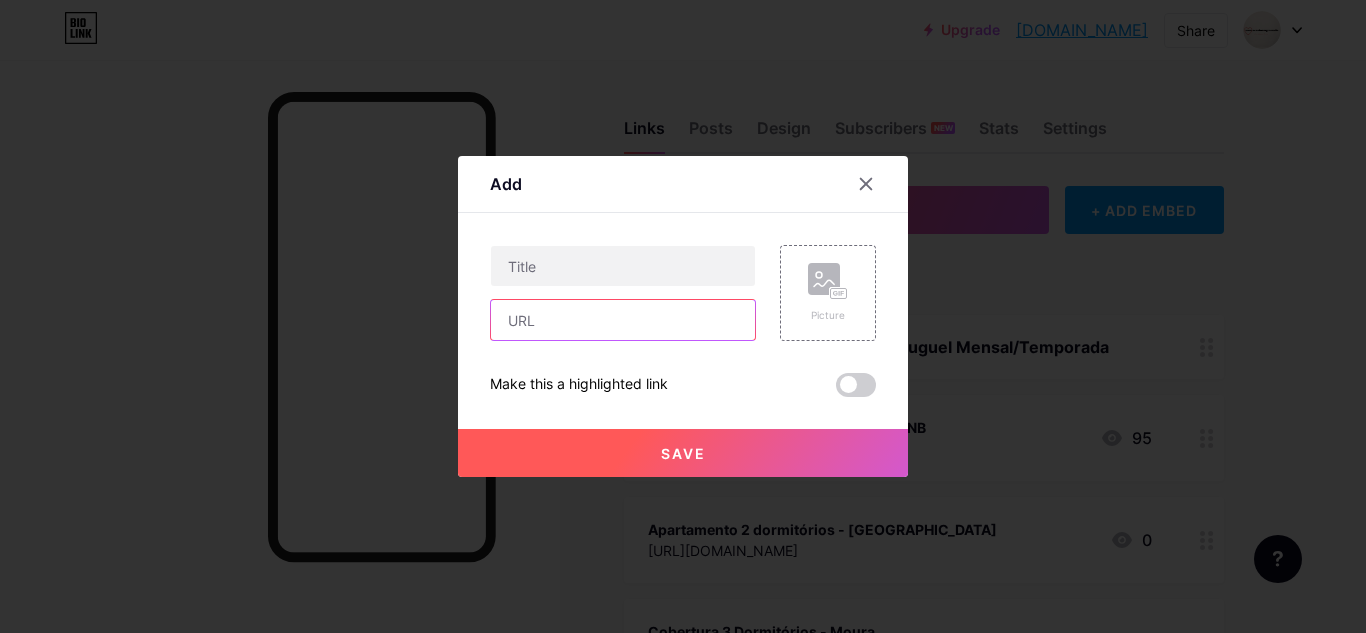 paste on "[URL][DOMAIN_NAME]" 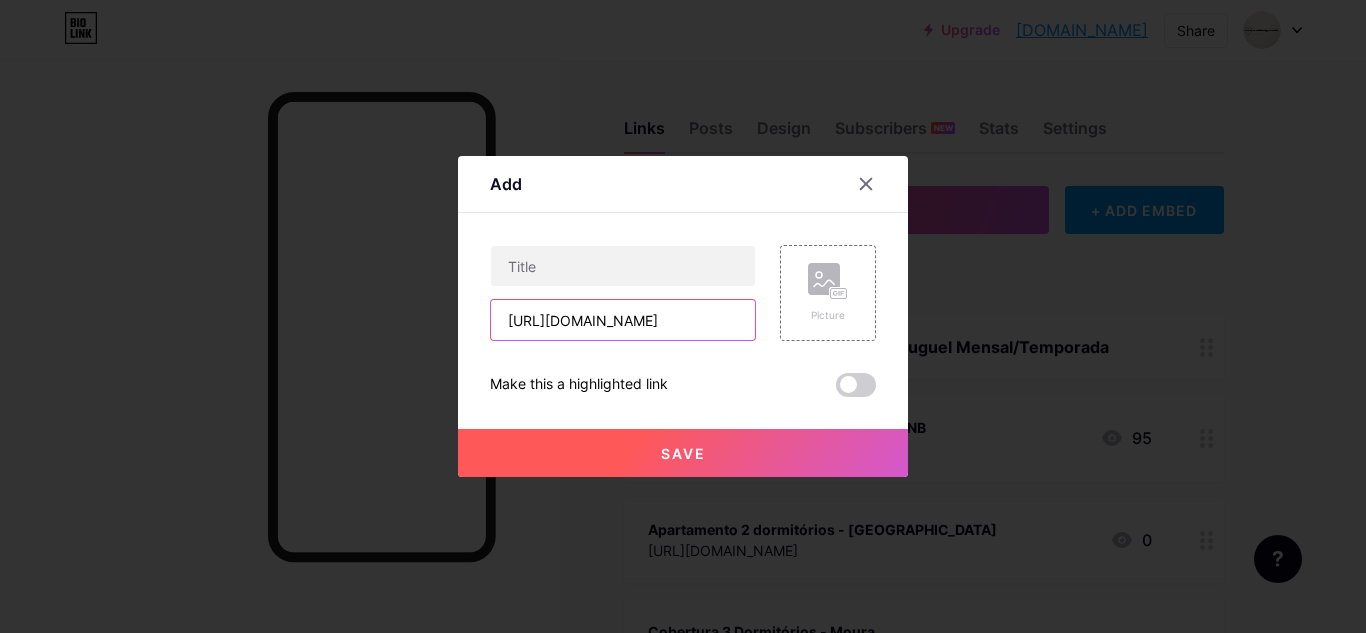 scroll, scrollTop: 0, scrollLeft: 574, axis: horizontal 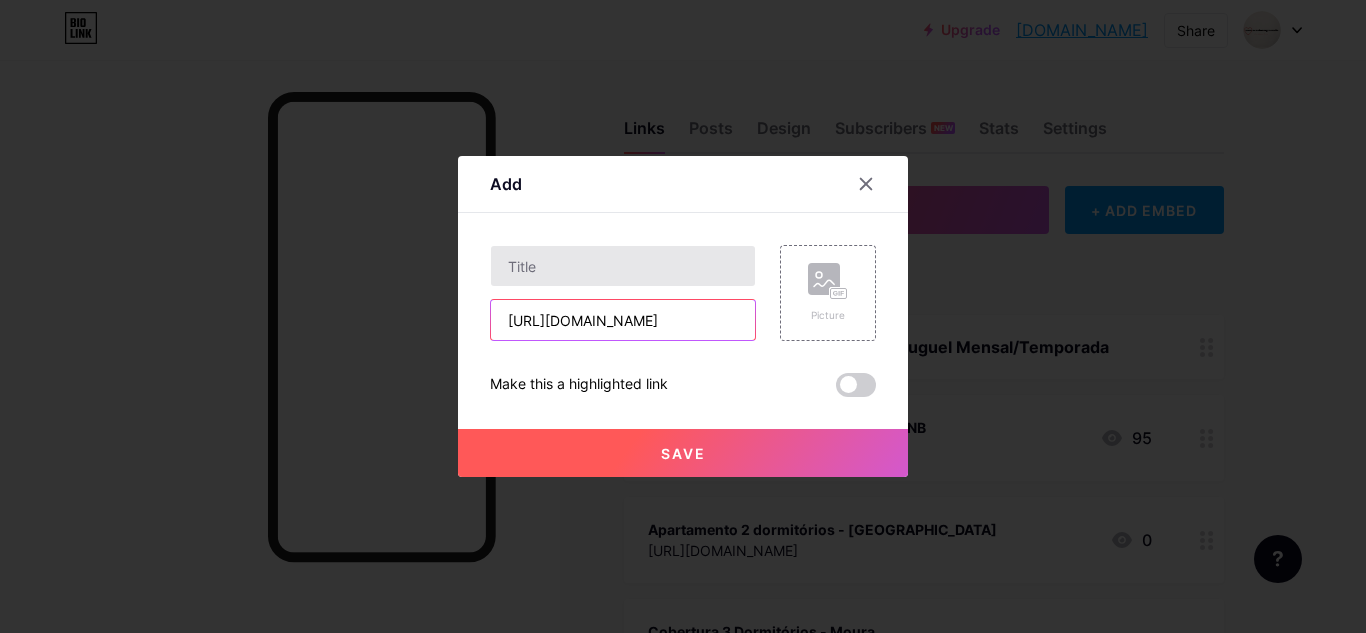 type on "[URL][DOMAIN_NAME]" 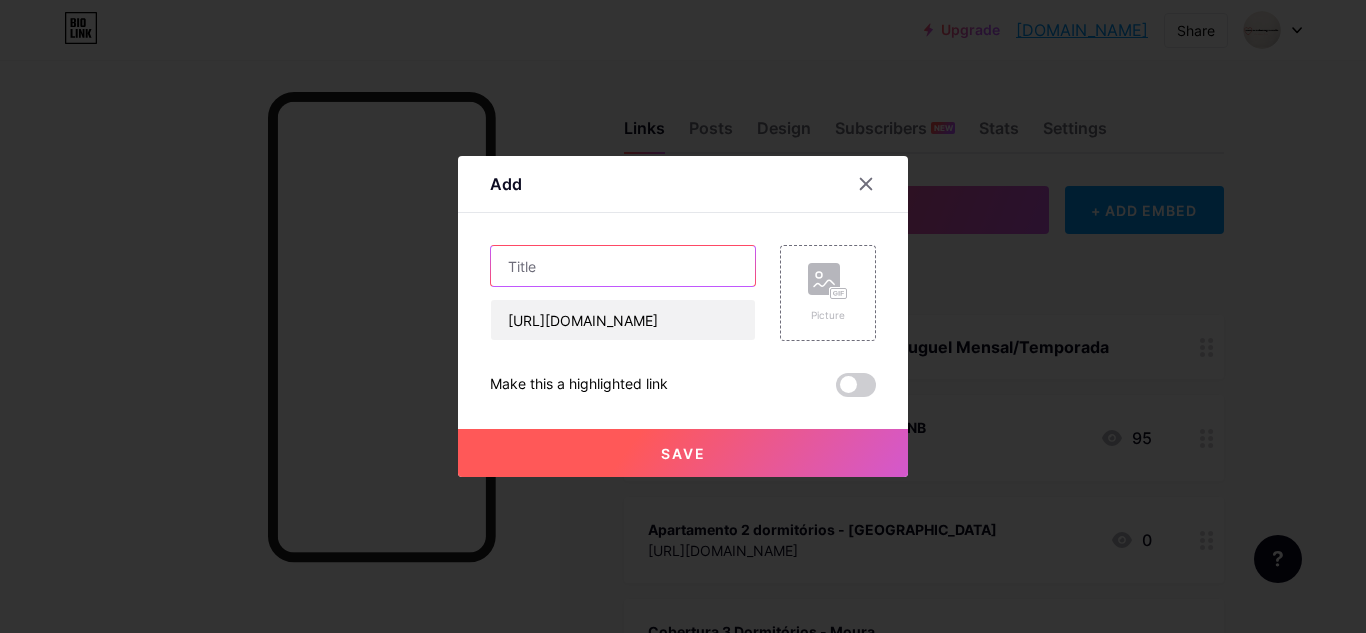 click at bounding box center [623, 266] 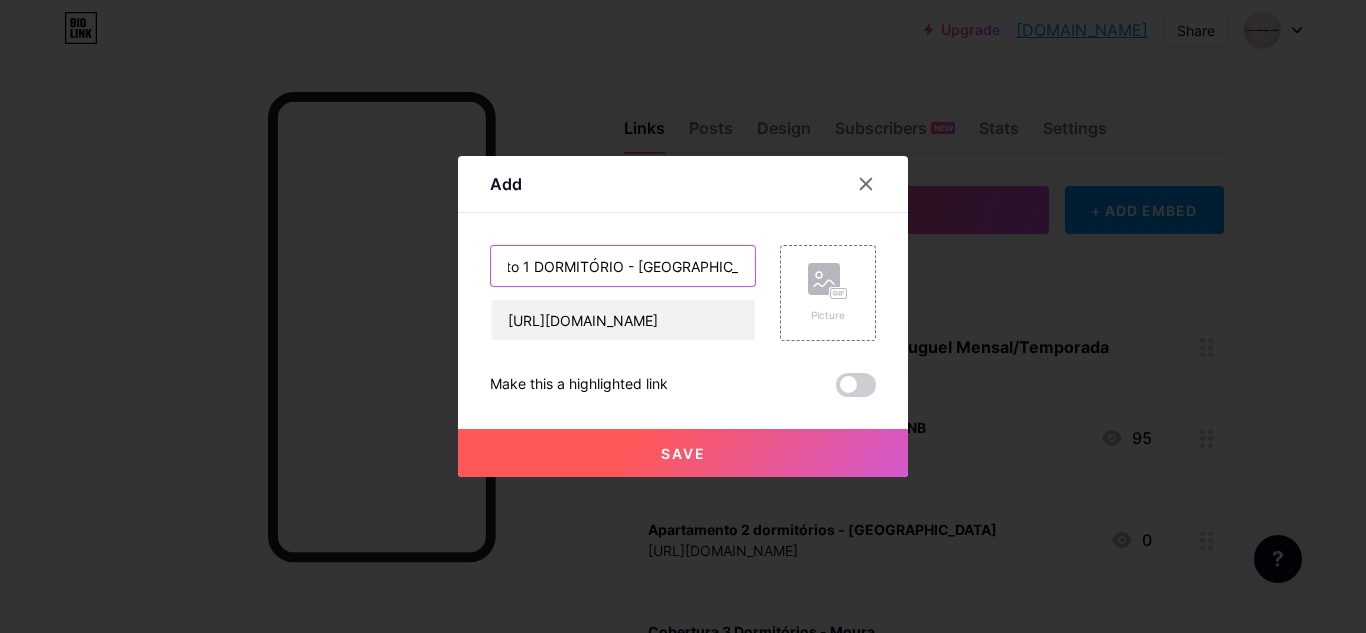 scroll, scrollTop: 0, scrollLeft: 78, axis: horizontal 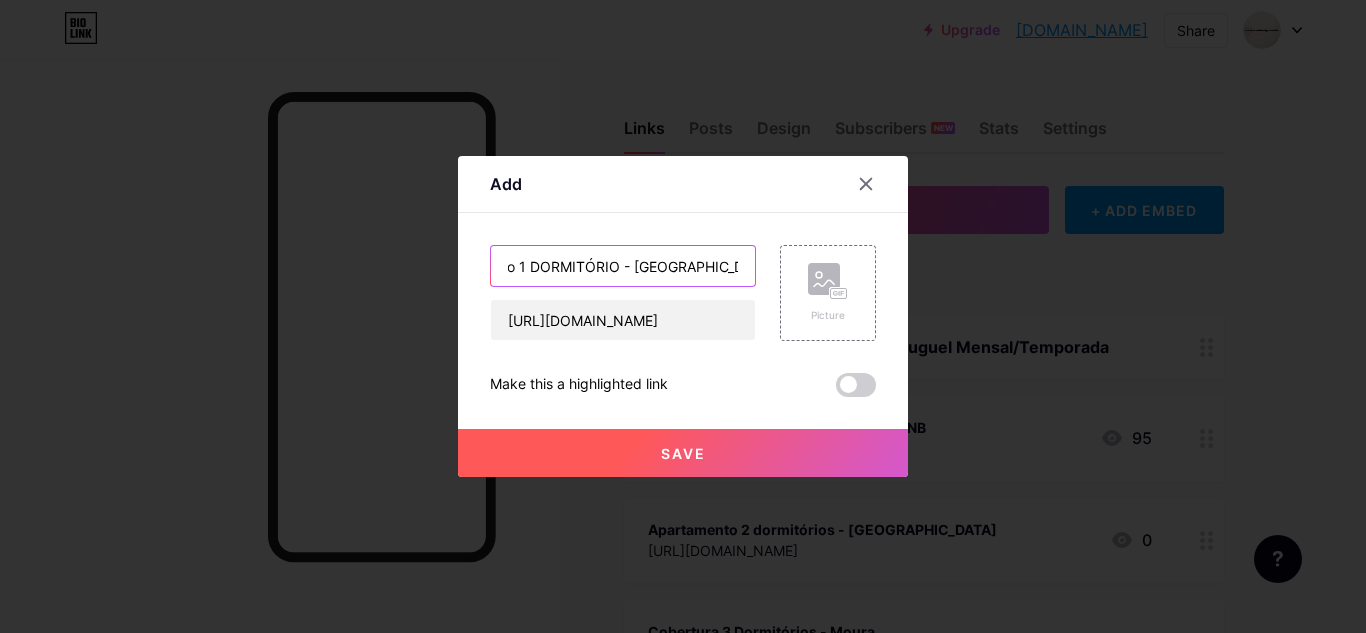 type on "Apartamento 1 DORMITÓRIO - [GEOGRAPHIC_DATA]" 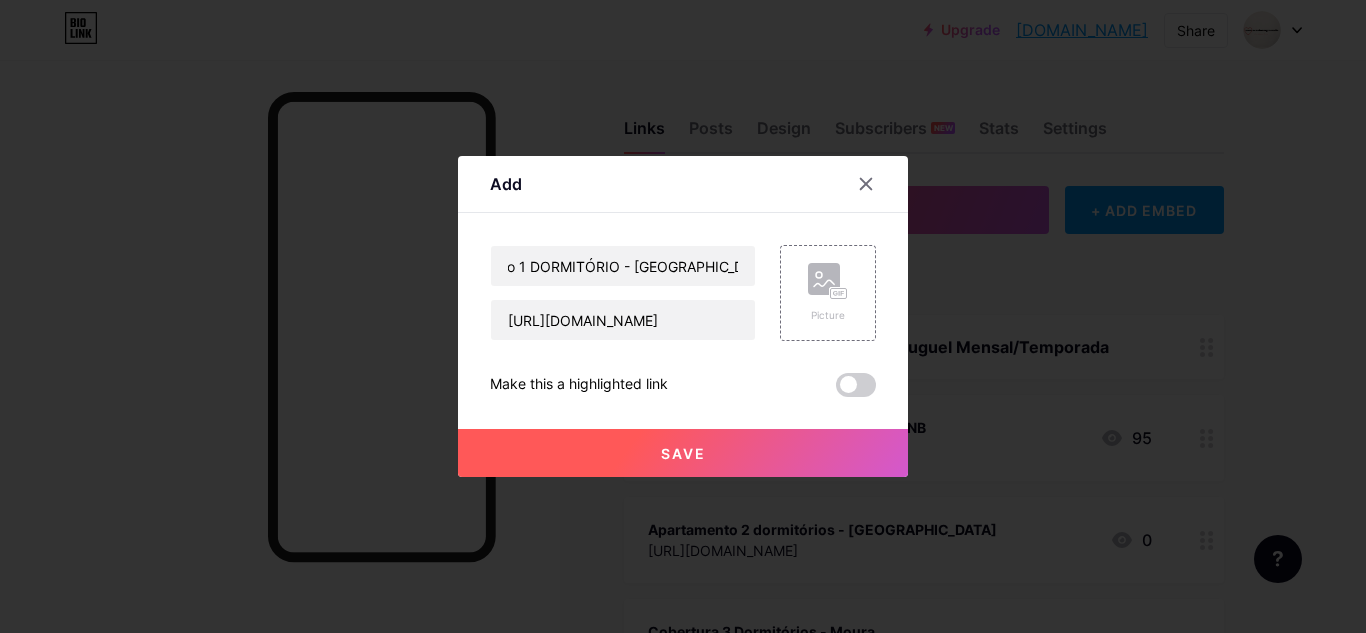 click on "Save" at bounding box center [683, 453] 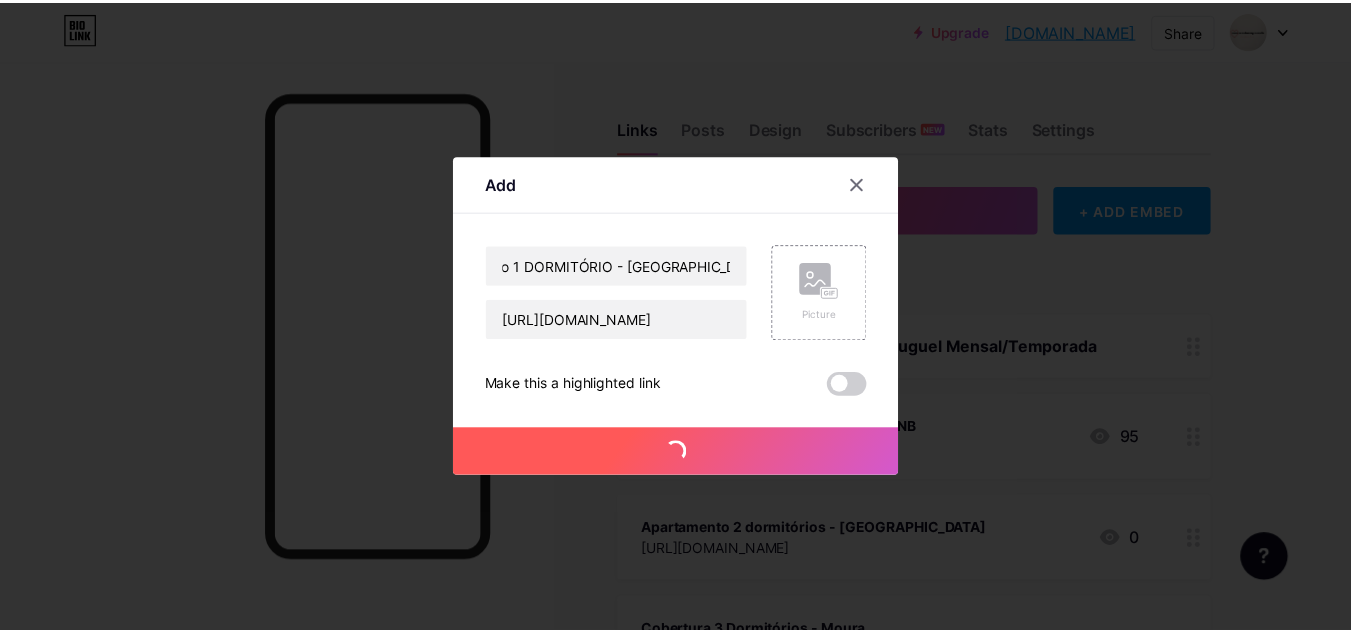 scroll, scrollTop: 0, scrollLeft: 0, axis: both 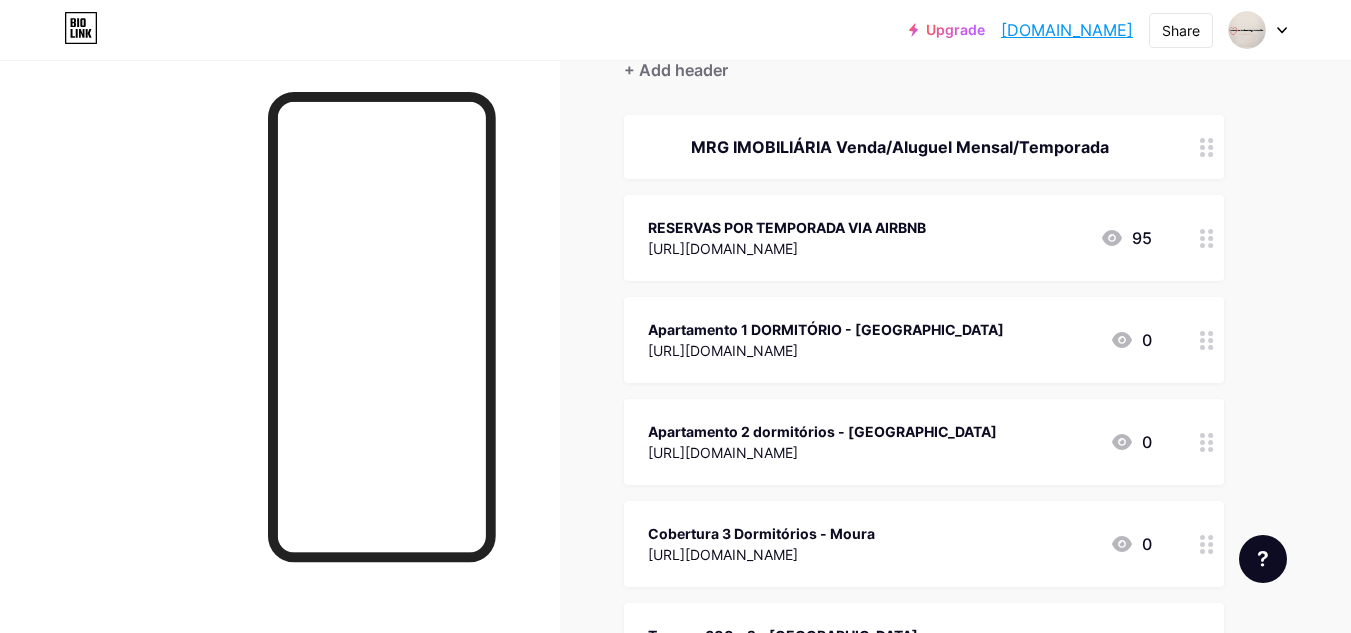 click at bounding box center [1207, 340] 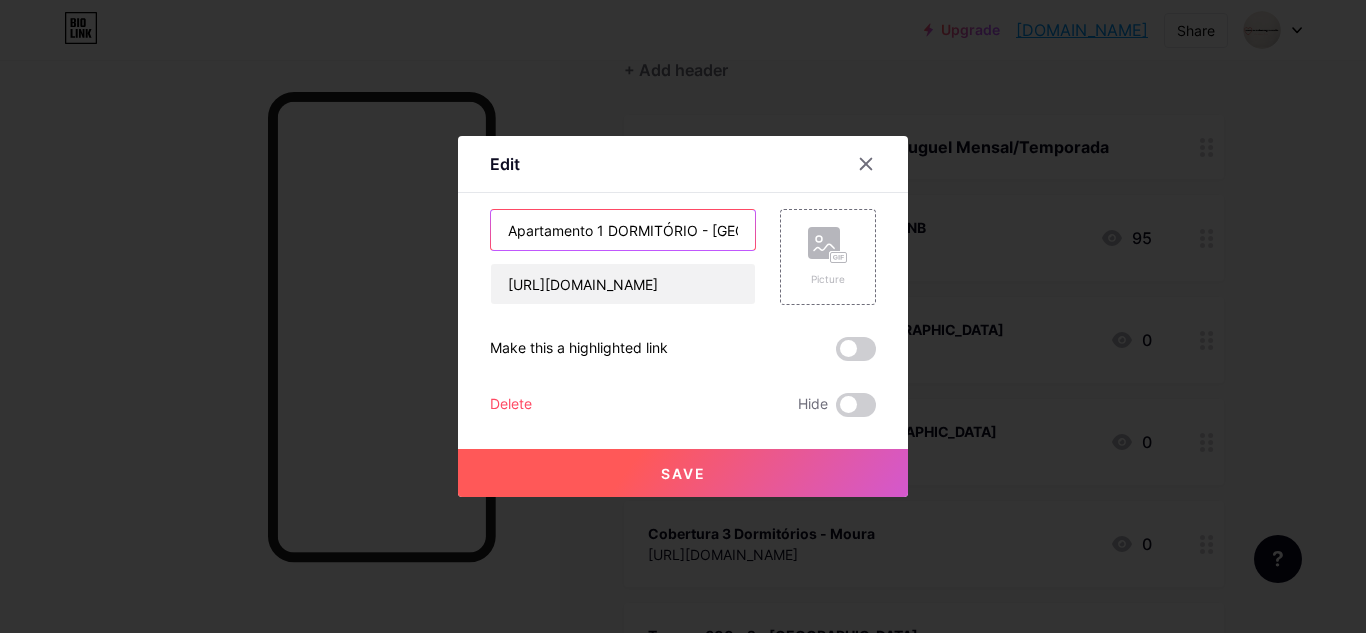 click on "Apartamento 1 DORMITÓRIO - [GEOGRAPHIC_DATA]" at bounding box center (623, 230) 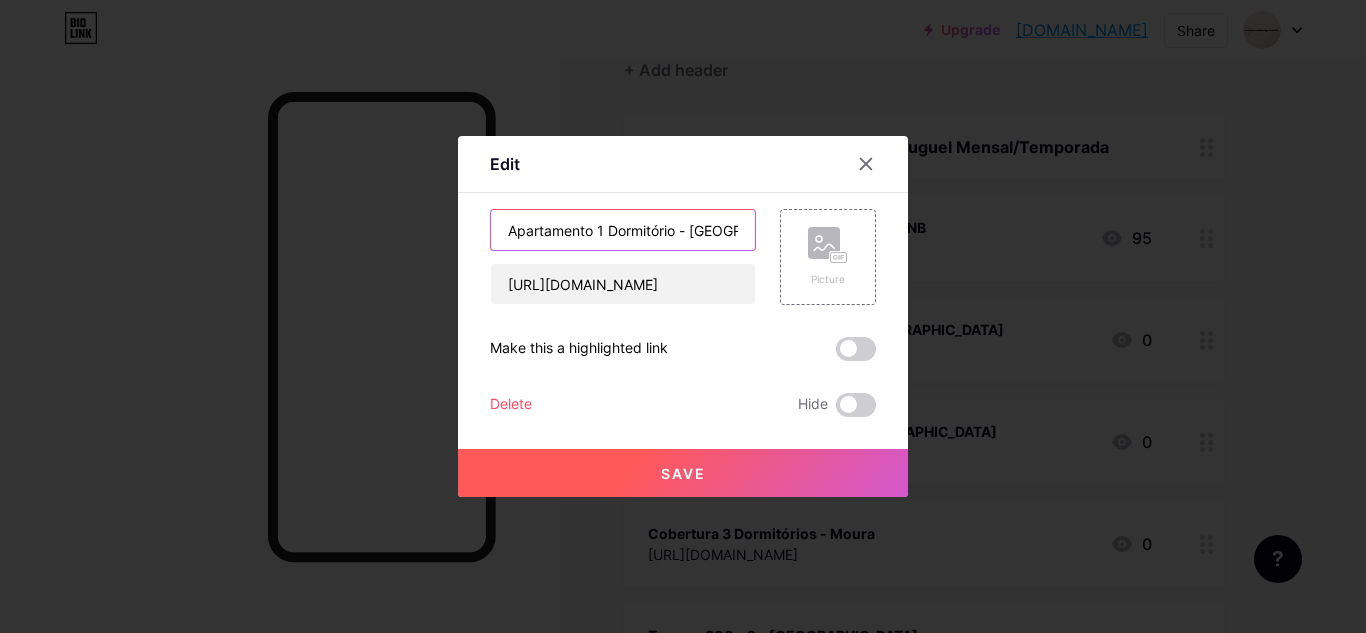 type on "Apartamento 1 Dormitório - [GEOGRAPHIC_DATA]" 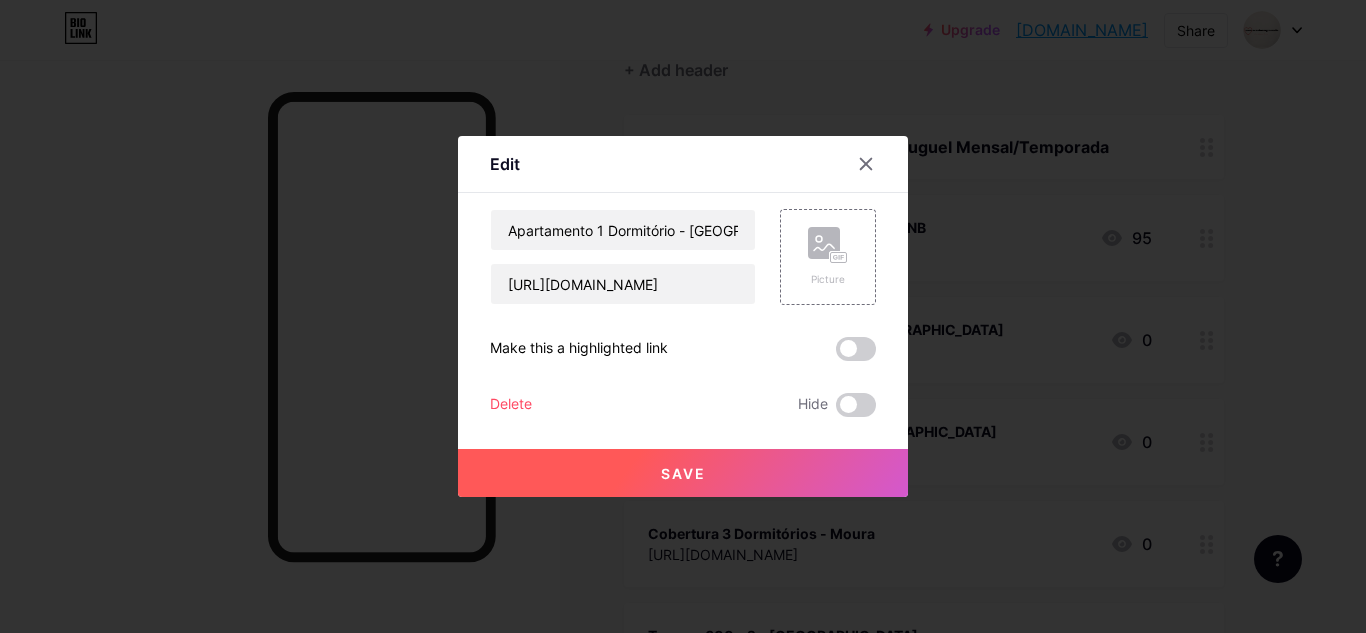click on "Save" at bounding box center [683, 473] 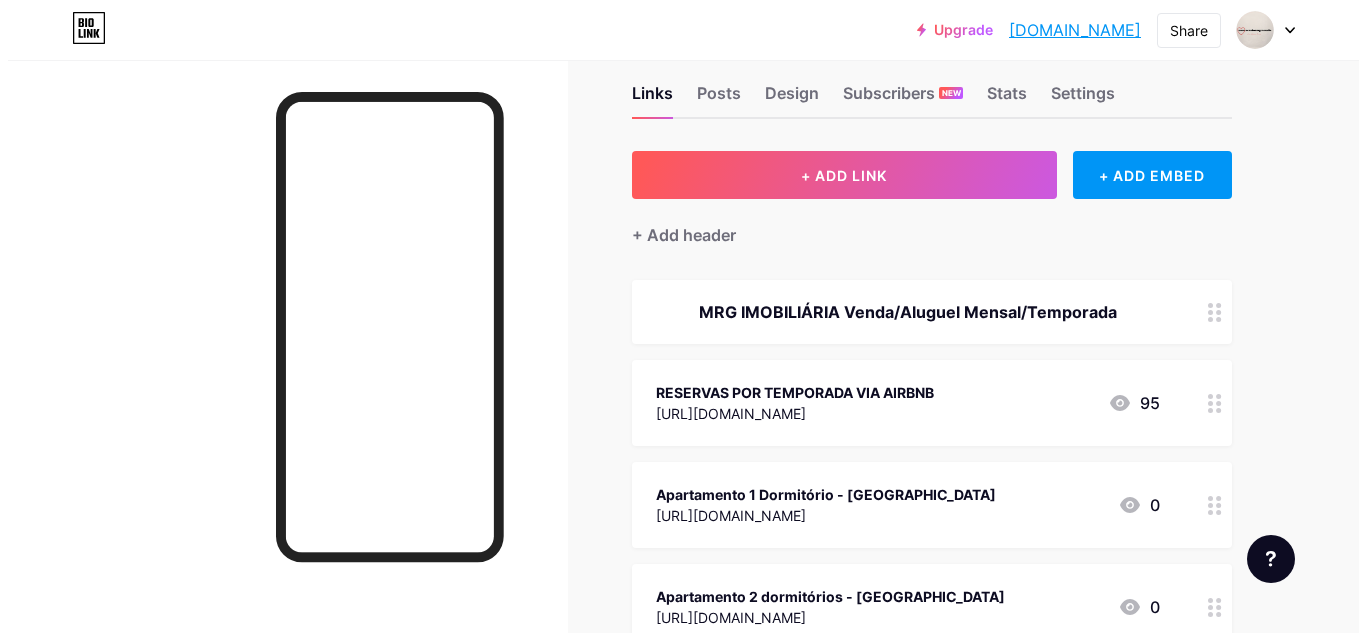 scroll, scrollTop: 0, scrollLeft: 0, axis: both 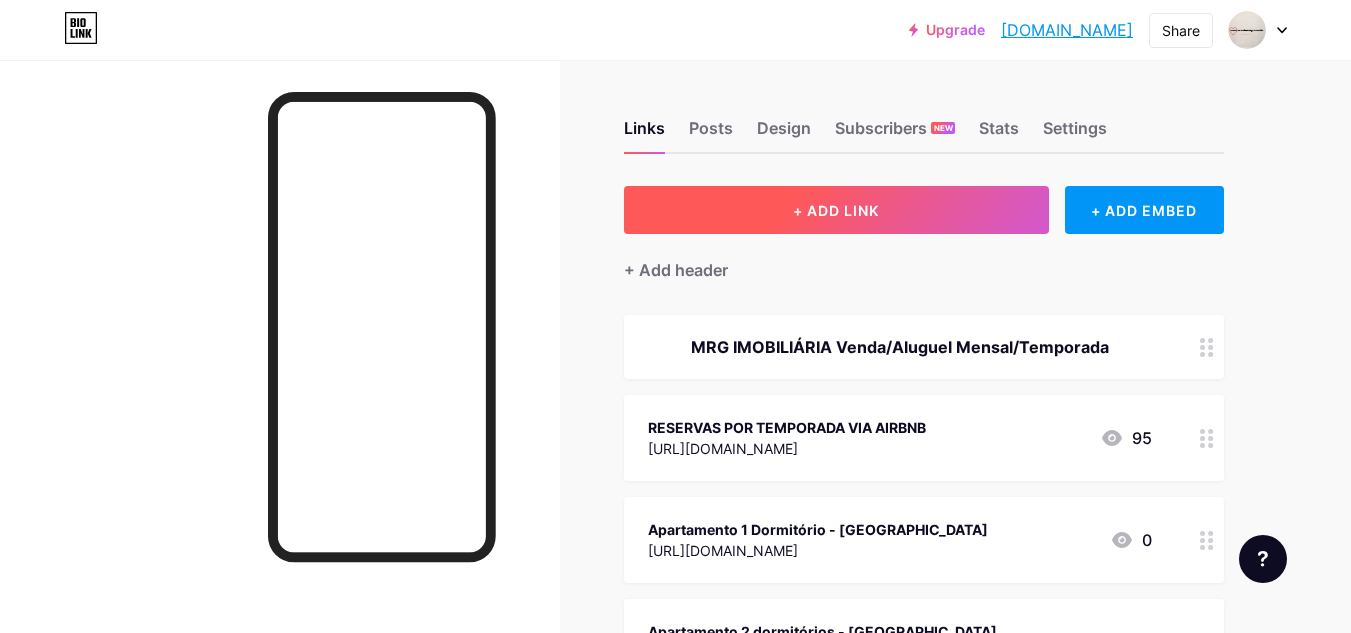 click on "+ ADD LINK" at bounding box center [836, 210] 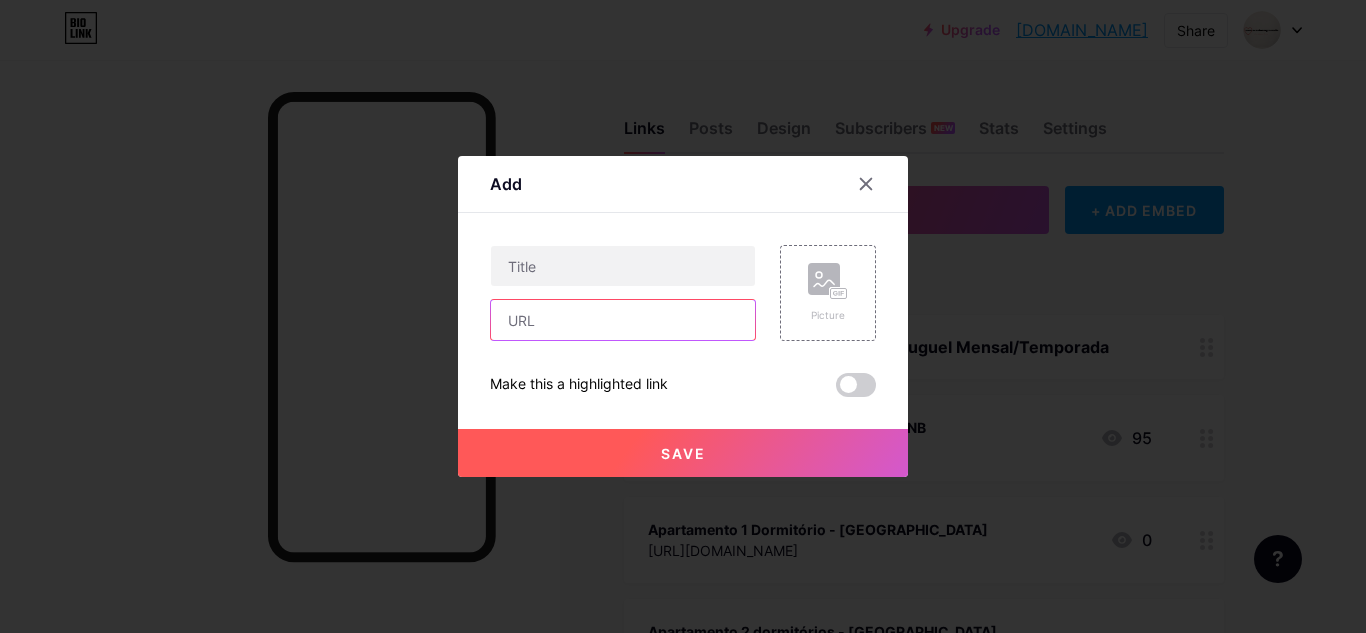 click at bounding box center [623, 320] 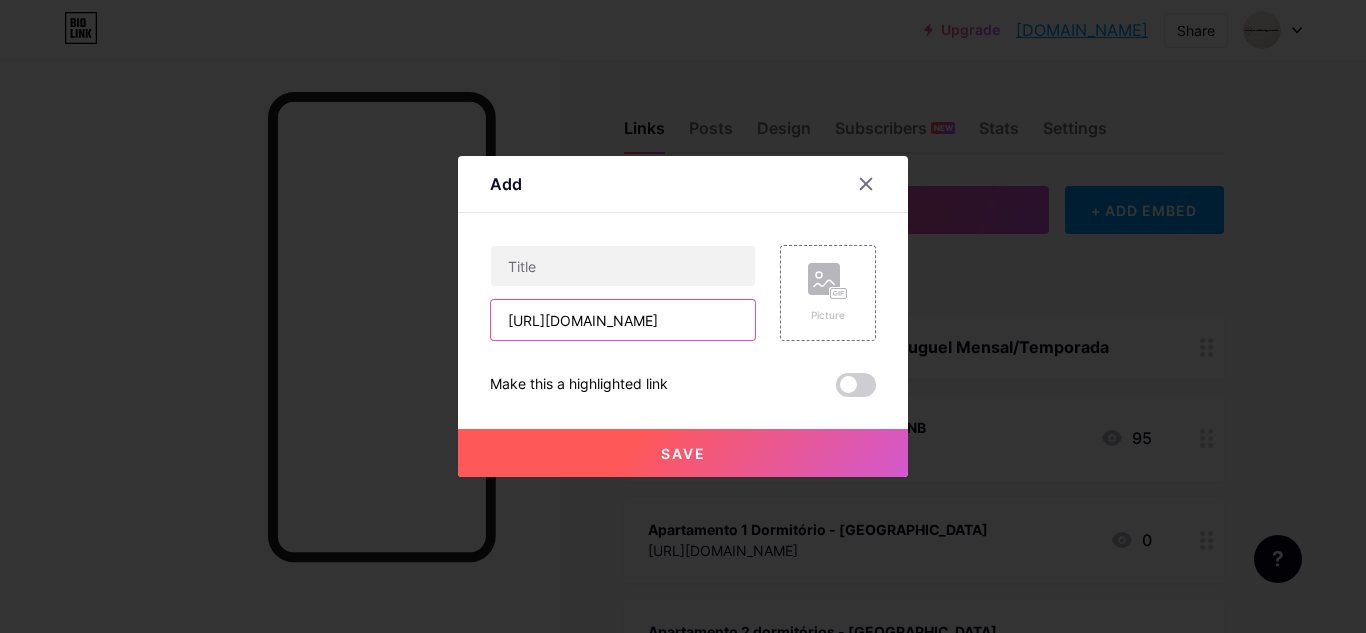 scroll, scrollTop: 0, scrollLeft: 575, axis: horizontal 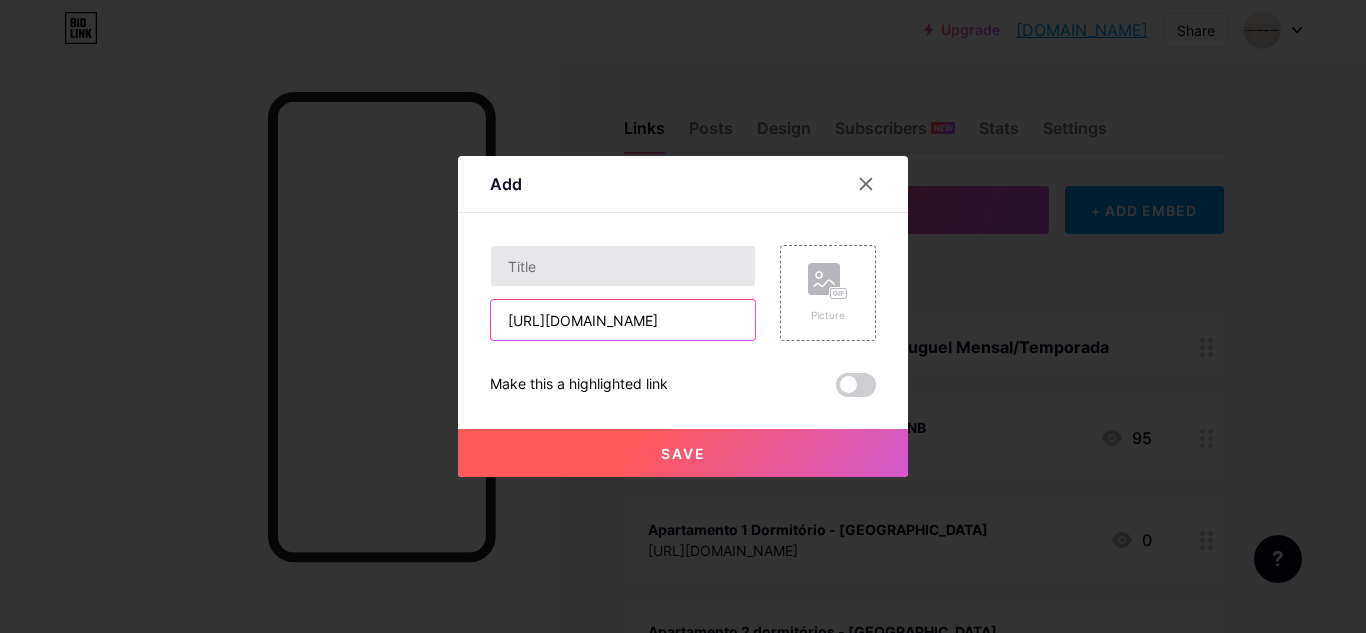 type on "[URL][DOMAIN_NAME]" 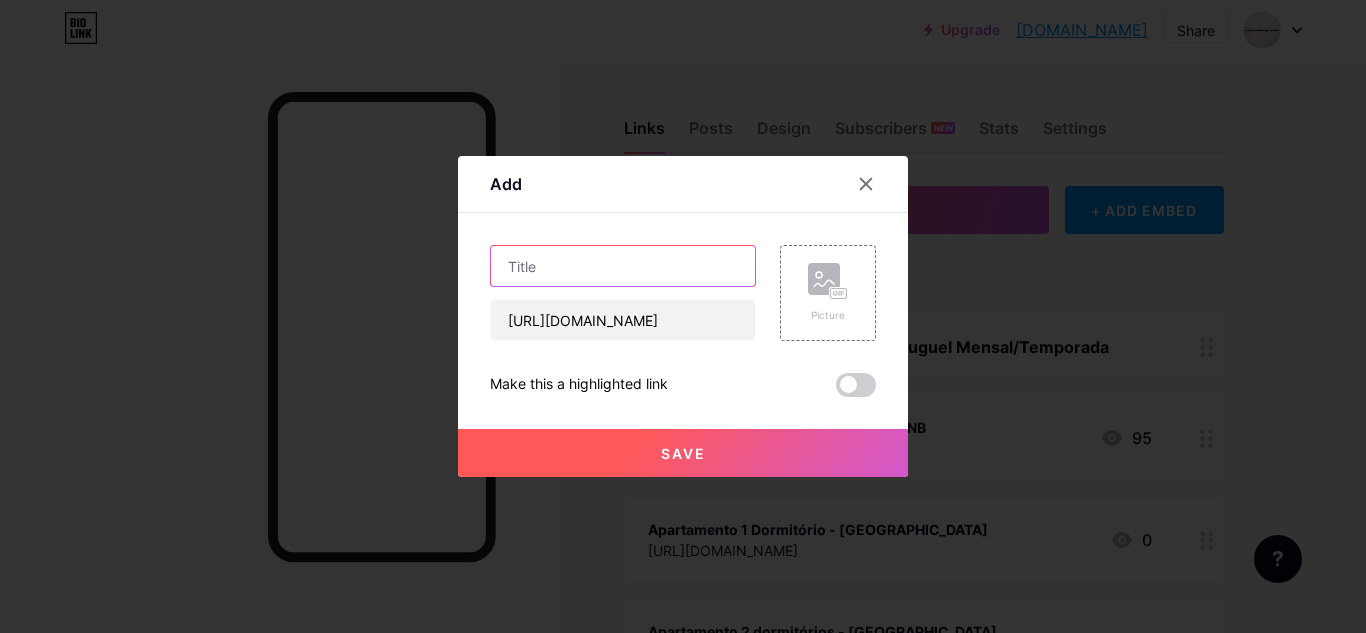 click at bounding box center (623, 266) 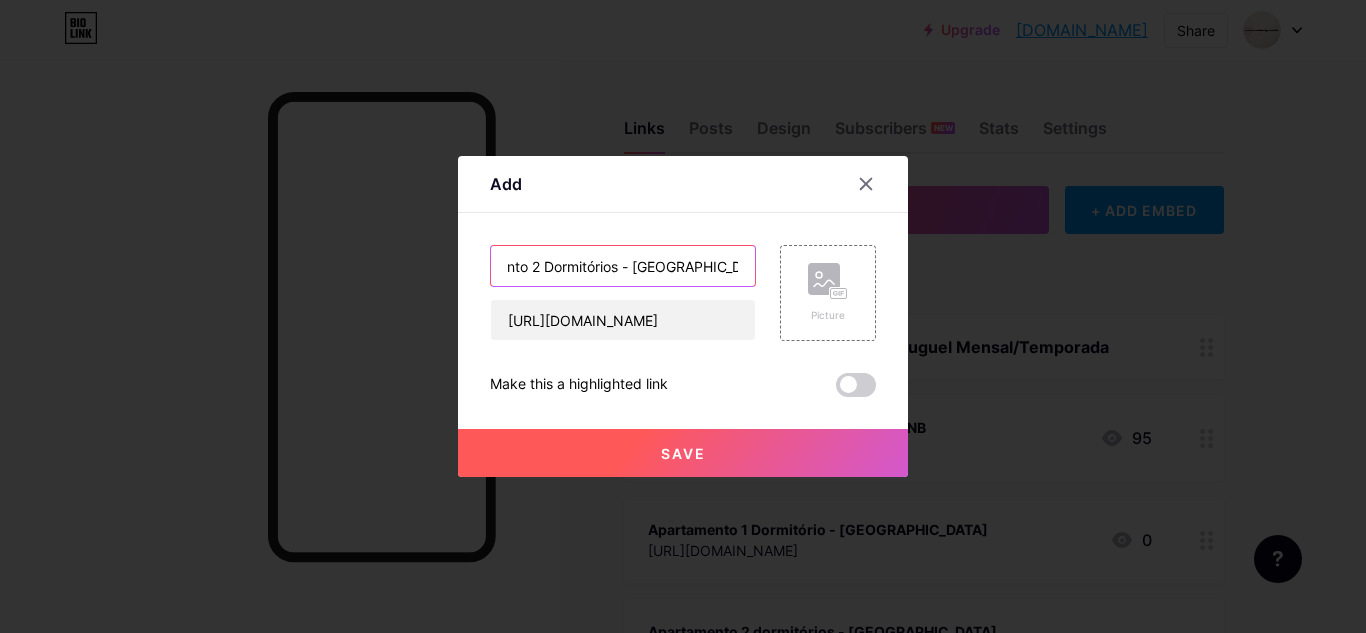 scroll, scrollTop: 0, scrollLeft: 68, axis: horizontal 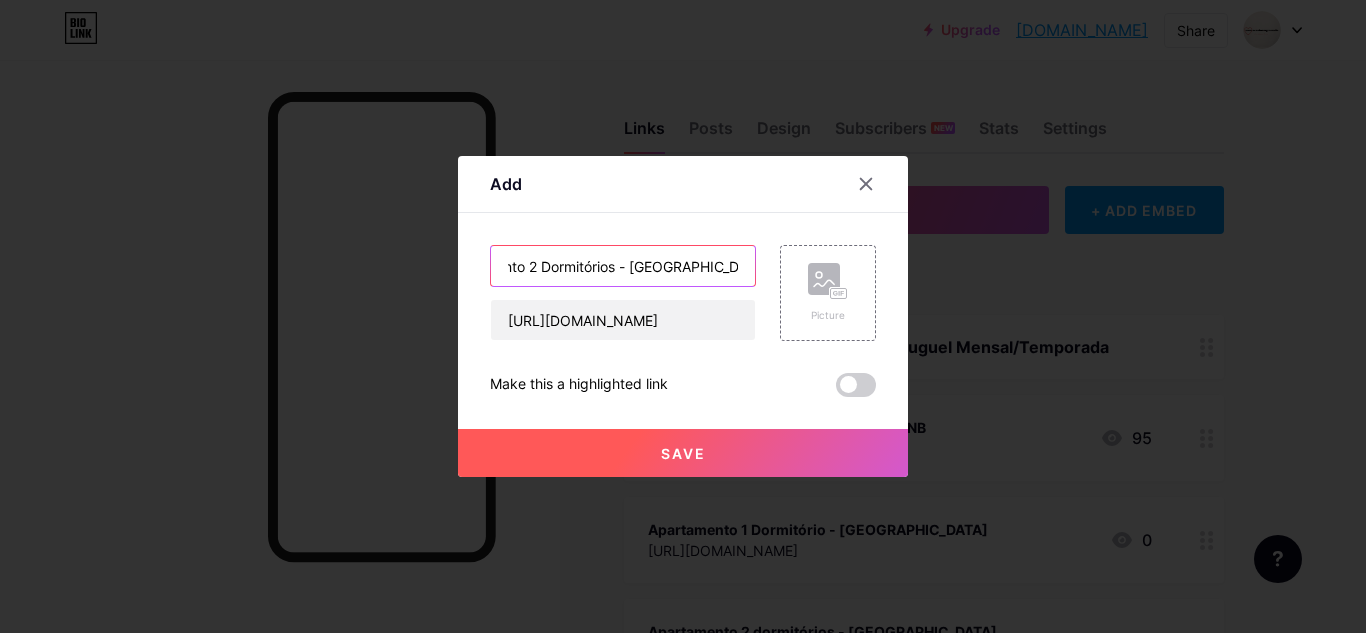 type on "Apartamento 2 Dormitórios - [GEOGRAPHIC_DATA]" 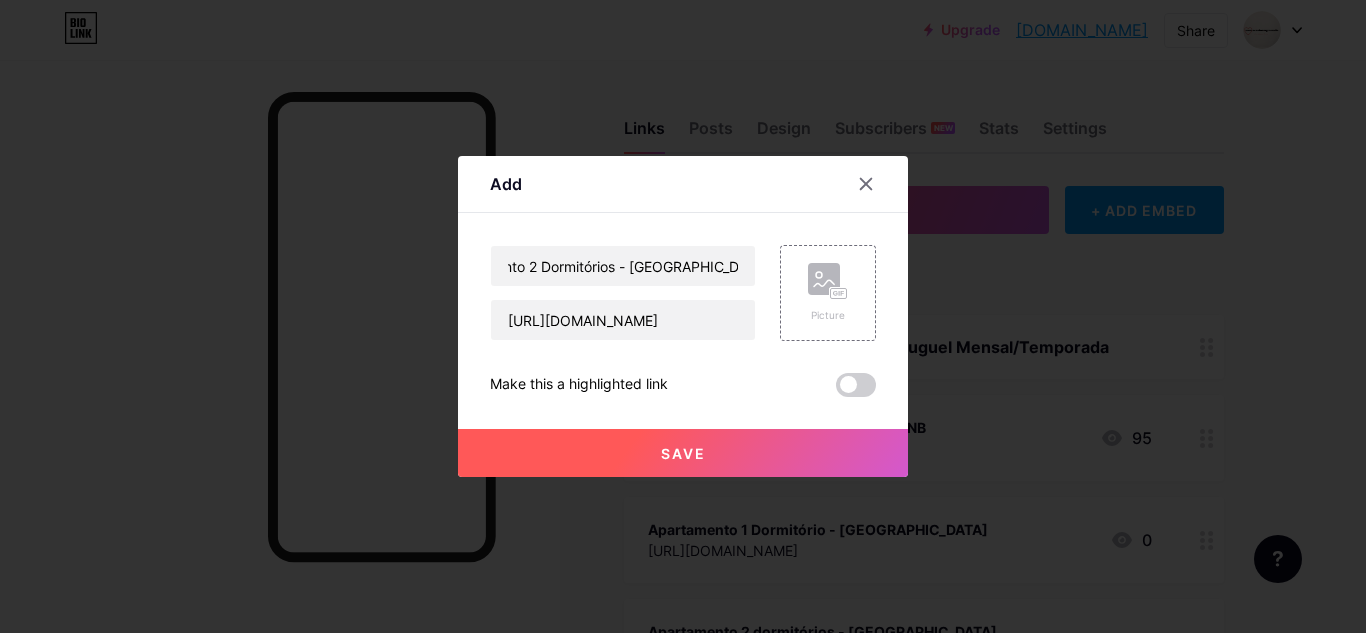 click on "Save" at bounding box center (683, 453) 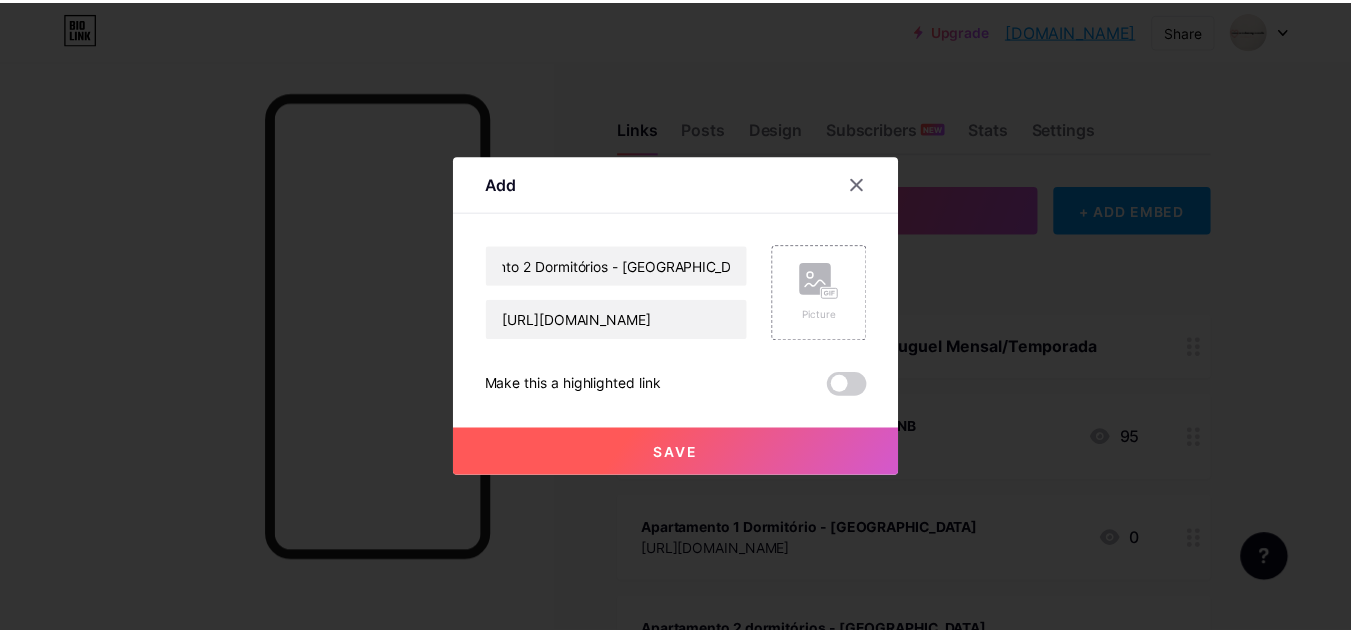 scroll, scrollTop: 0, scrollLeft: 0, axis: both 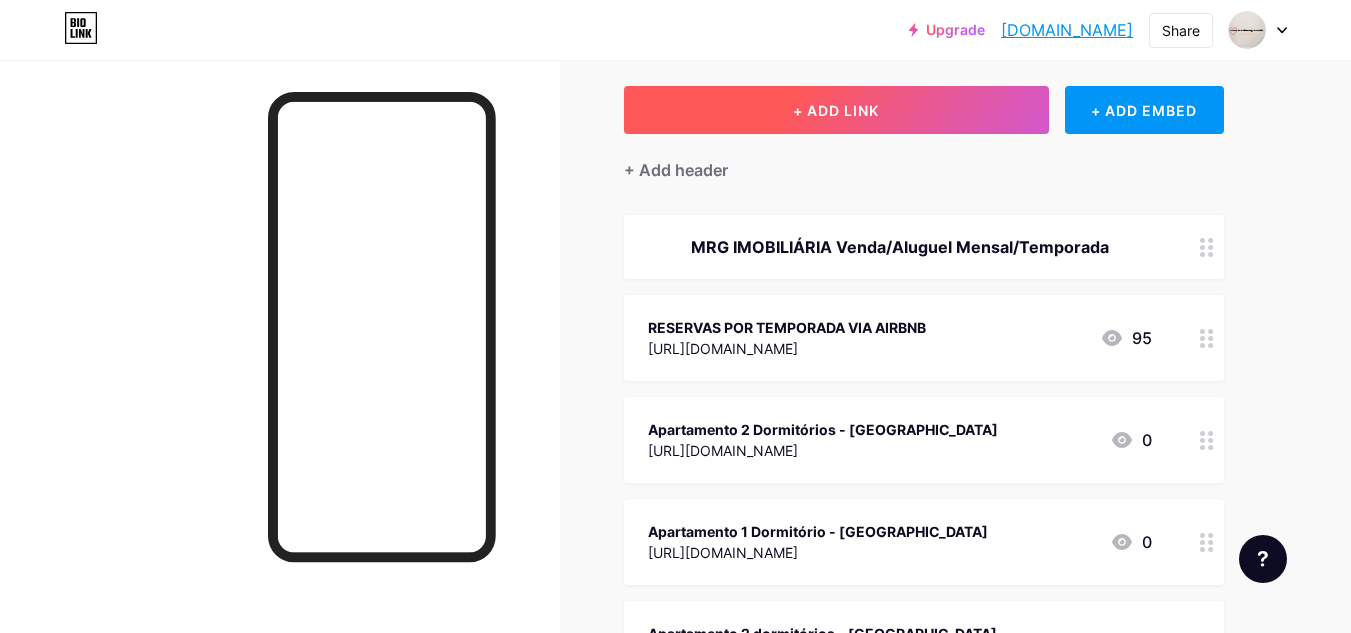 click on "+ ADD LINK" at bounding box center (836, 110) 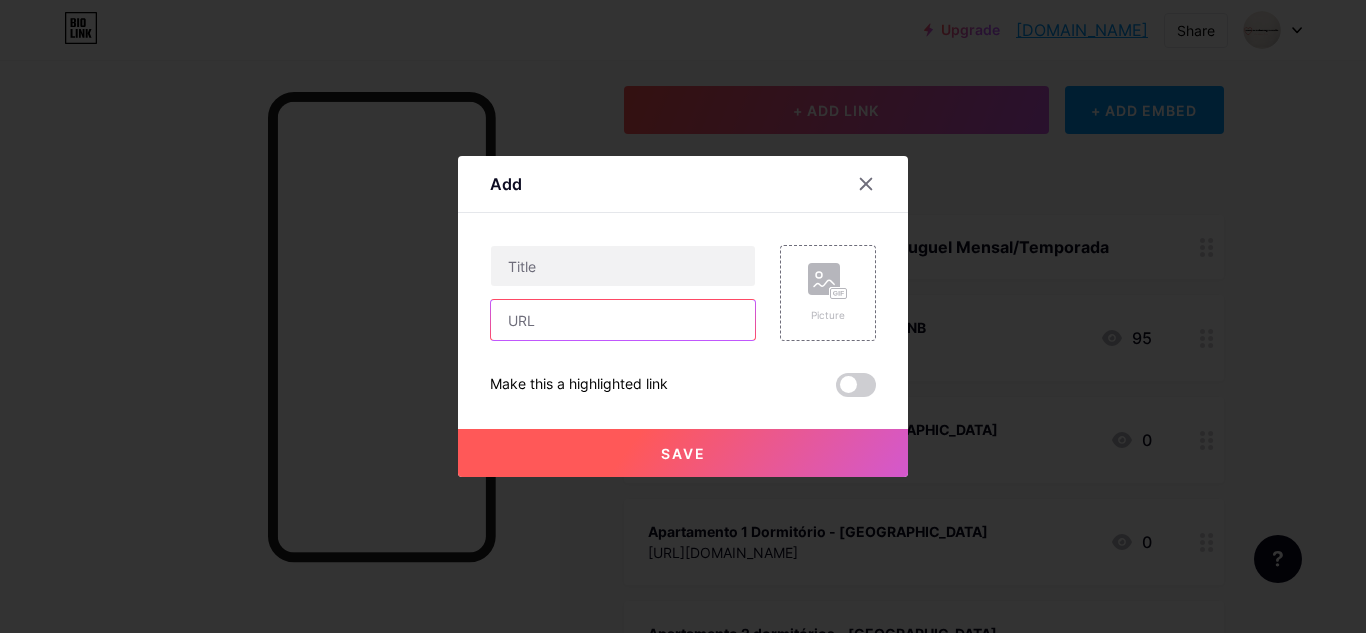 click at bounding box center [623, 320] 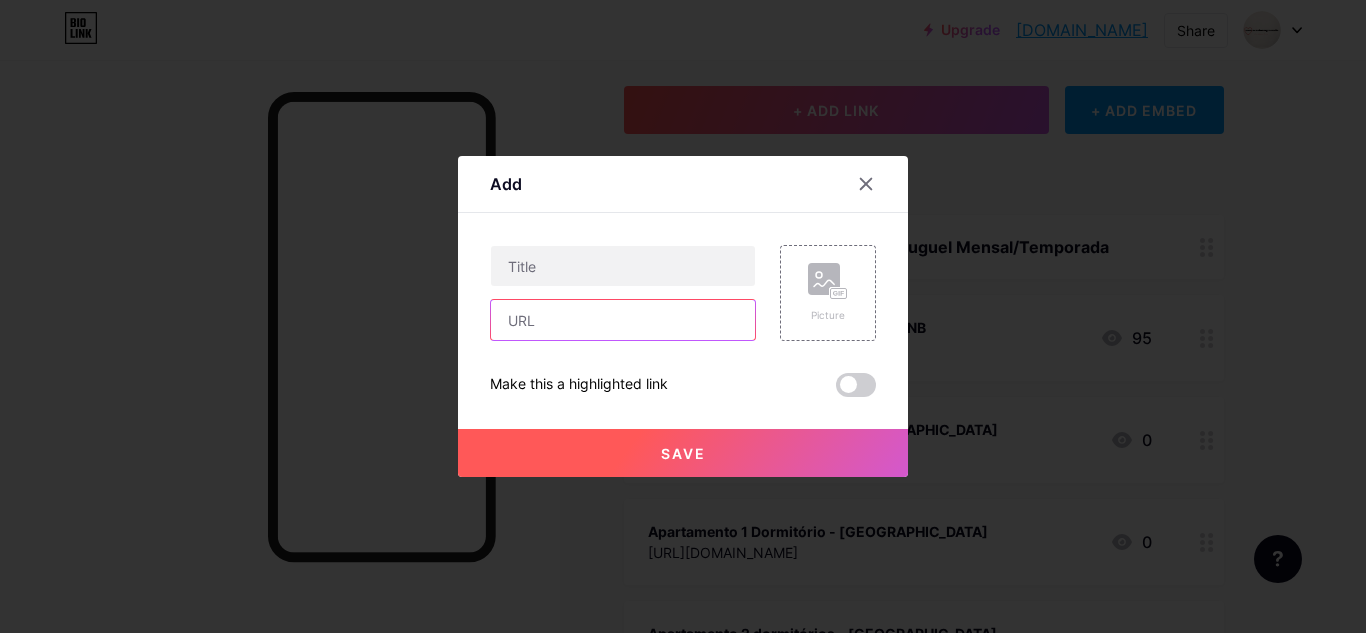 paste on "[URL][DOMAIN_NAME]" 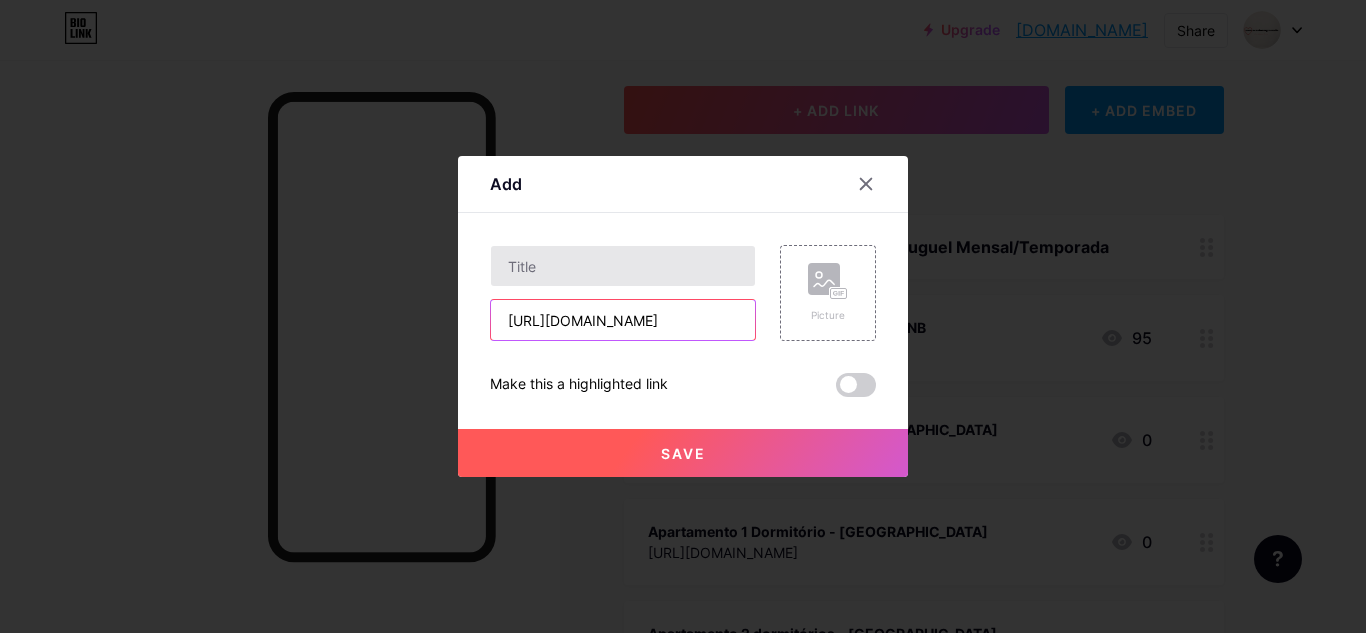 scroll, scrollTop: 0, scrollLeft: 575, axis: horizontal 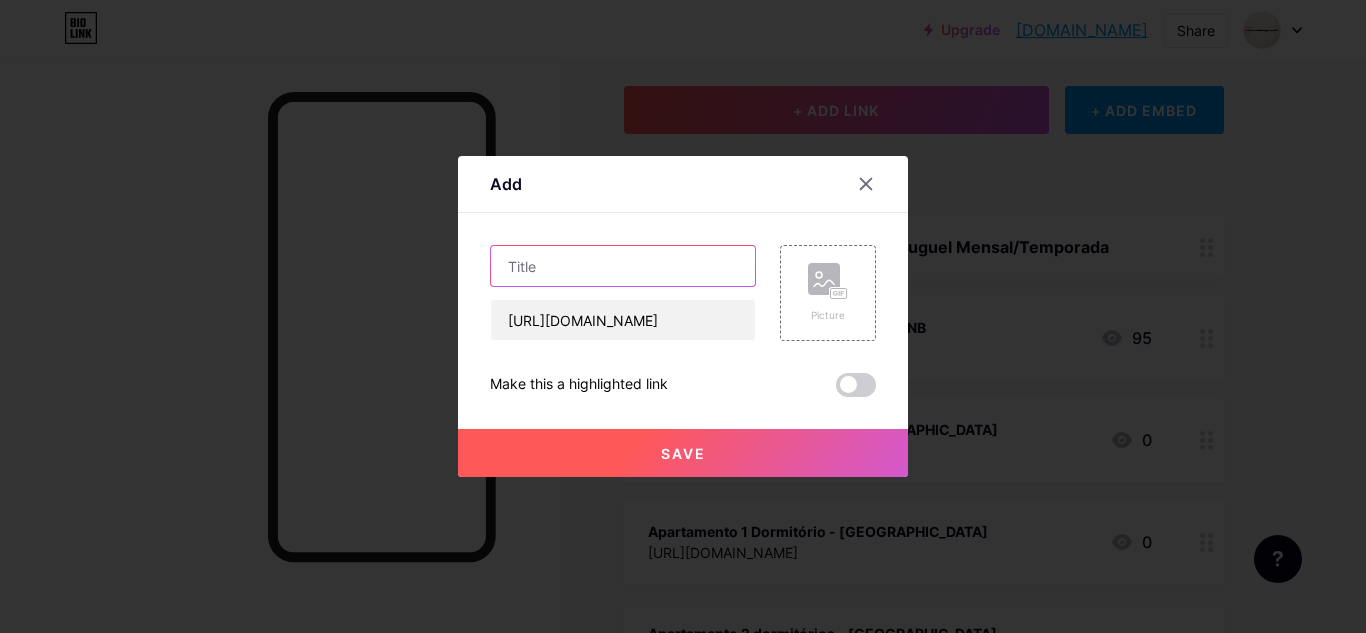 click at bounding box center [623, 266] 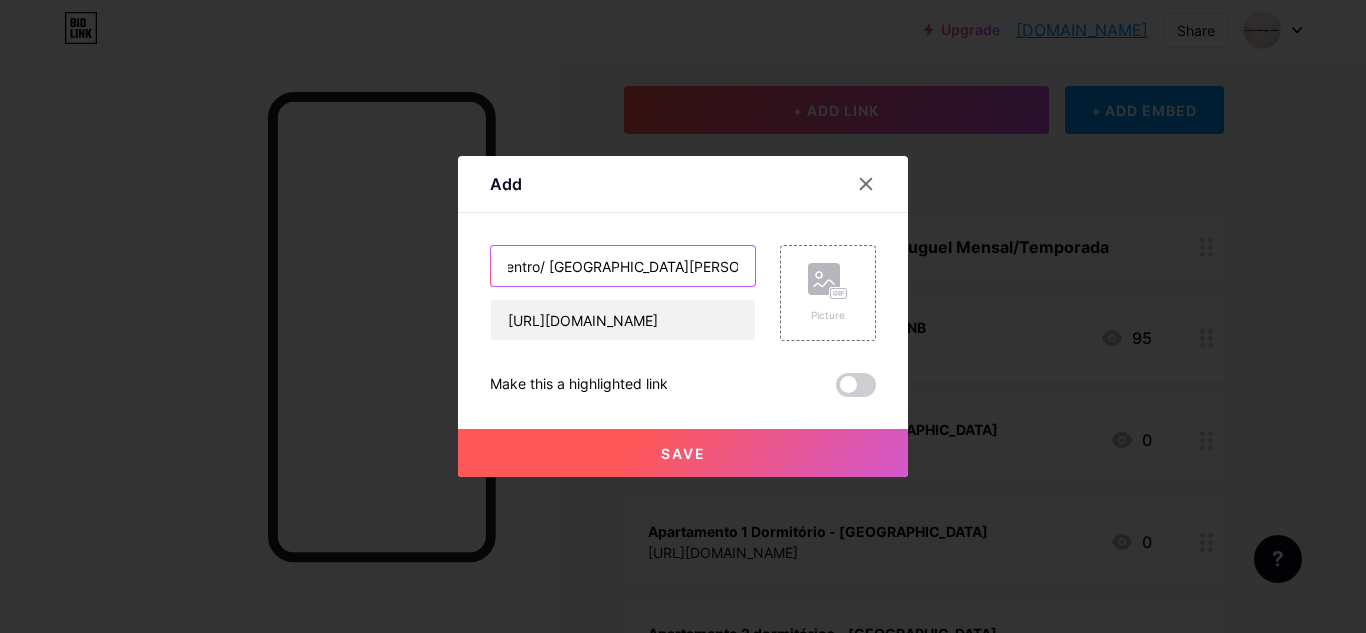 scroll, scrollTop: 0, scrollLeft: 208, axis: horizontal 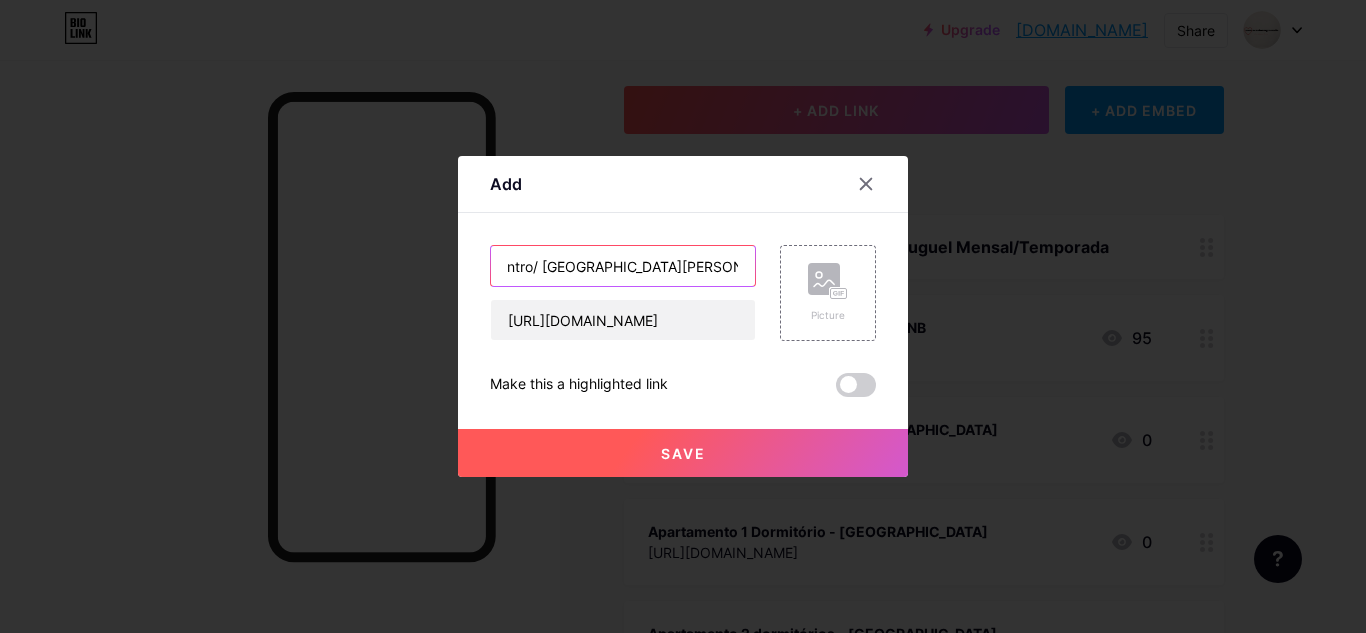 type on "Apartamento 2 Dormitórios - Centro/ [GEOGRAPHIC_DATA][PERSON_NAME]" 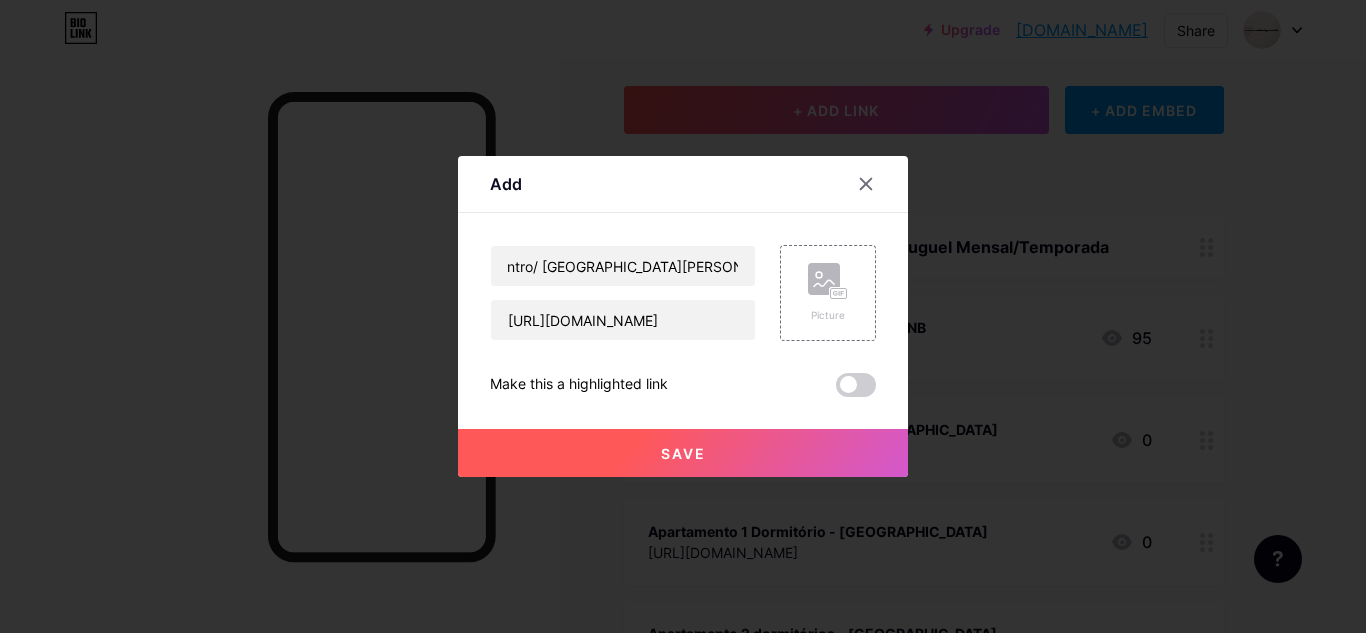 click on "Save" at bounding box center [683, 453] 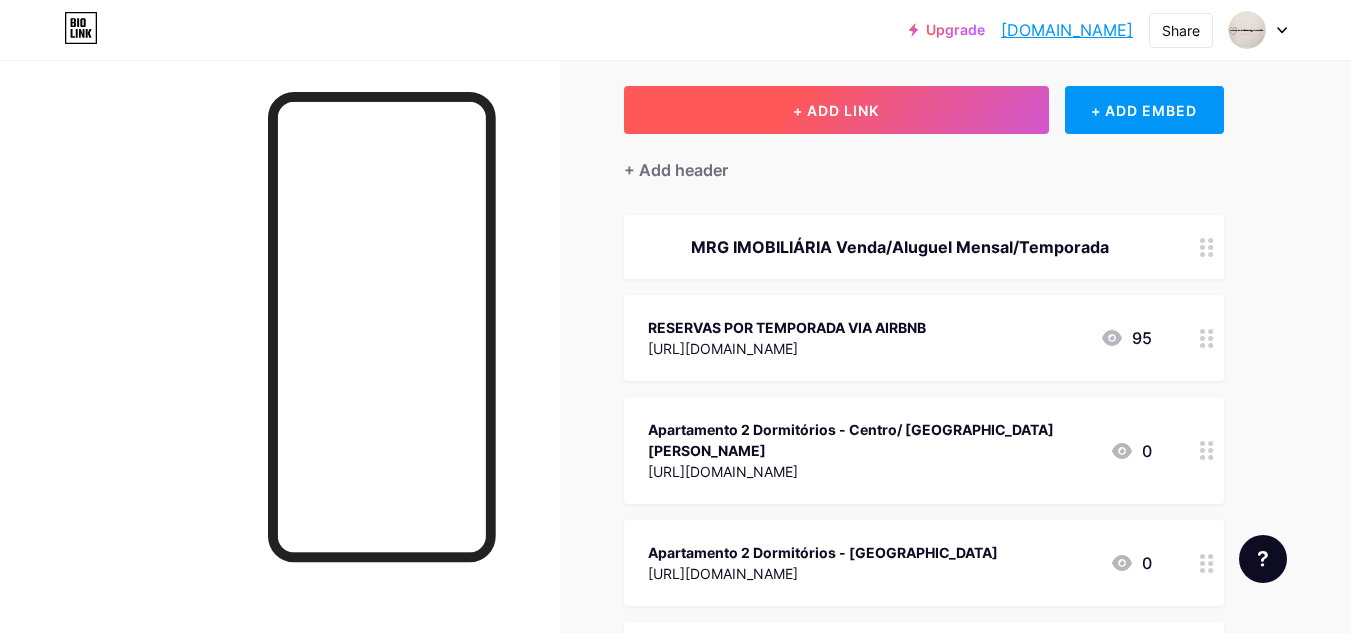 click on "+ ADD LINK" at bounding box center (836, 110) 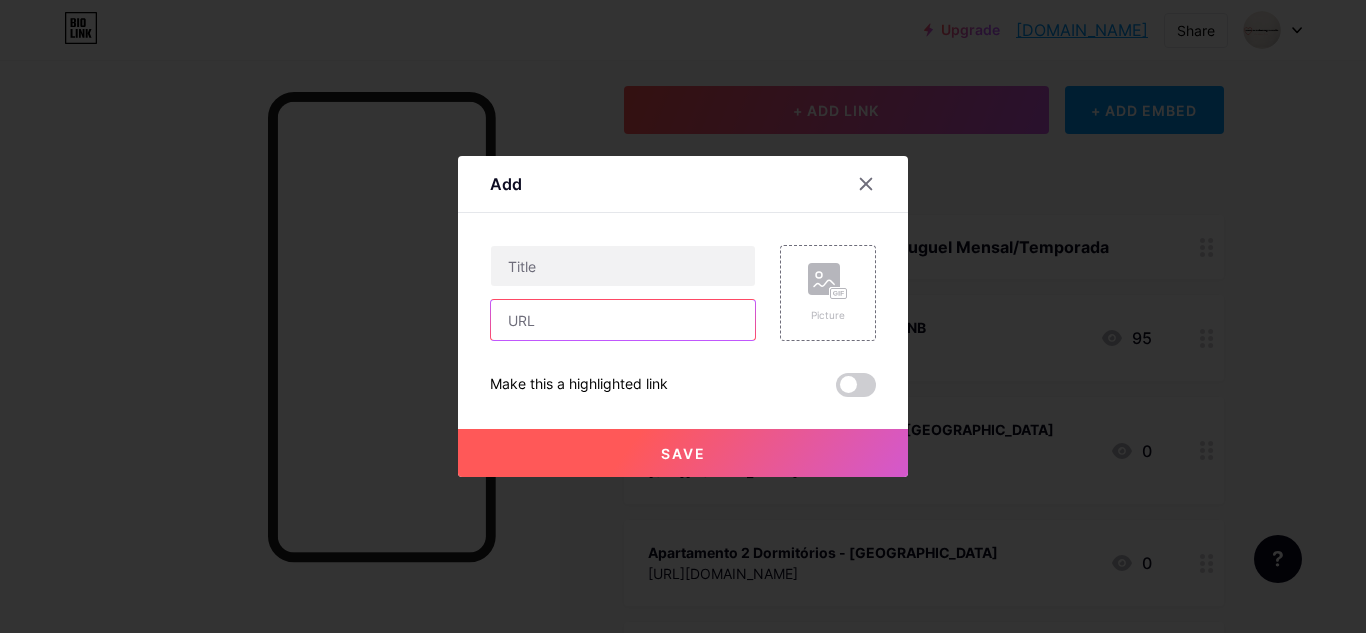 click at bounding box center [623, 320] 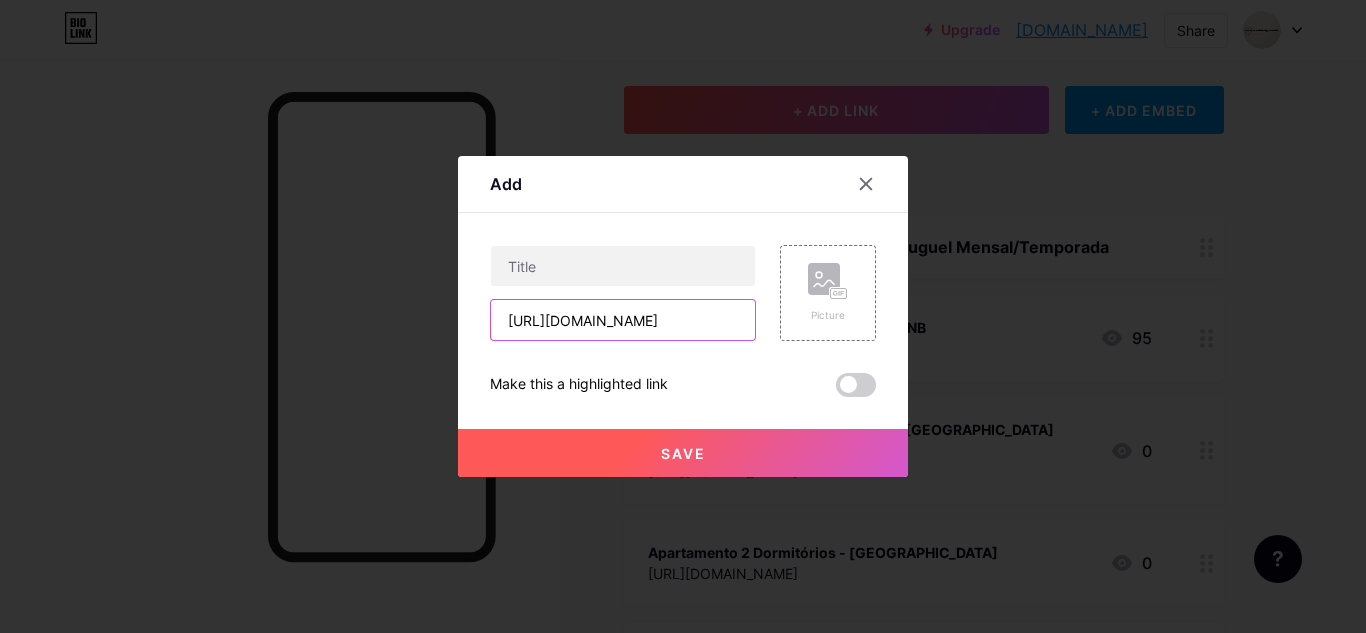 scroll, scrollTop: 0, scrollLeft: 574, axis: horizontal 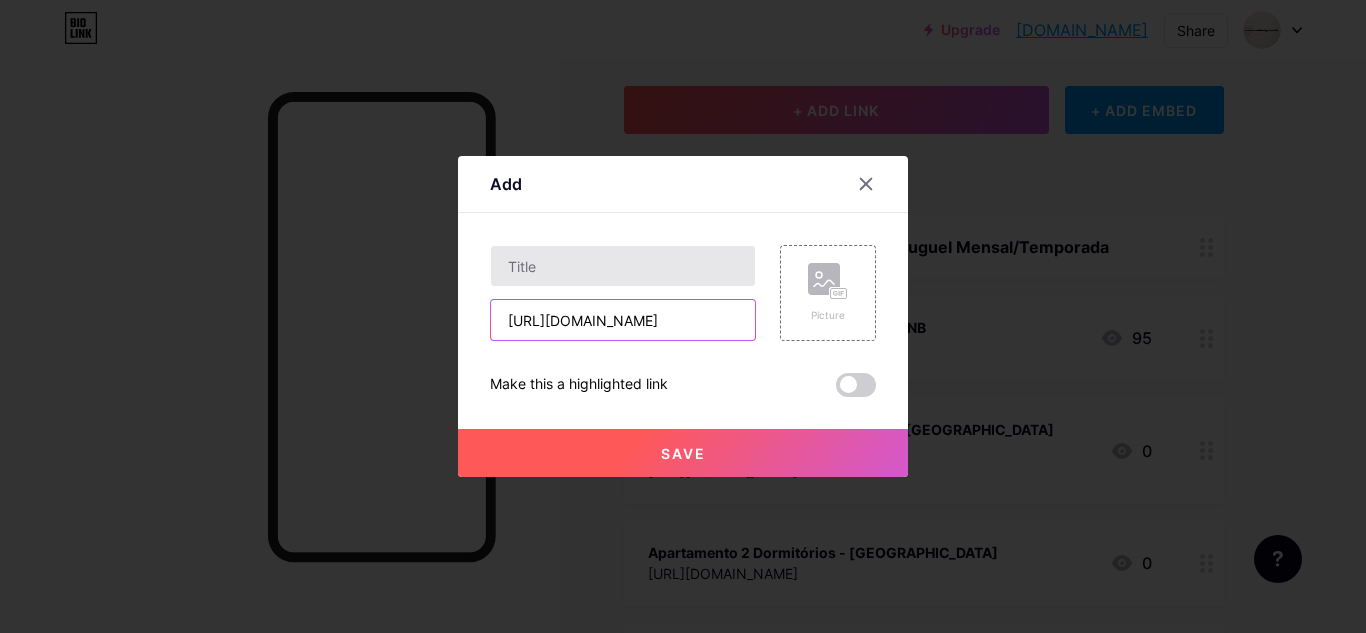 type on "[URL][DOMAIN_NAME]" 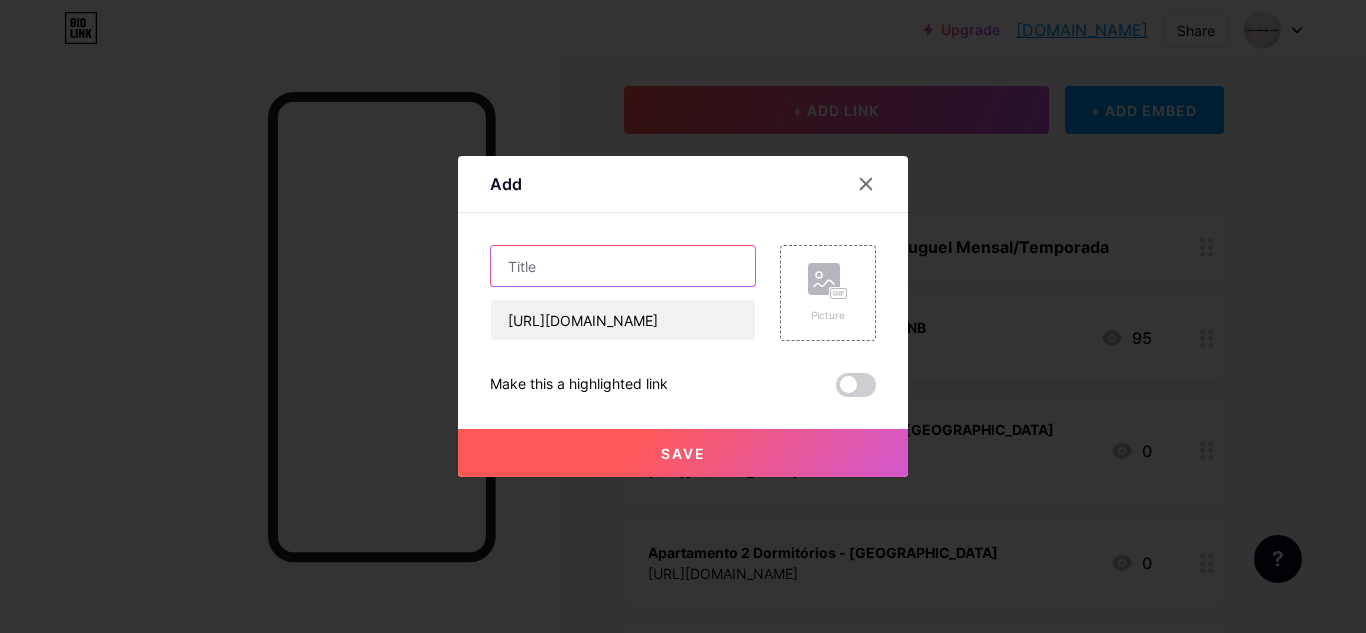 click at bounding box center (623, 266) 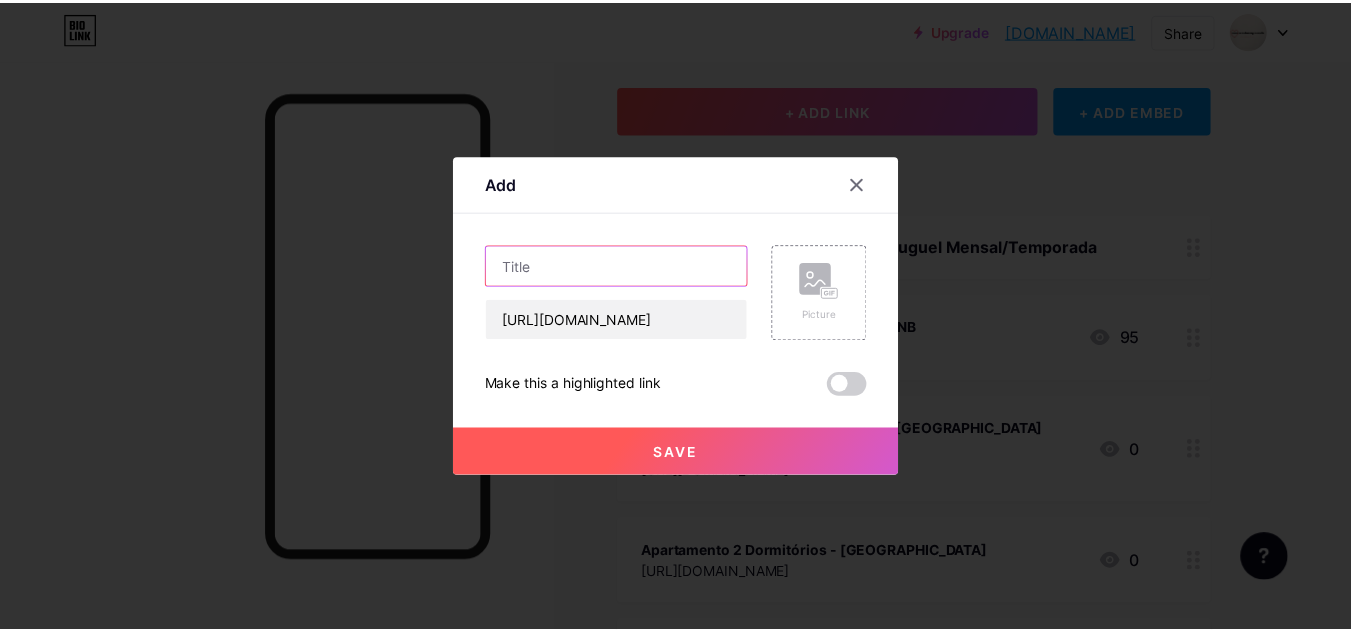 scroll, scrollTop: 0, scrollLeft: 0, axis: both 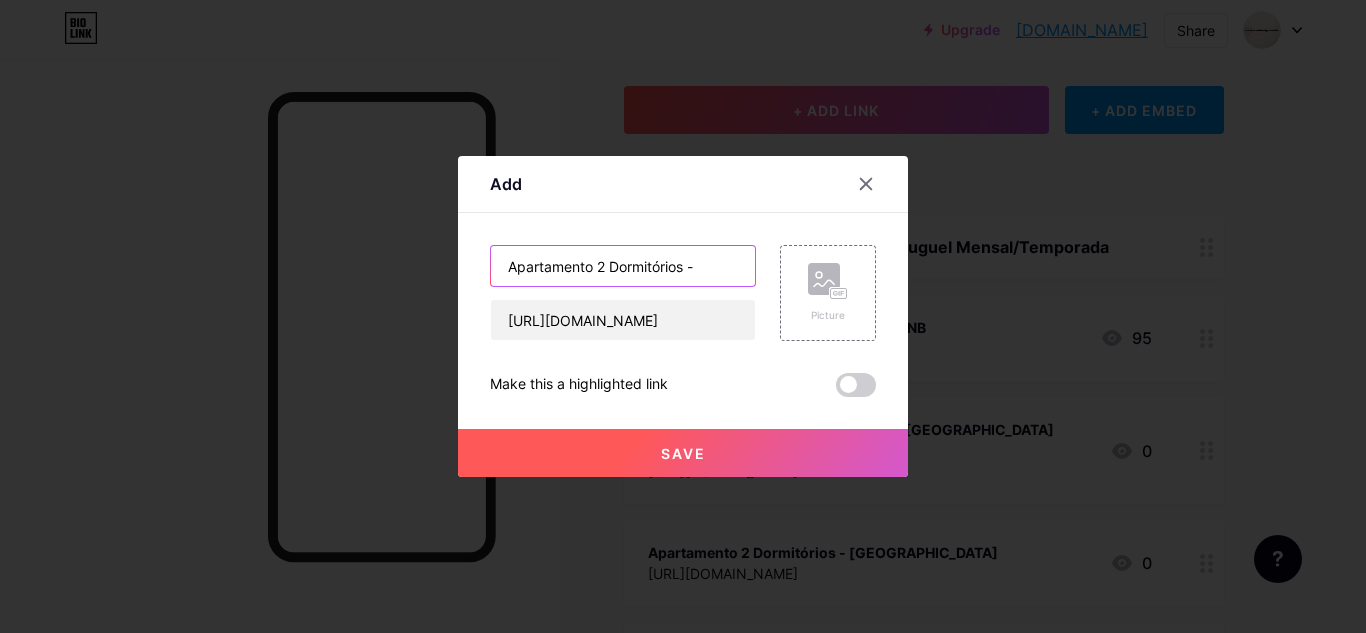 click on "Apartamento 2 Dormitórios -" at bounding box center (623, 266) 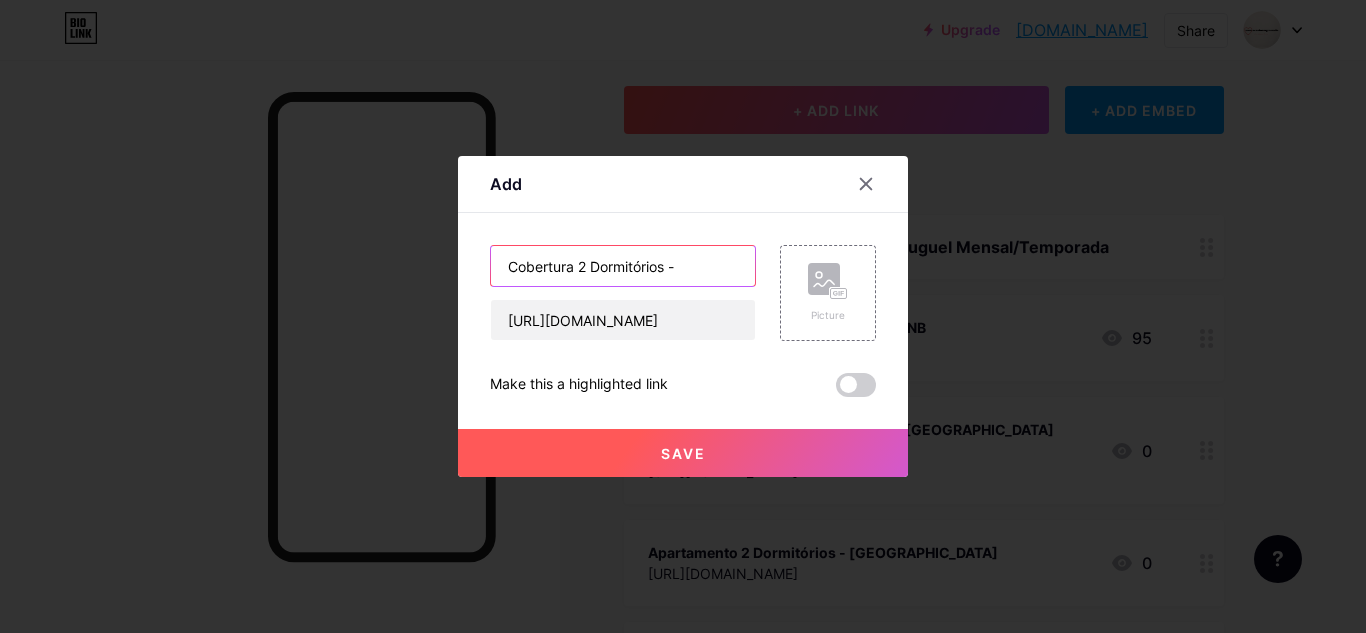 click on "Cobertura 2 Dormitórios -" at bounding box center [623, 266] 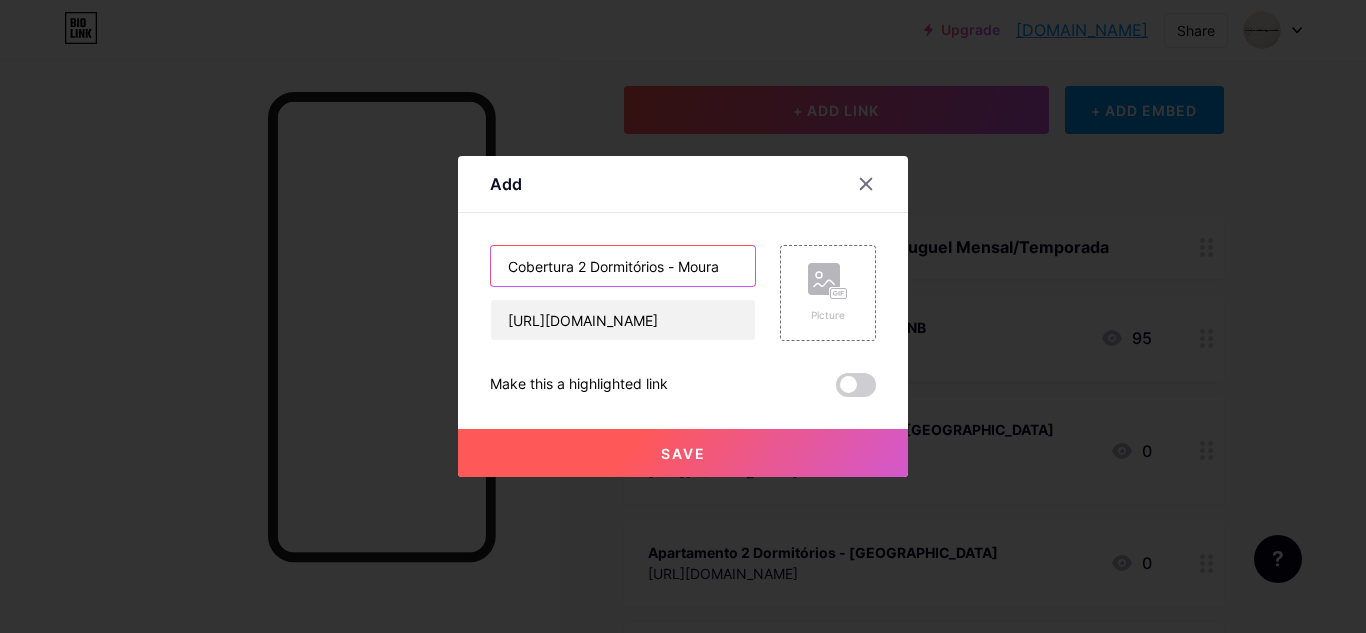 type on "Cobertura 2 Dormitórios - Moura" 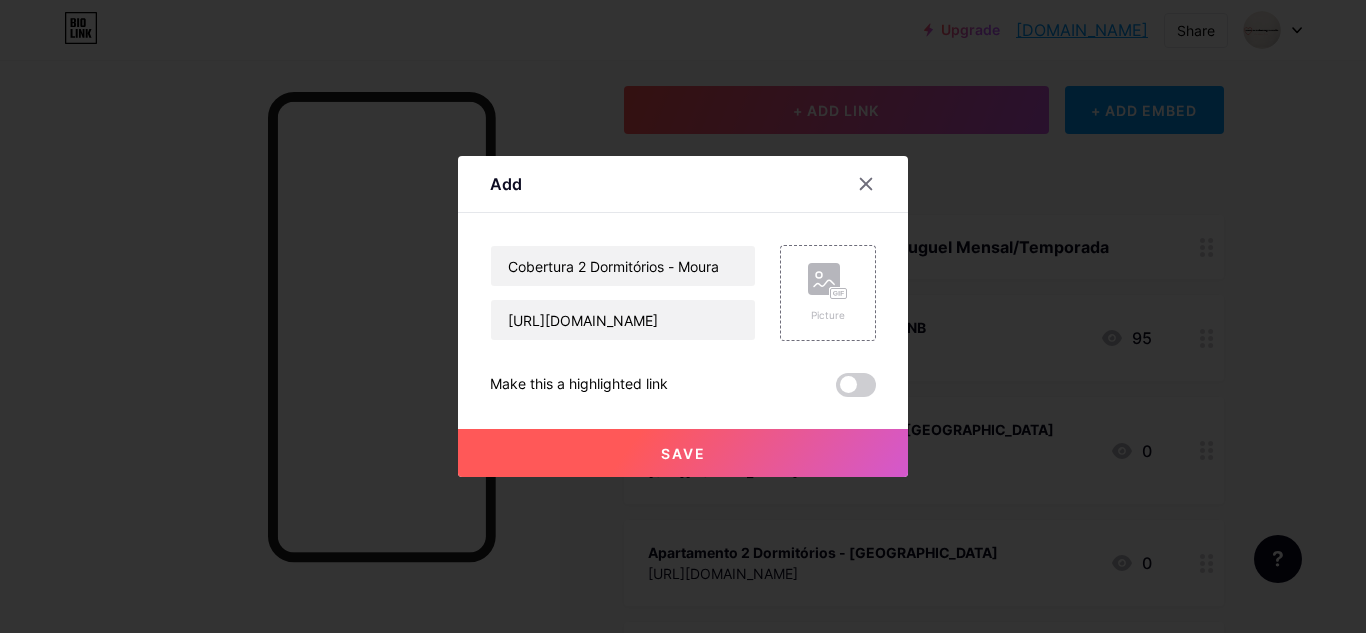 click on "Save" at bounding box center [683, 453] 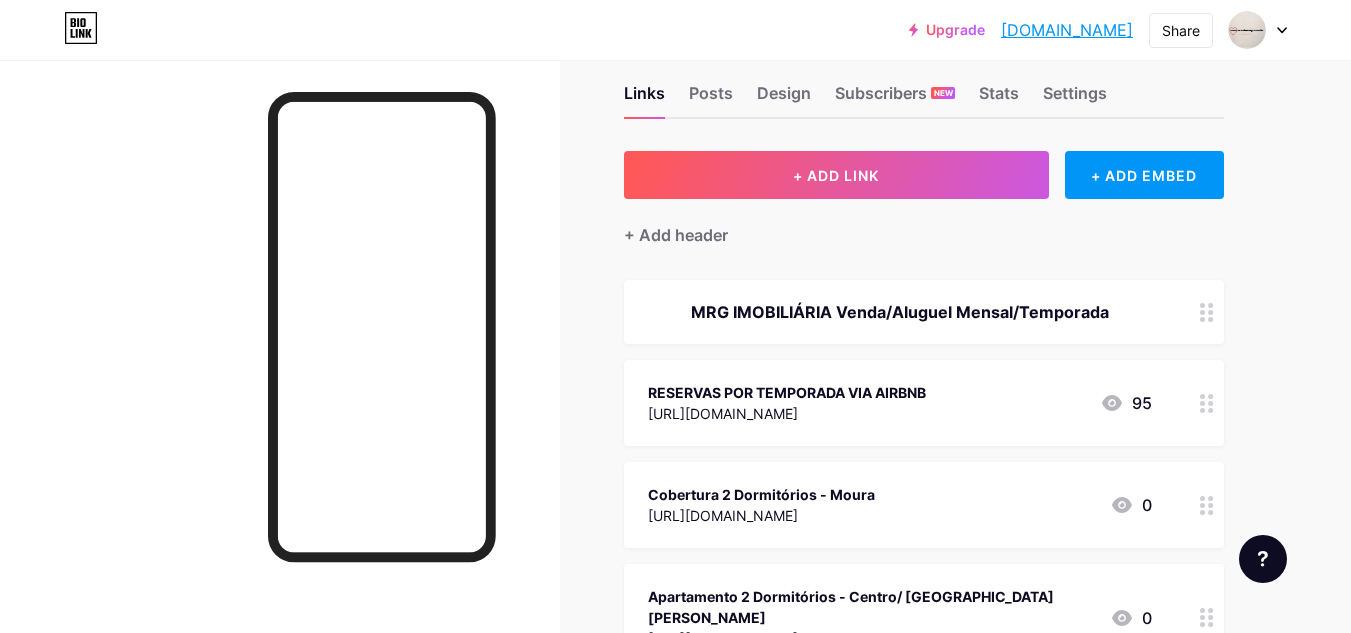 scroll, scrollTop: 0, scrollLeft: 0, axis: both 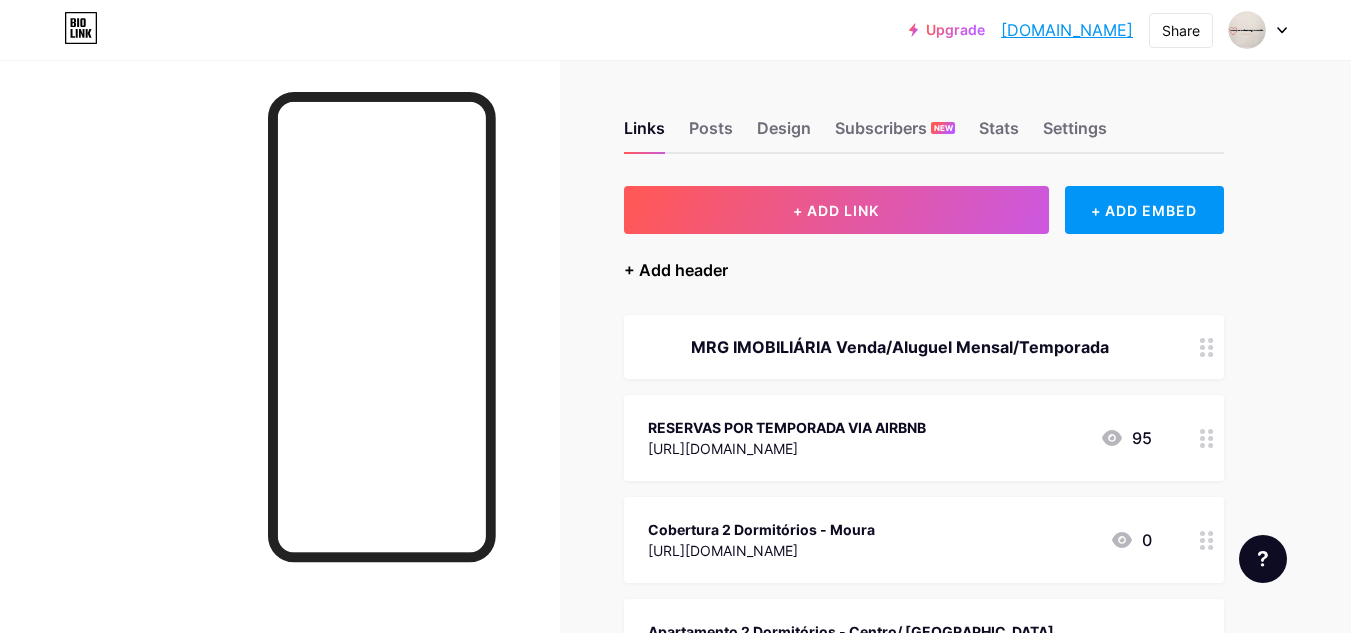 click on "+ Add header" at bounding box center (676, 270) 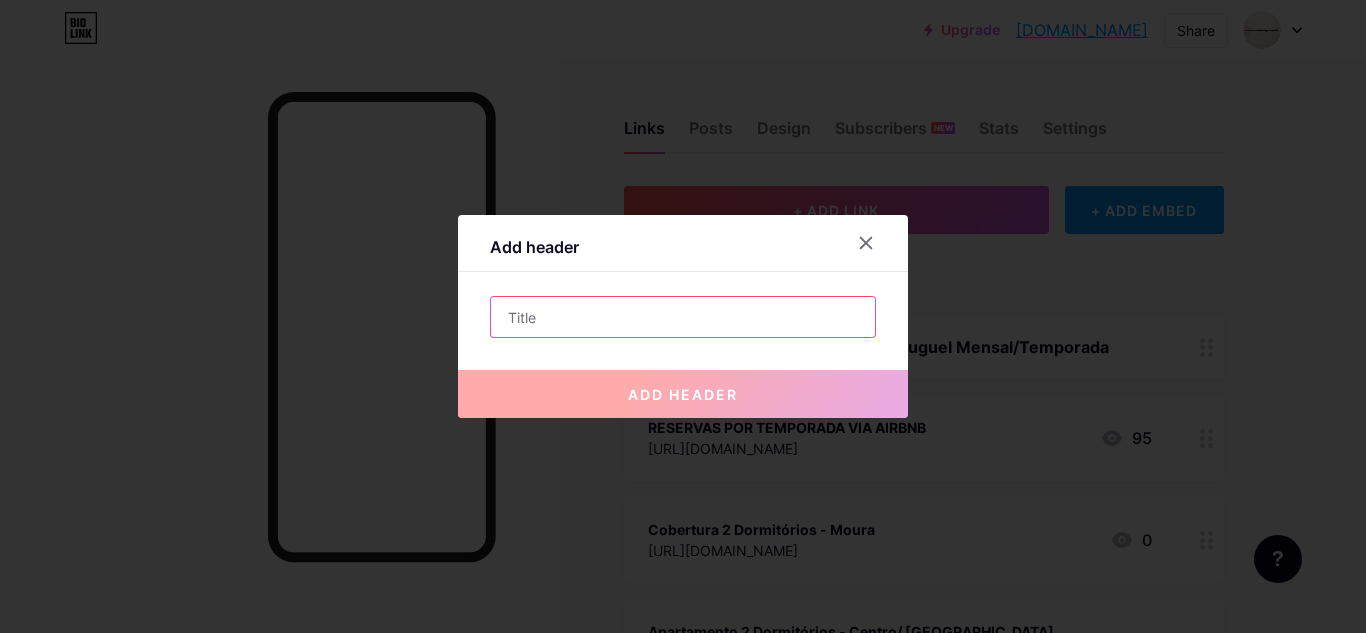 click at bounding box center (683, 317) 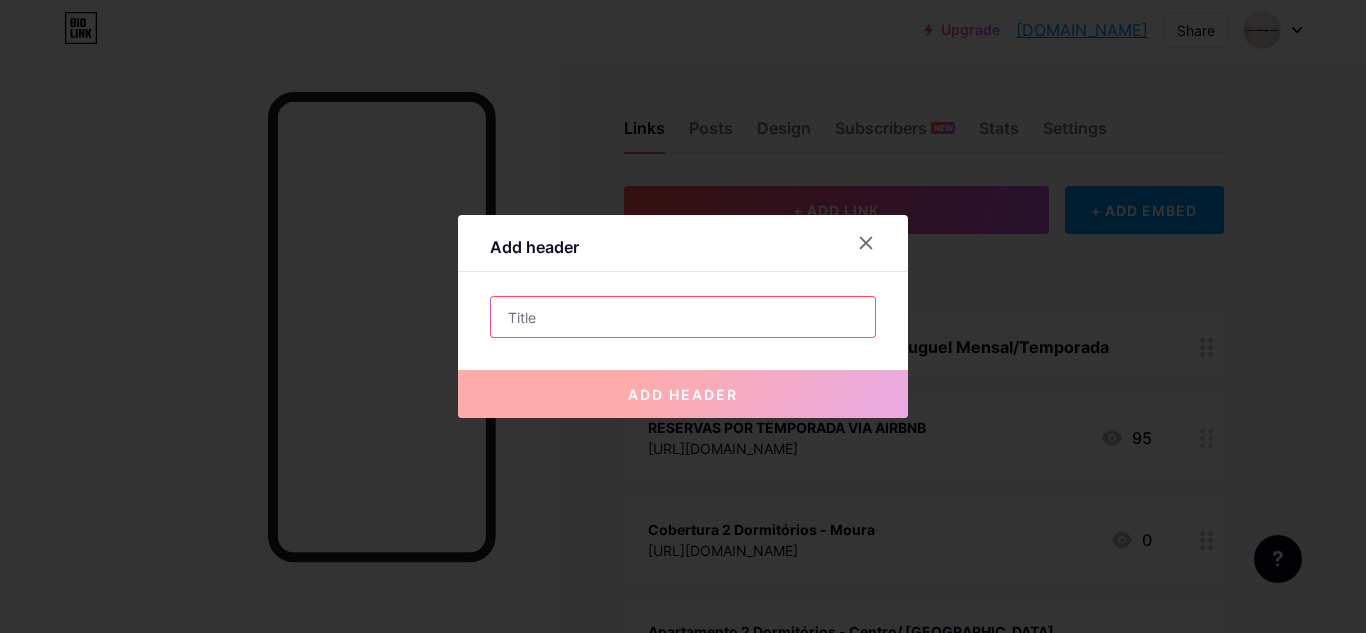click at bounding box center [683, 317] 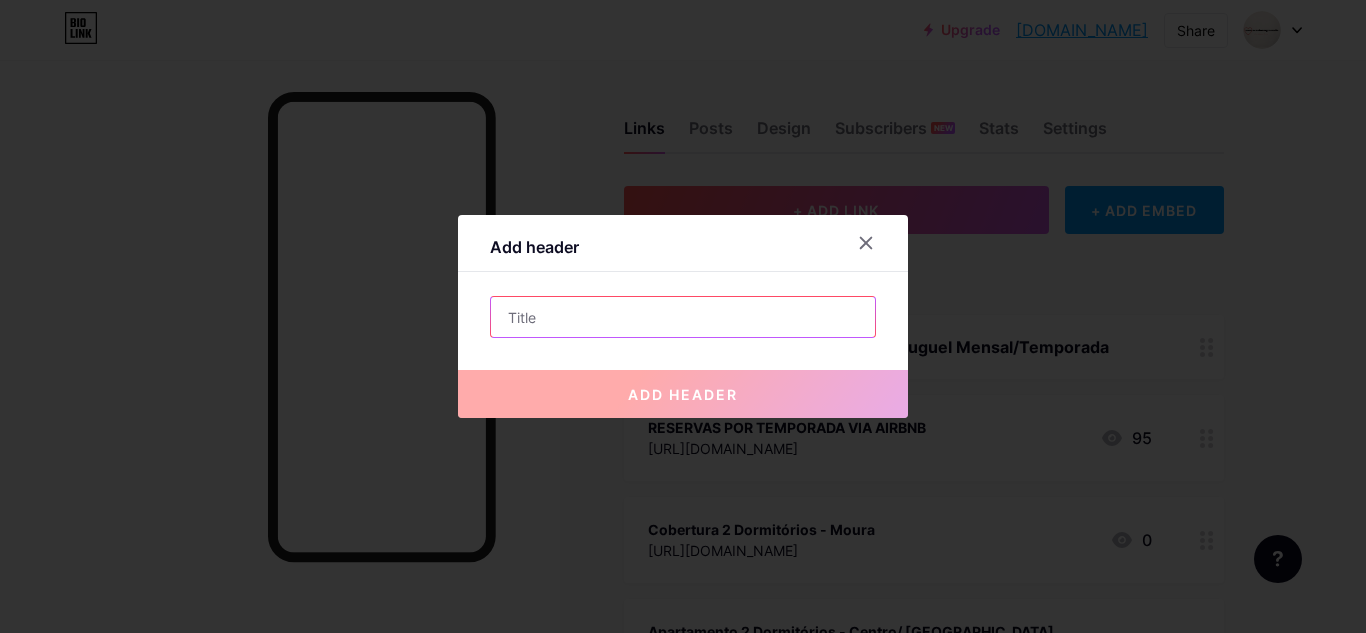paste on "[URL][DOMAIN_NAME]" 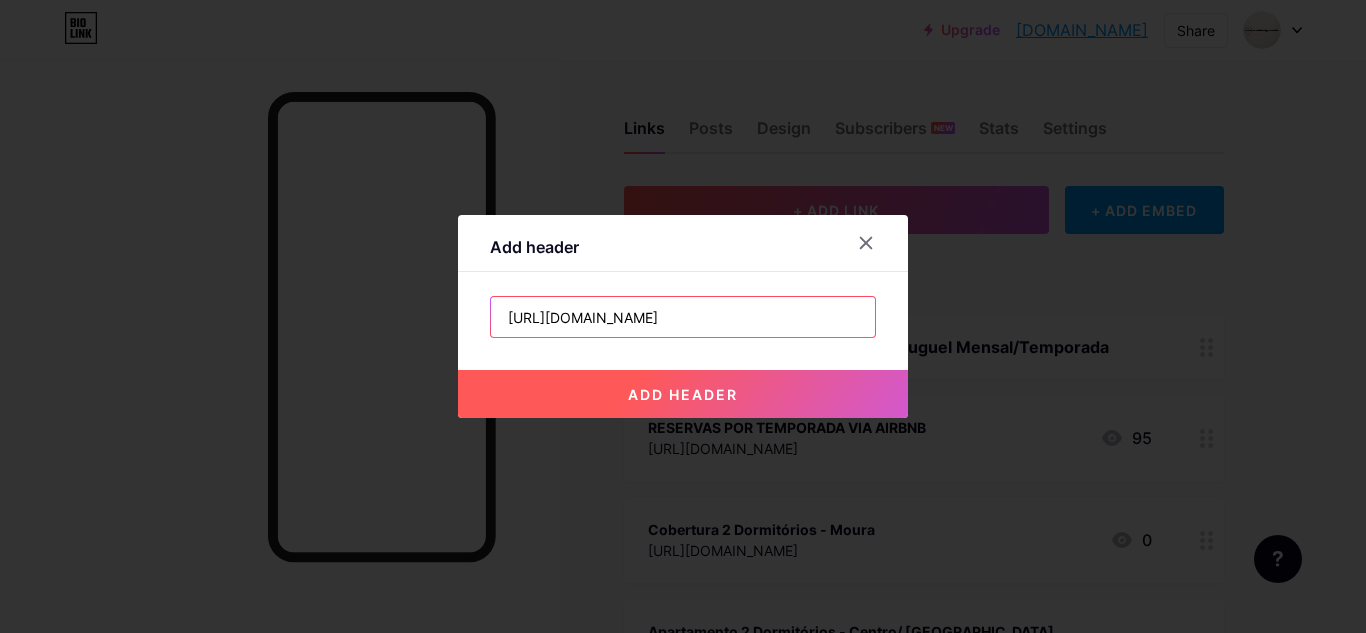 type on "[URL][DOMAIN_NAME]" 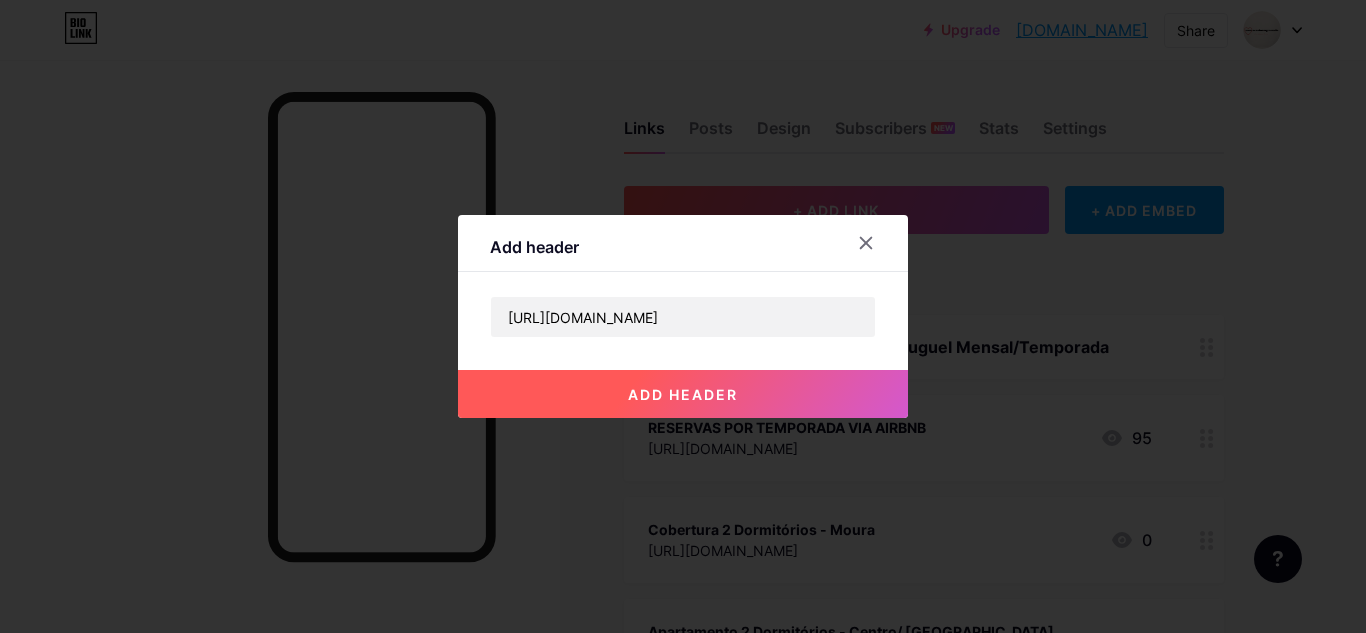click on "add header" at bounding box center [683, 394] 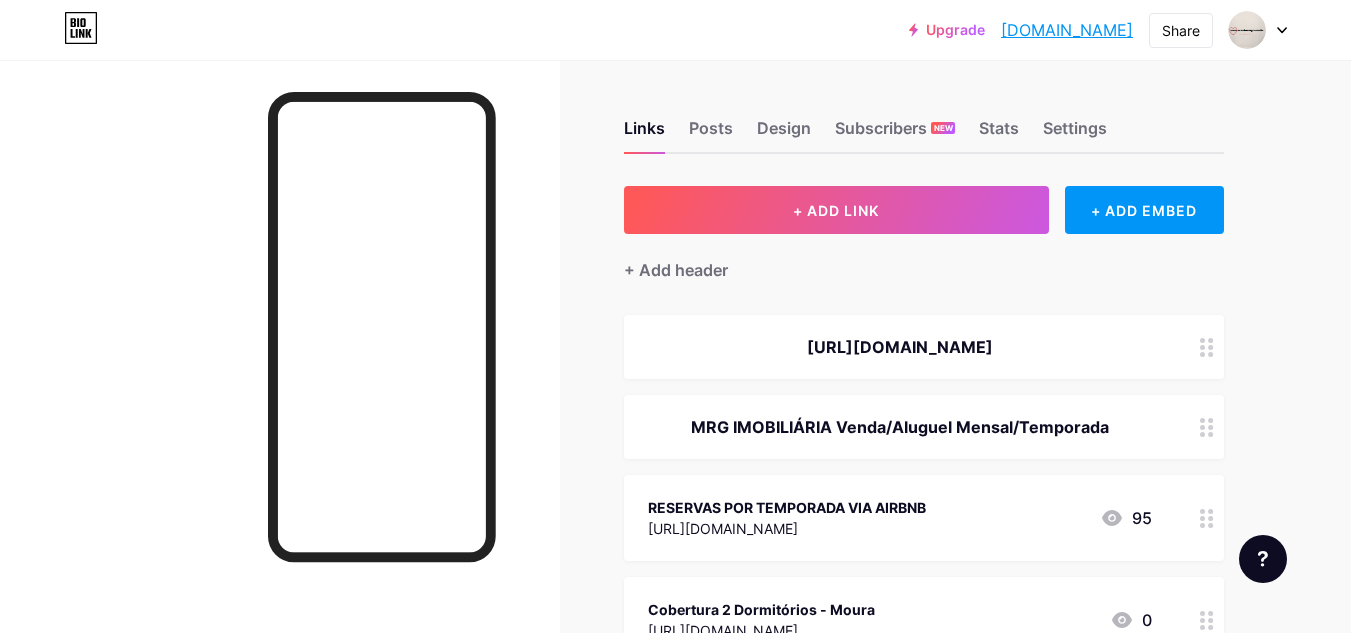 click at bounding box center [1207, 347] 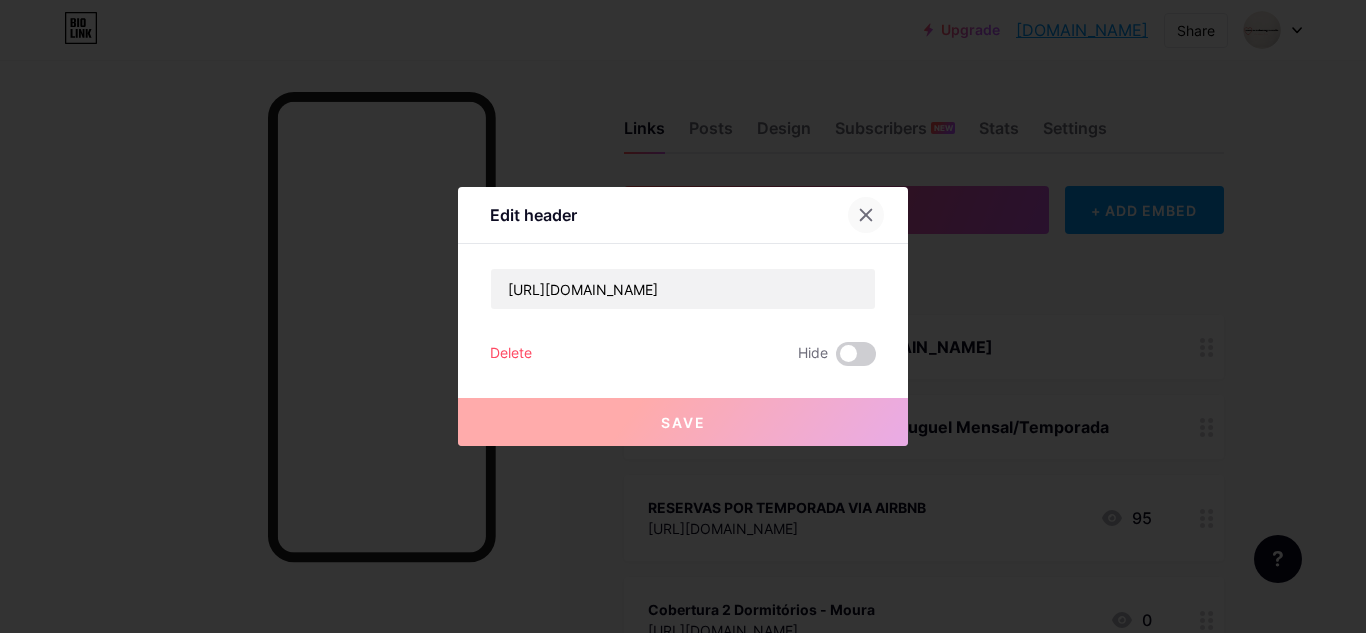 click 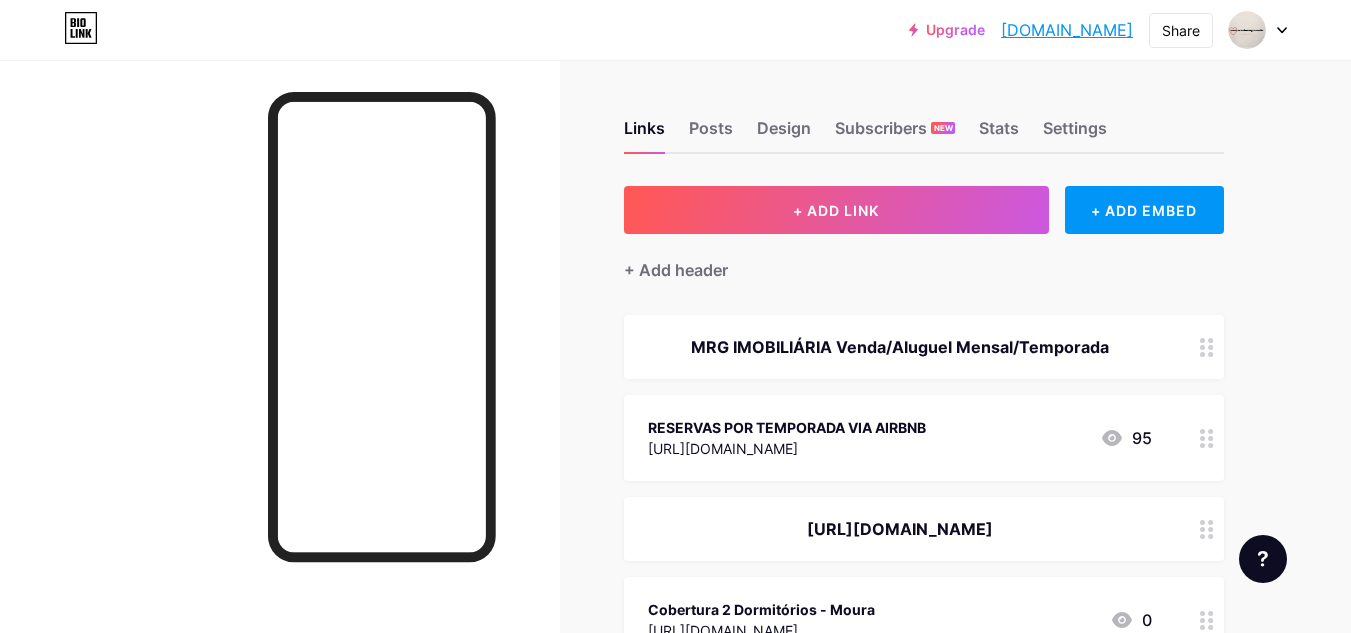 scroll, scrollTop: 100, scrollLeft: 0, axis: vertical 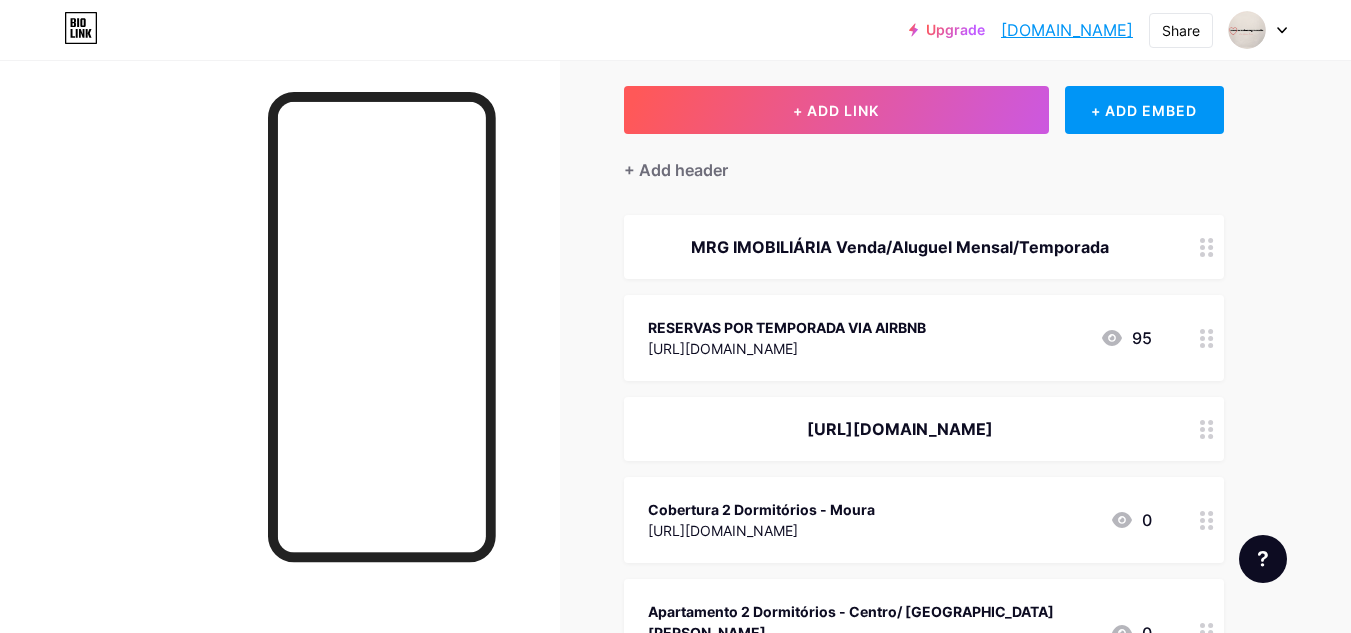 click 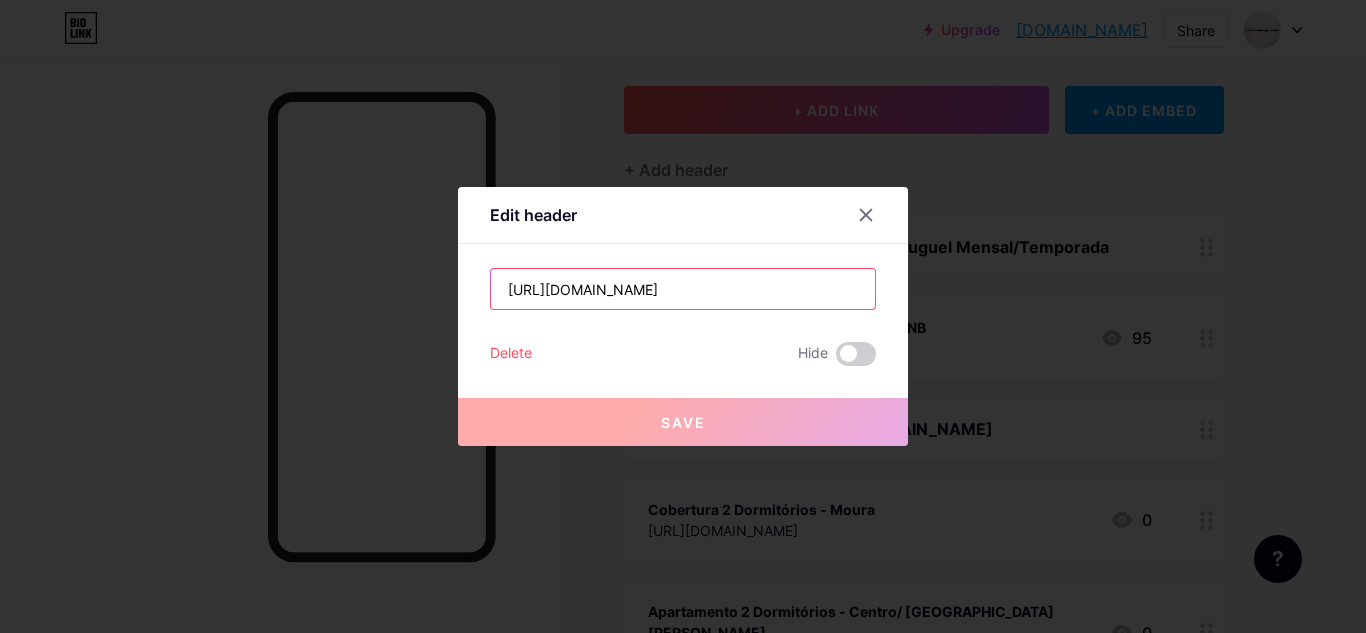 click on "[URL][DOMAIN_NAME]" at bounding box center (683, 289) 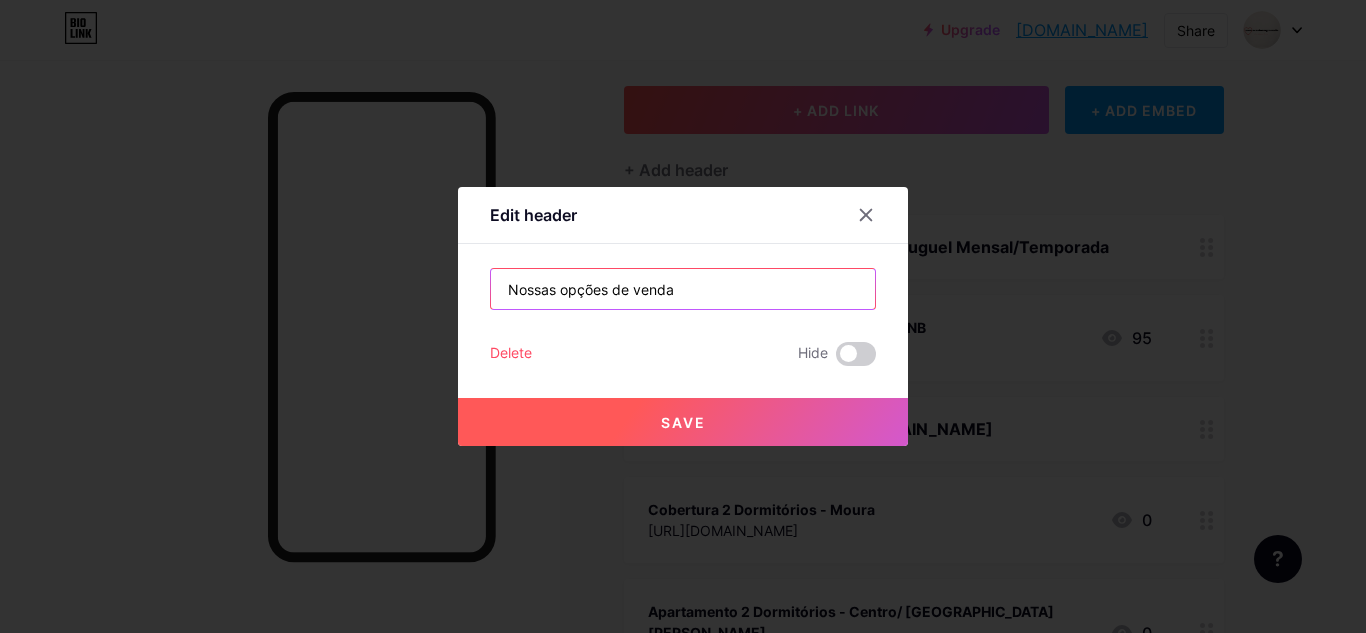 type on "Nossas opções de venda" 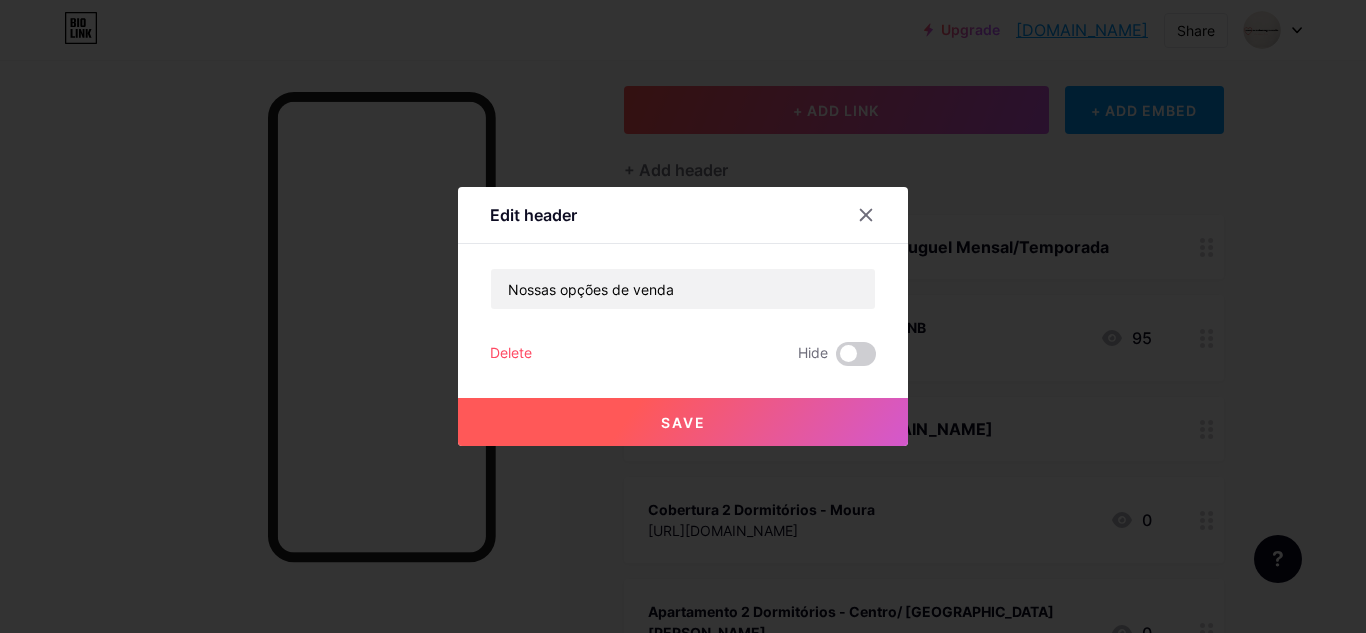 click on "Save" at bounding box center [683, 422] 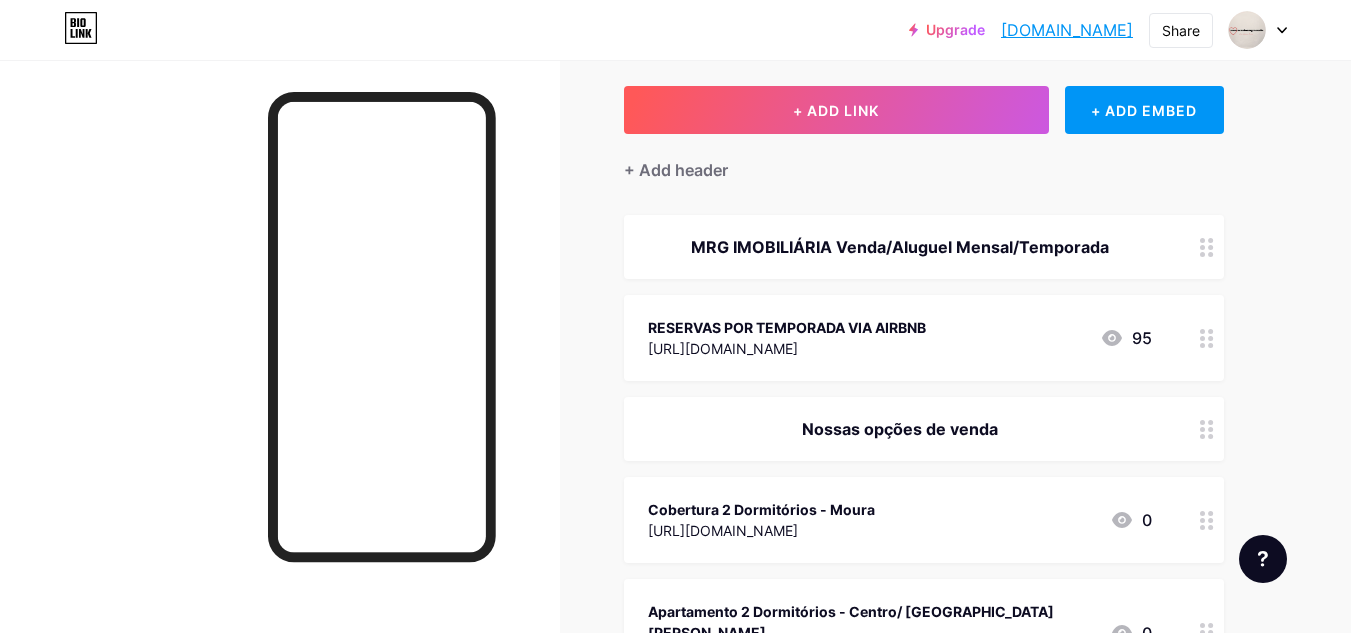 click 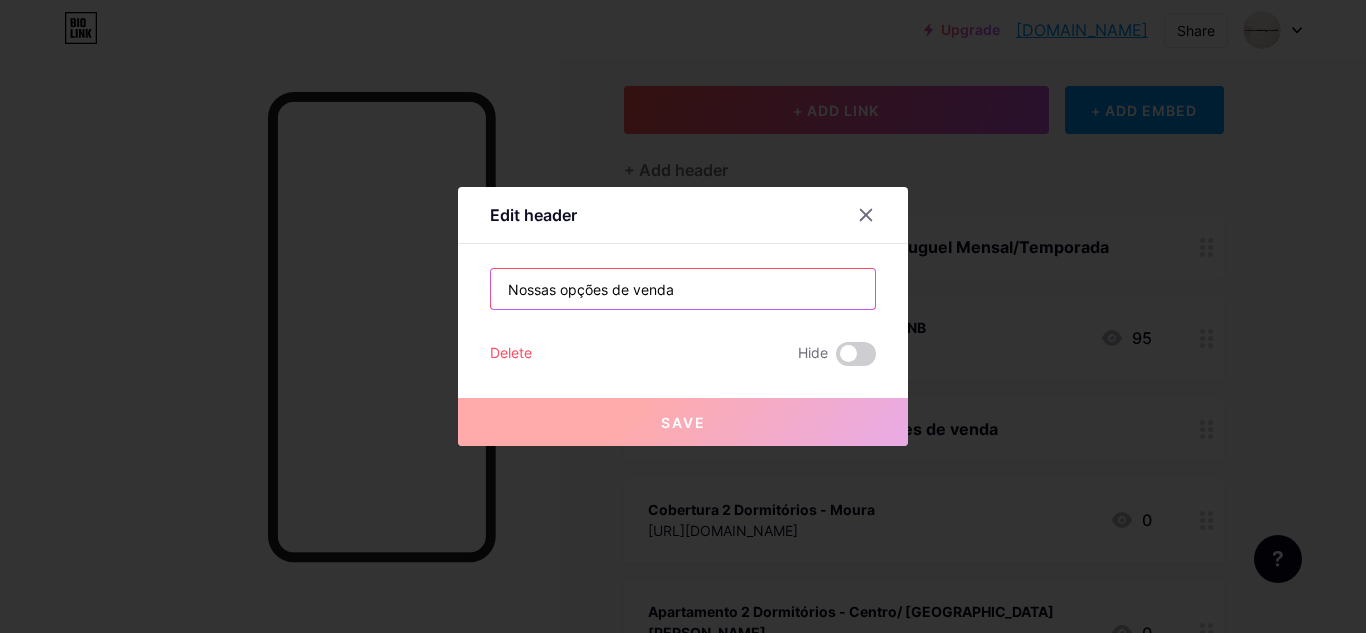 drag, startPoint x: 688, startPoint y: 288, endPoint x: 443, endPoint y: 292, distance: 245.03265 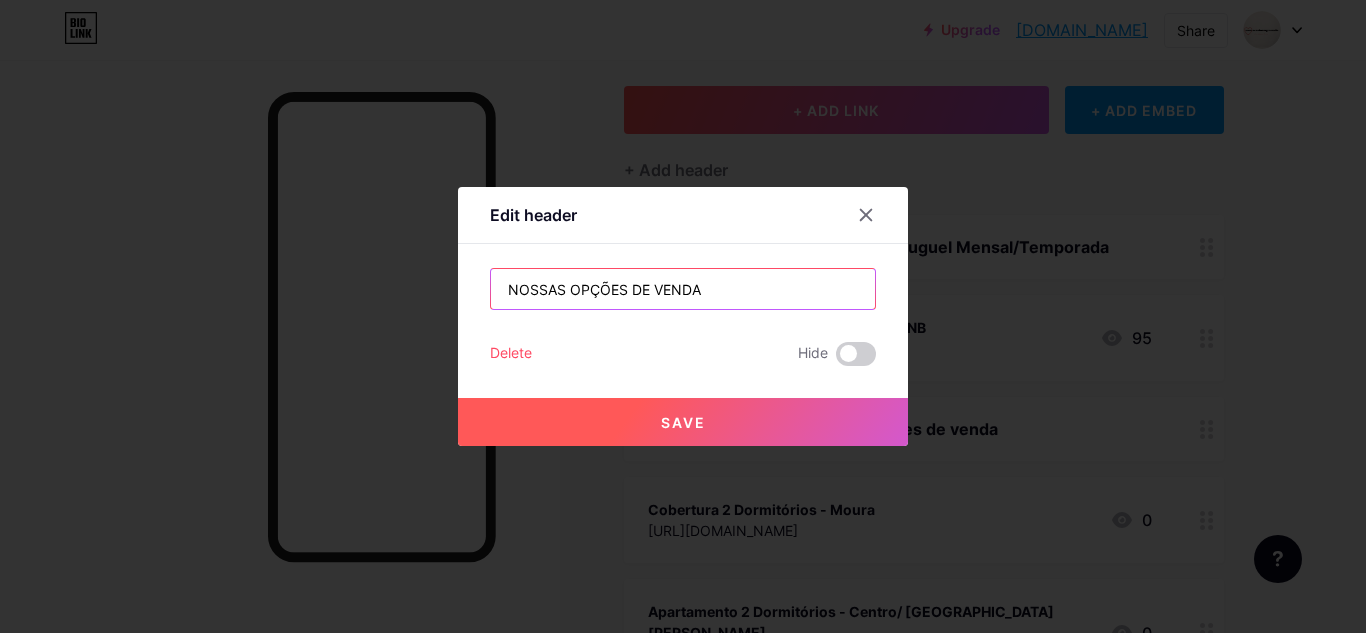 type on "NOSSAS OPÇÕES DE VENDA" 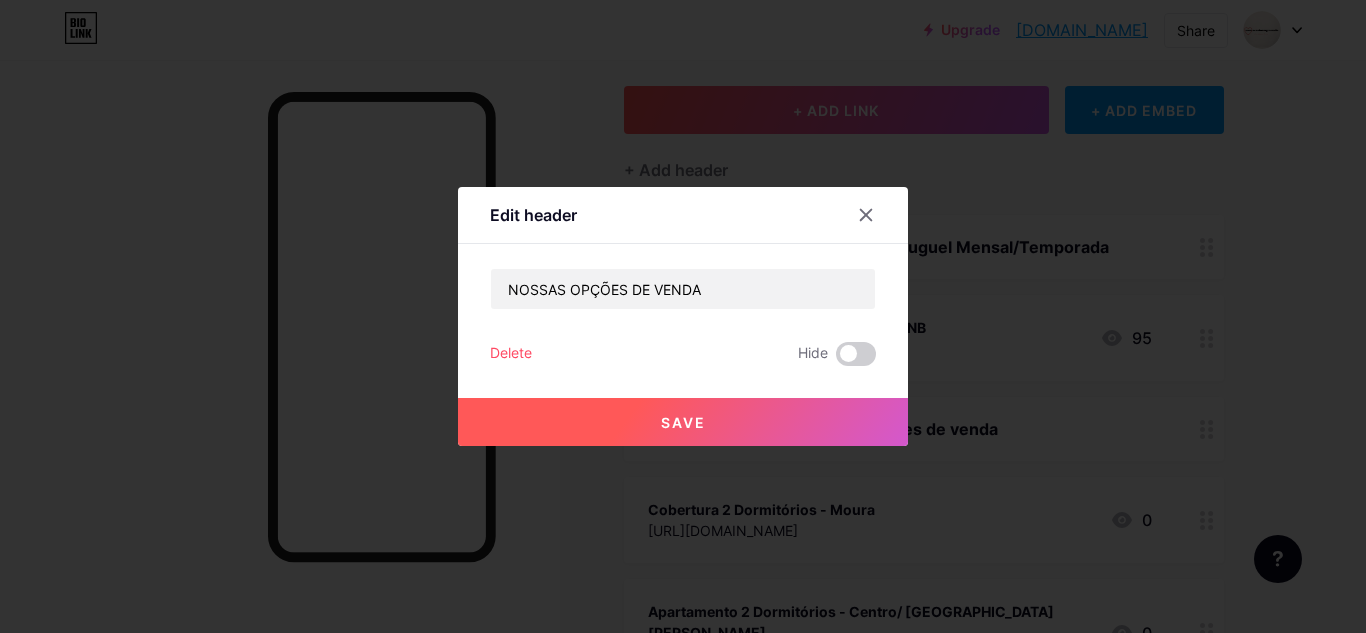 click on "Save" at bounding box center [683, 422] 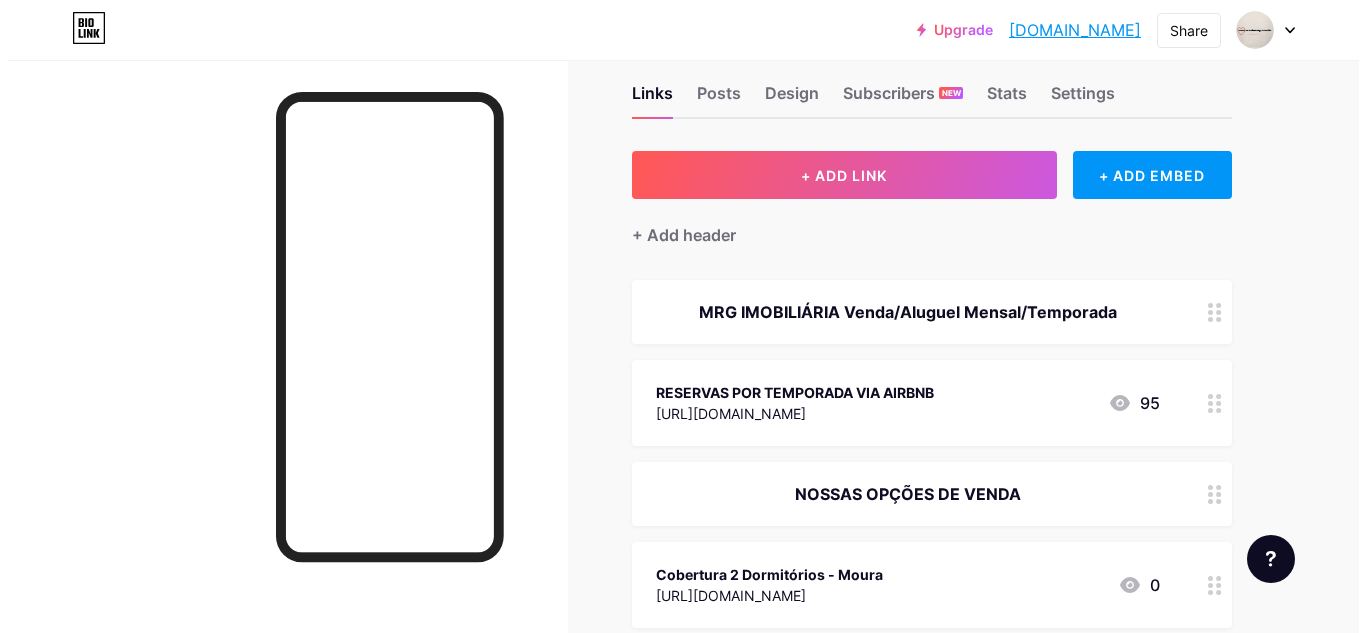 scroll, scrollTop: 0, scrollLeft: 0, axis: both 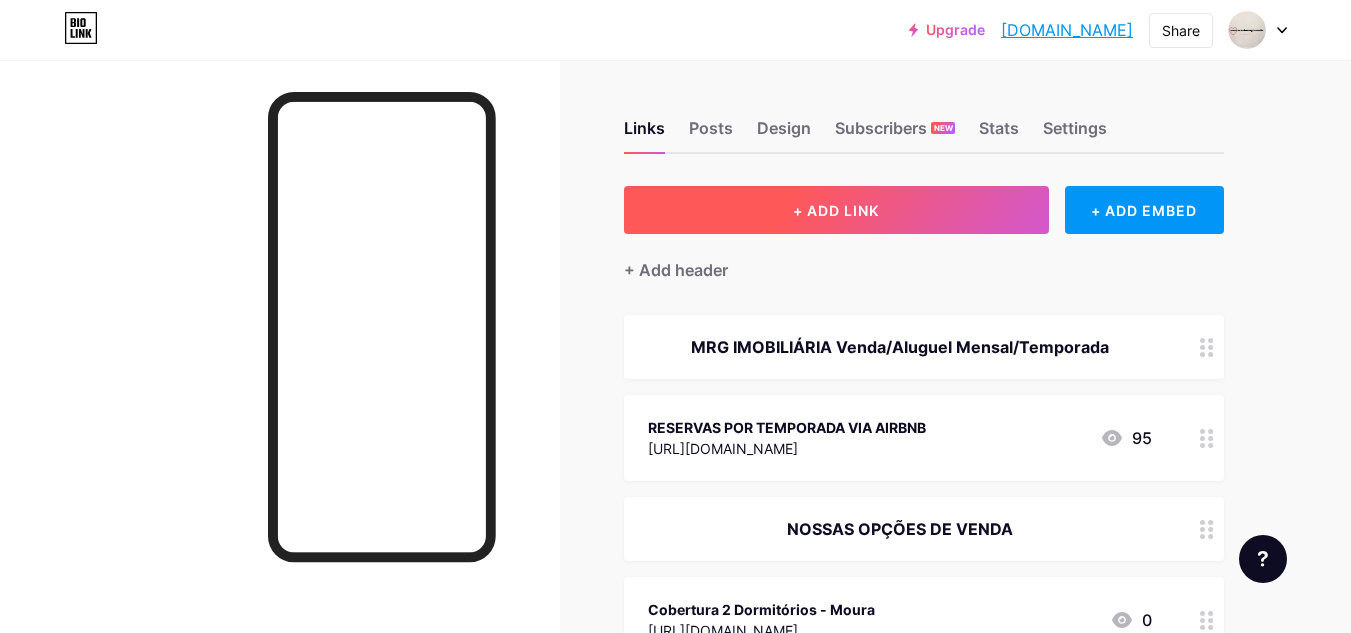 click on "+ ADD LINK" at bounding box center [836, 210] 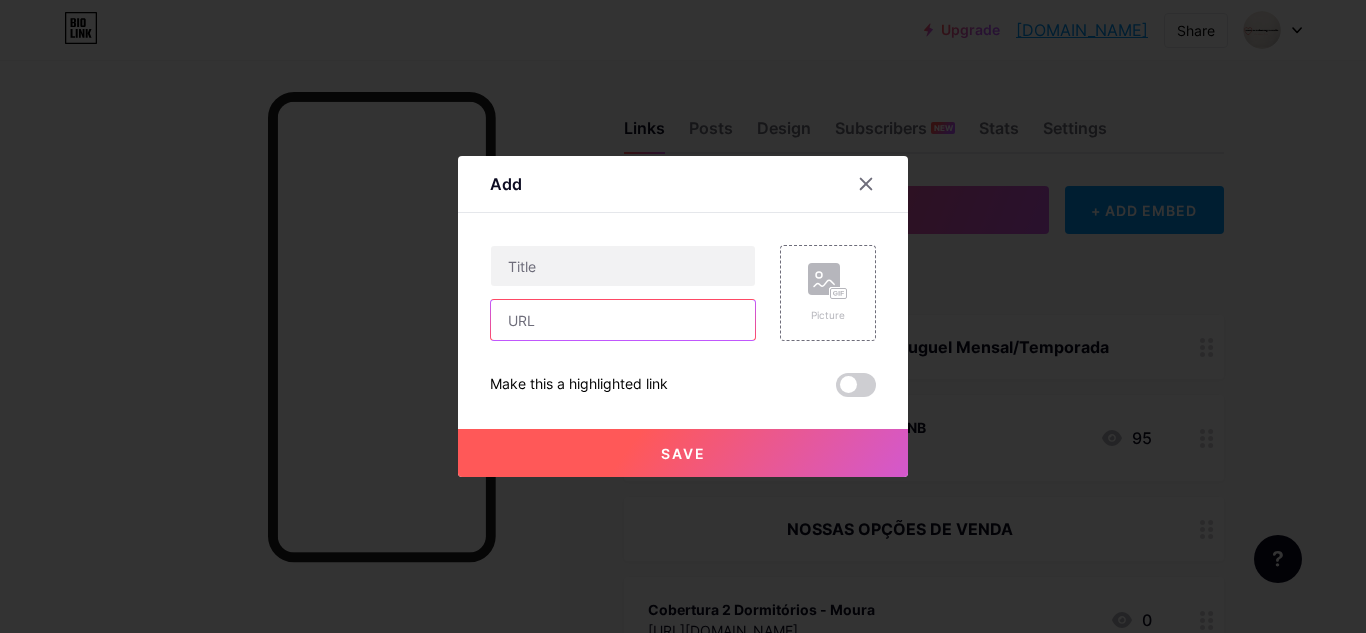 click at bounding box center [623, 320] 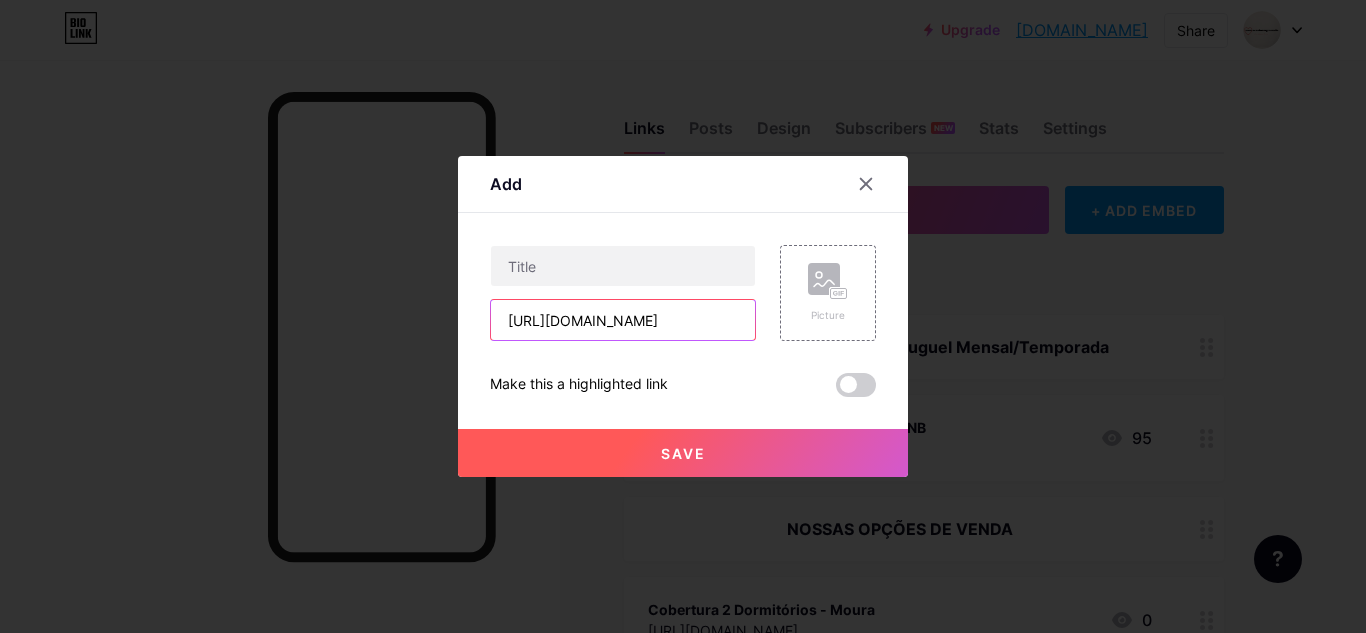 scroll, scrollTop: 0, scrollLeft: 575, axis: horizontal 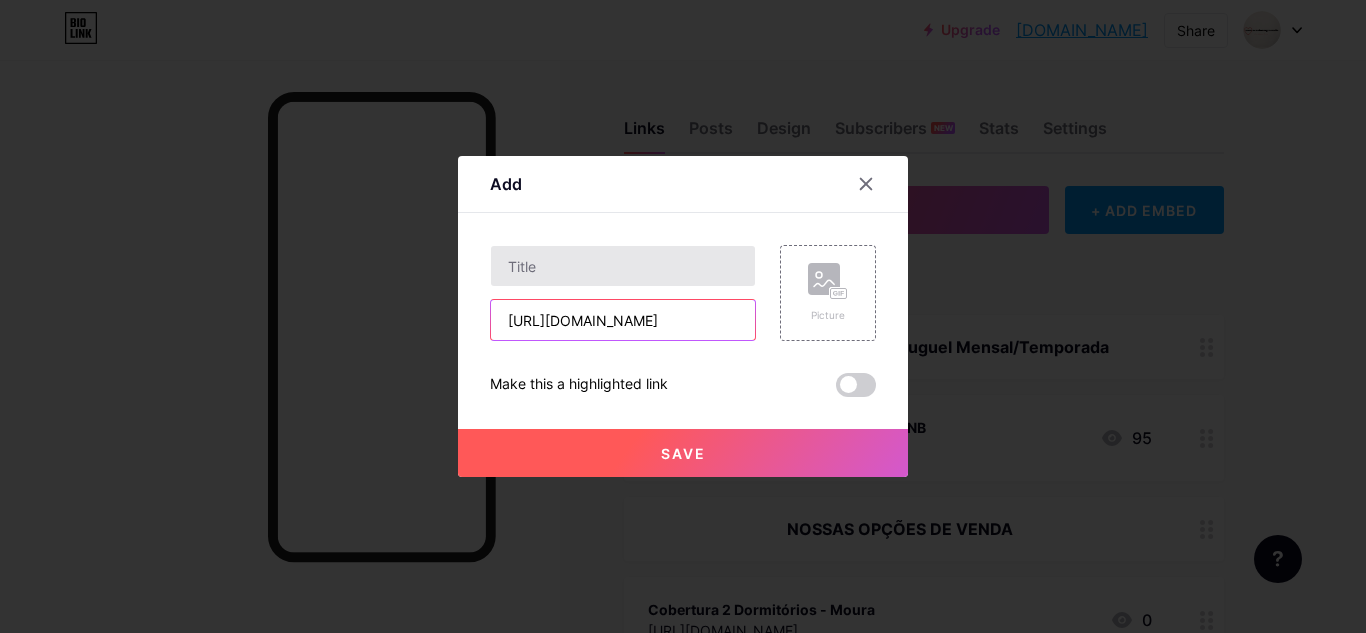 type on "[URL][DOMAIN_NAME]" 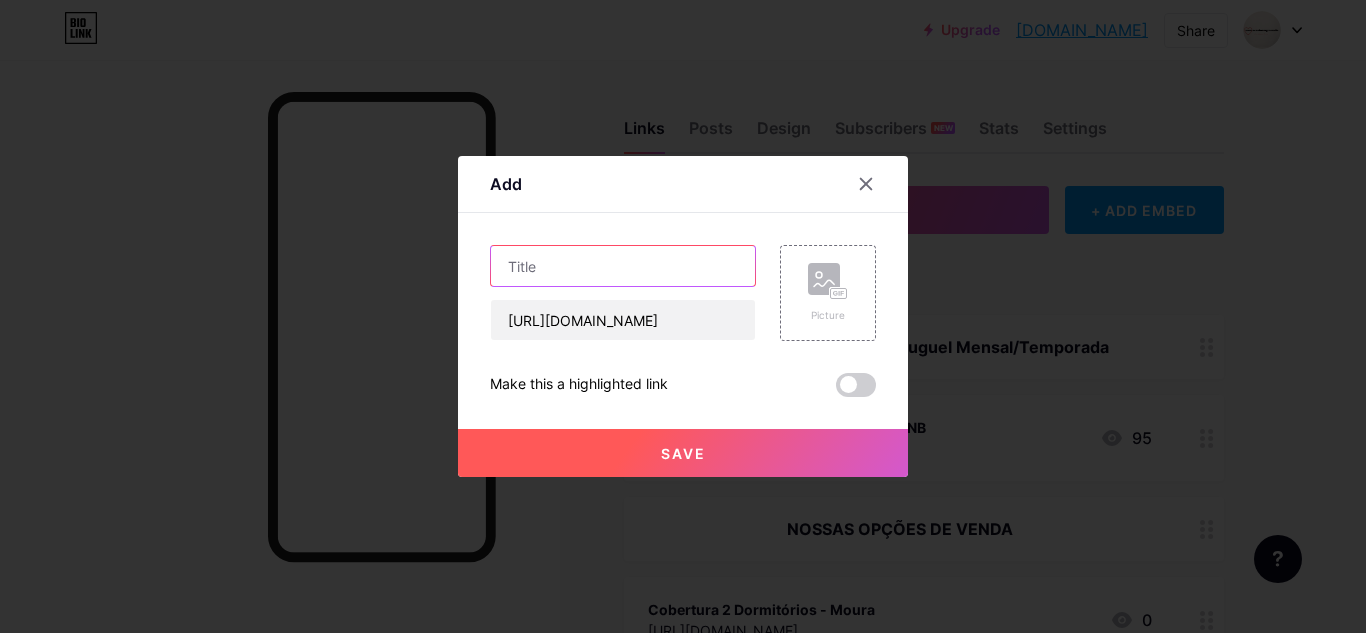 click at bounding box center (623, 266) 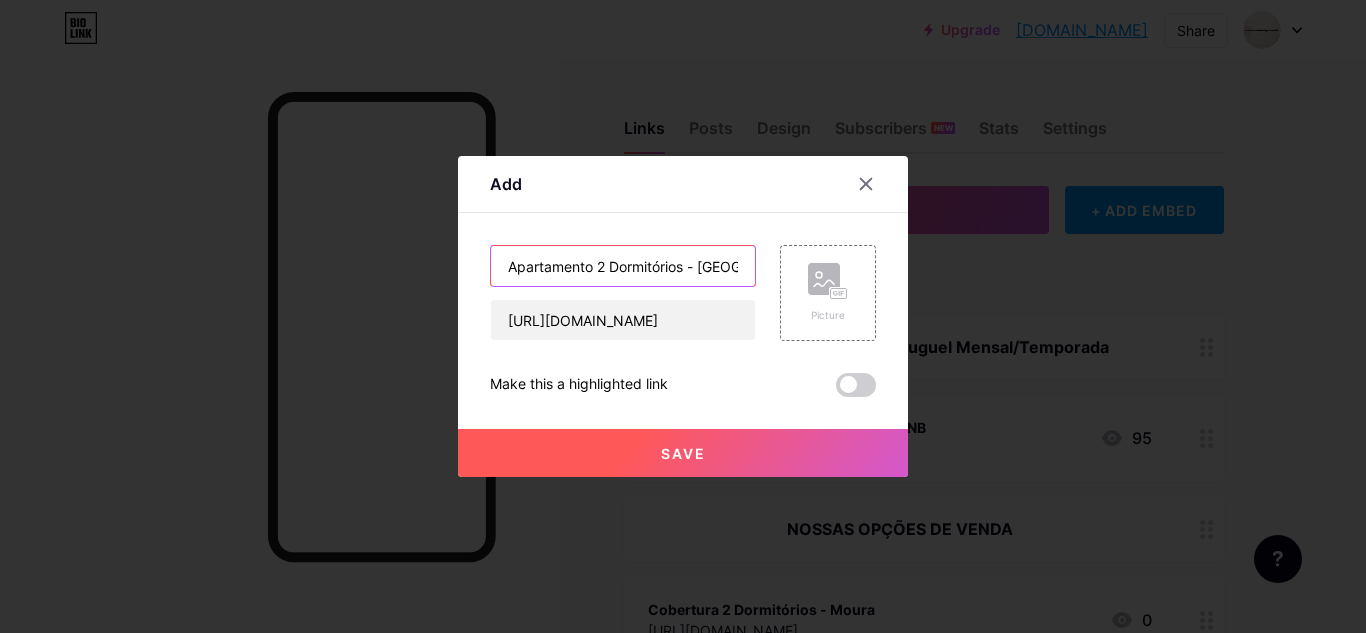 scroll, scrollTop: 0, scrollLeft: 6, axis: horizontal 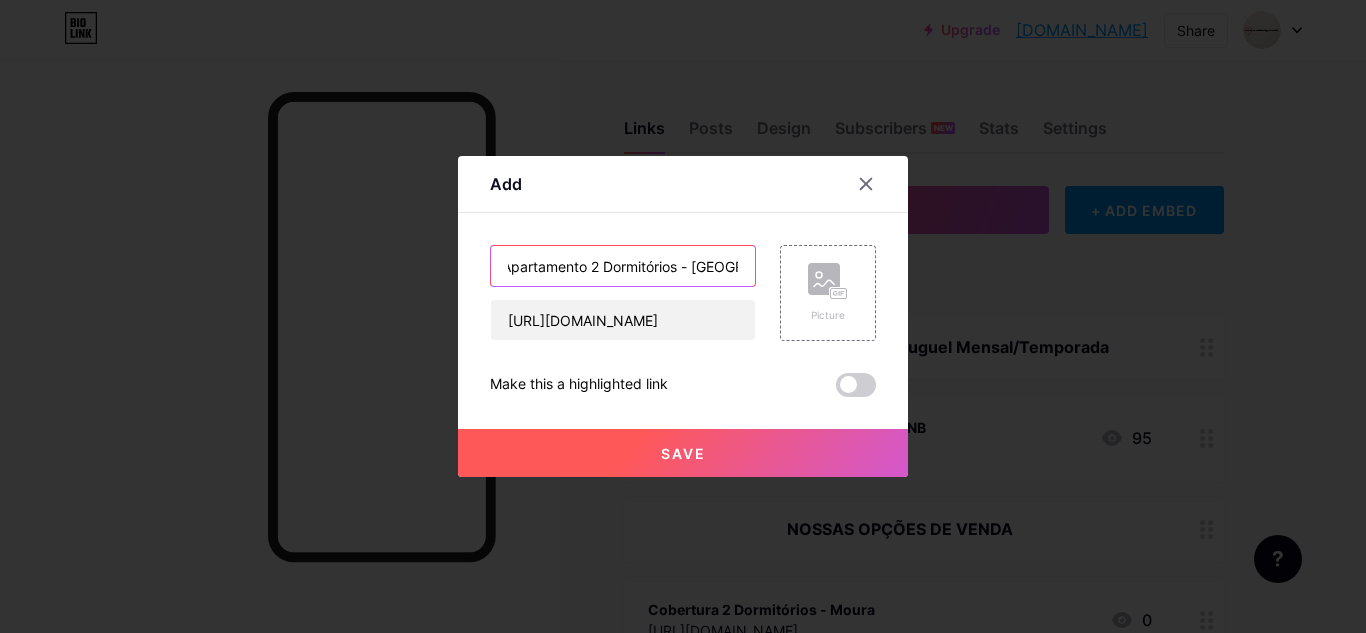 type on "Apartamento 2 Dormitórios - [GEOGRAPHIC_DATA]" 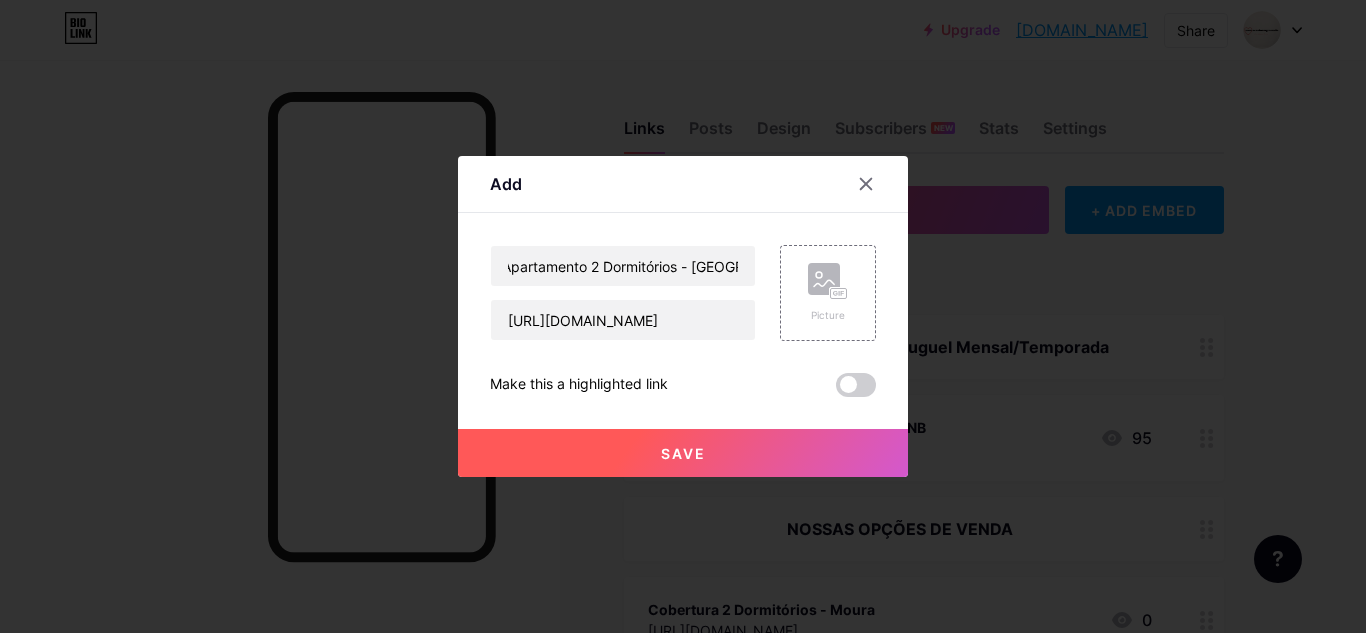 click on "Save" at bounding box center (683, 453) 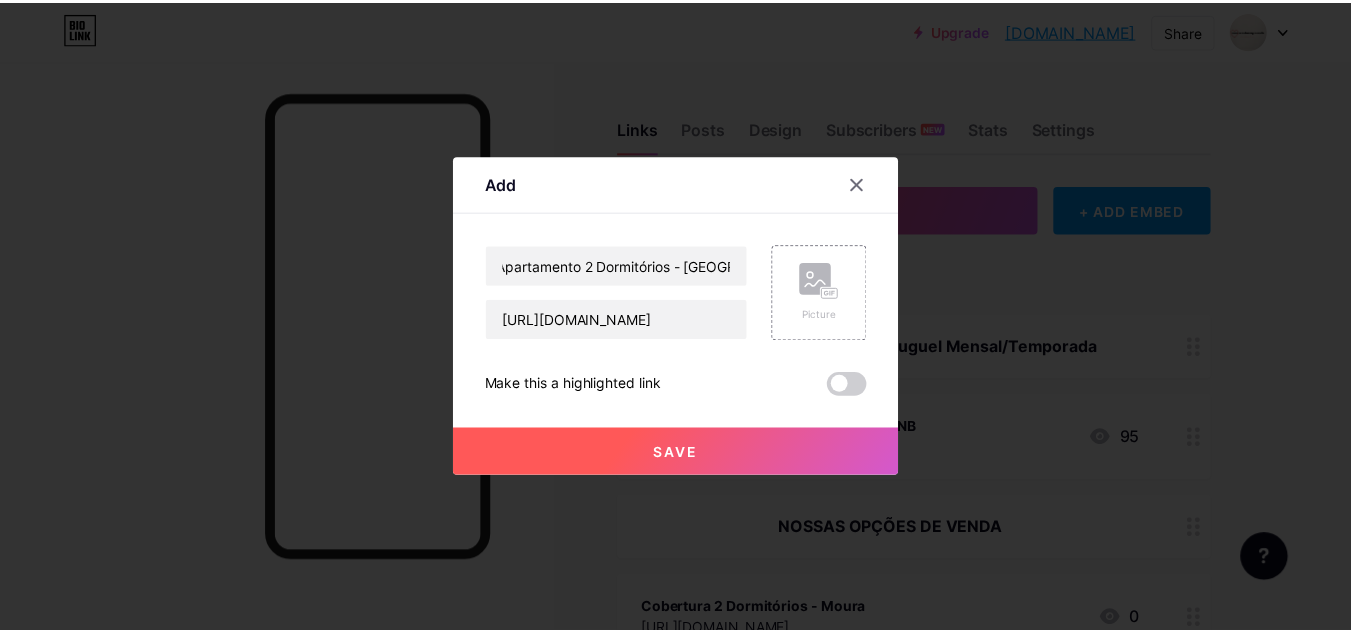 scroll, scrollTop: 0, scrollLeft: 0, axis: both 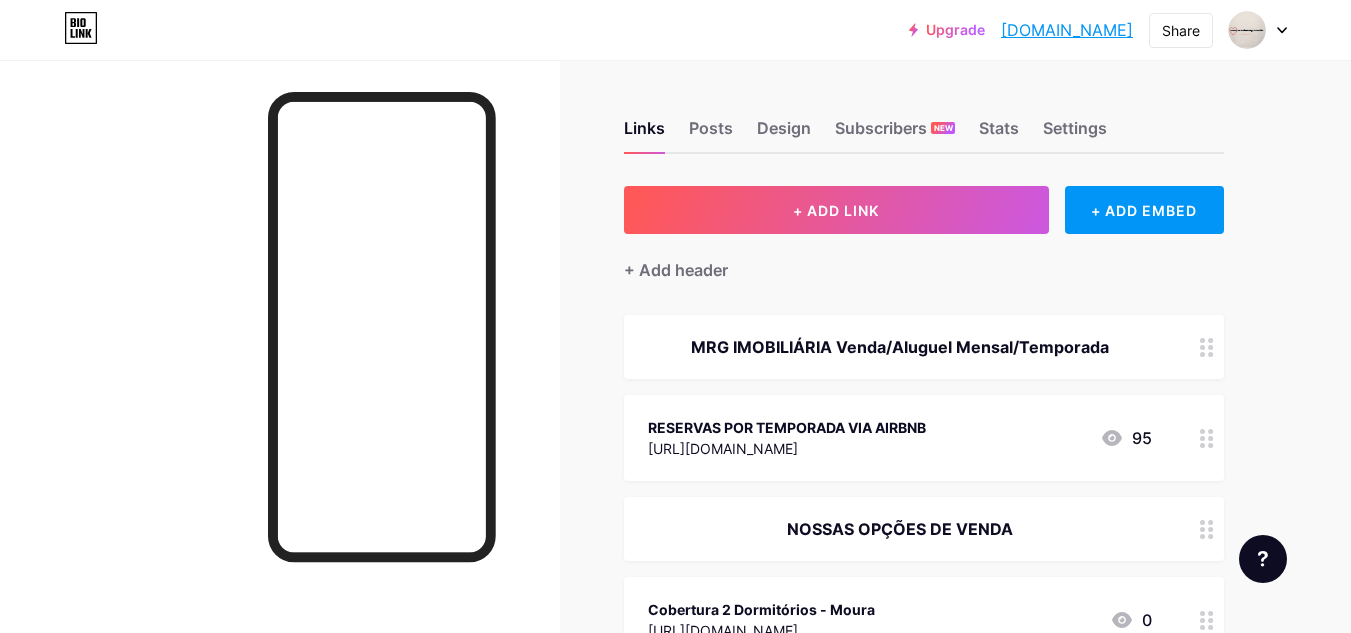 click on "+ ADD LINK" at bounding box center (836, 210) 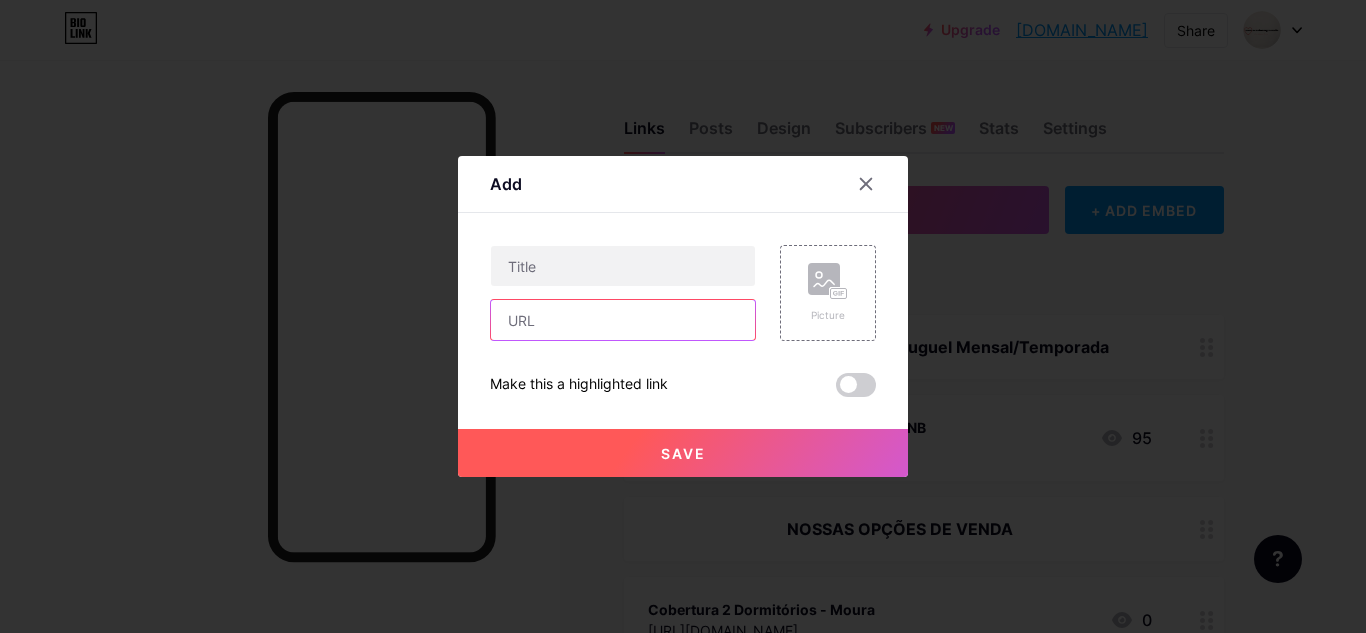 drag, startPoint x: 533, startPoint y: 332, endPoint x: 541, endPoint y: 320, distance: 14.422205 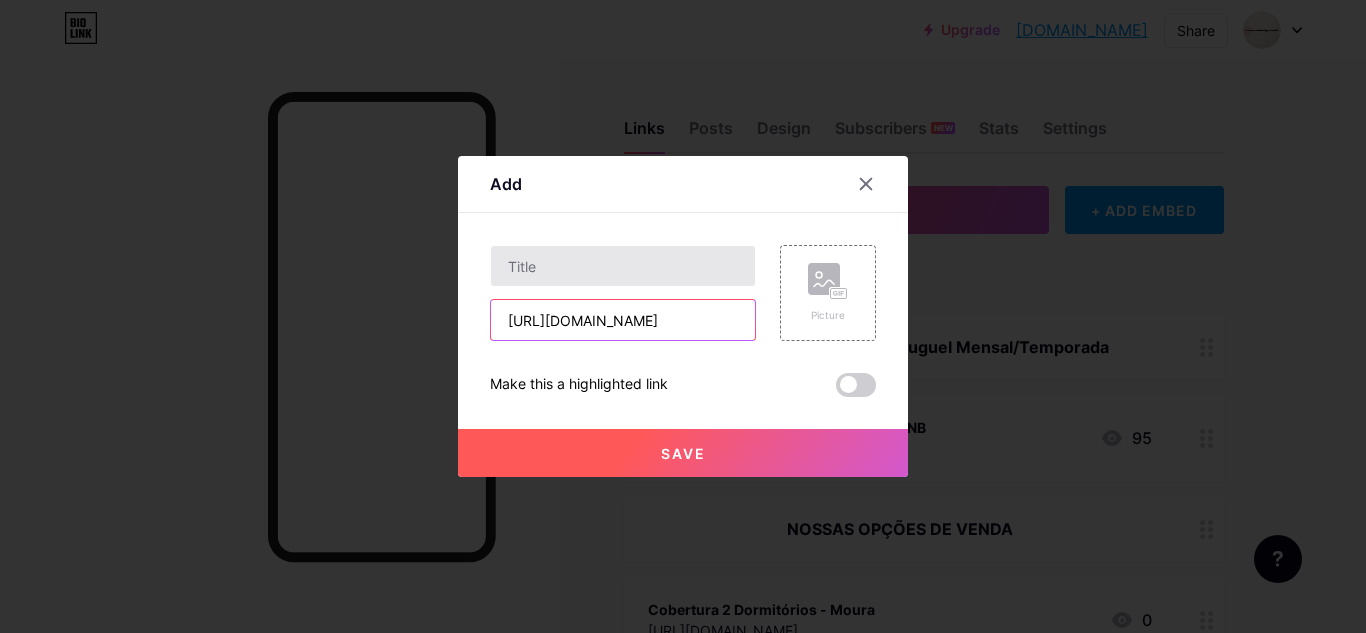 scroll, scrollTop: 0, scrollLeft: 520, axis: horizontal 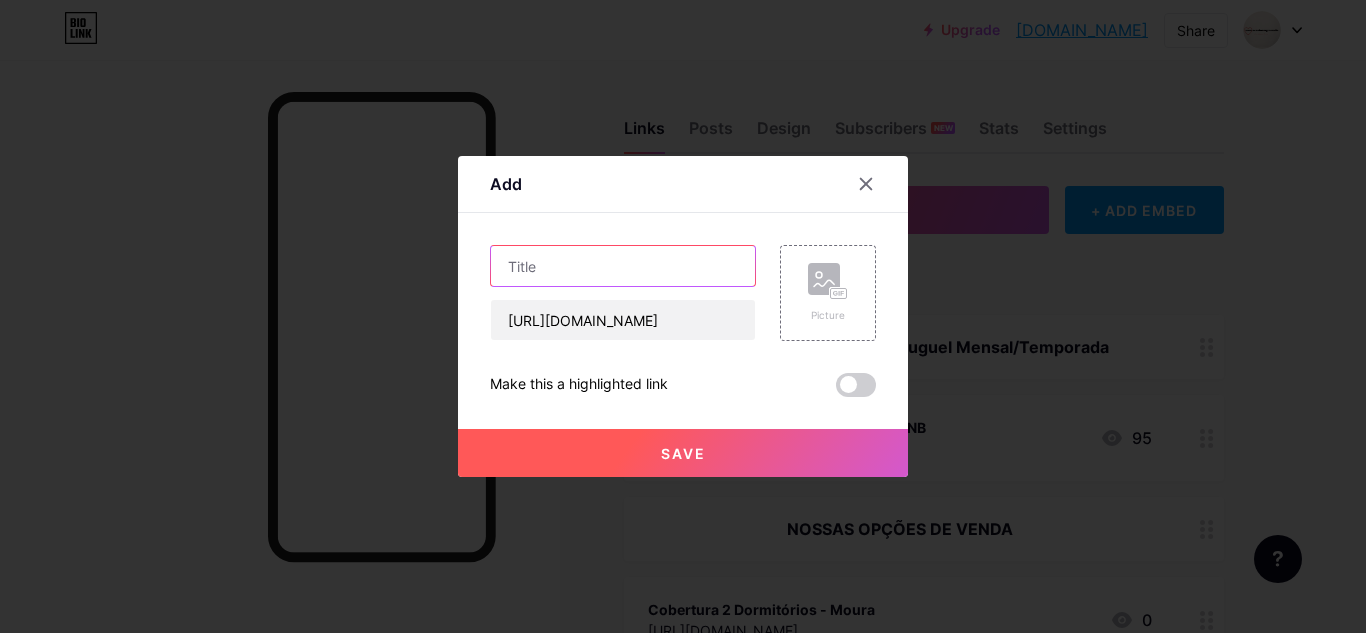 click at bounding box center (623, 266) 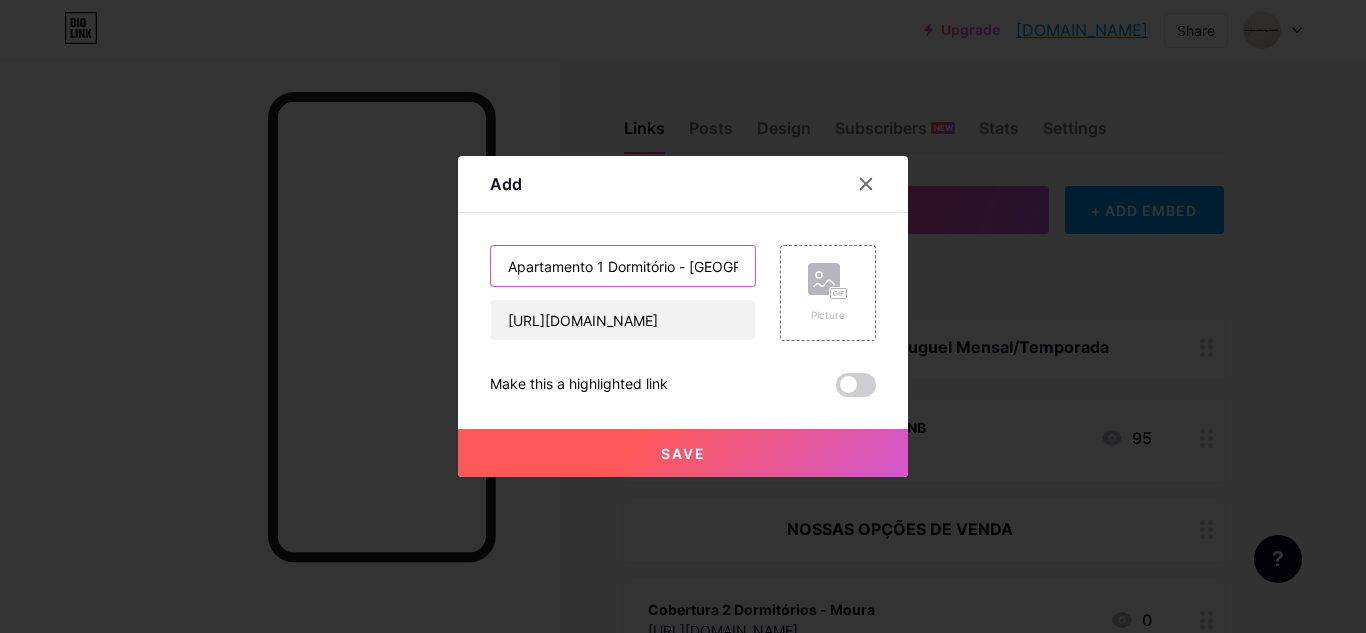 type on "Apartamento 1 Dormitório - [GEOGRAPHIC_DATA]" 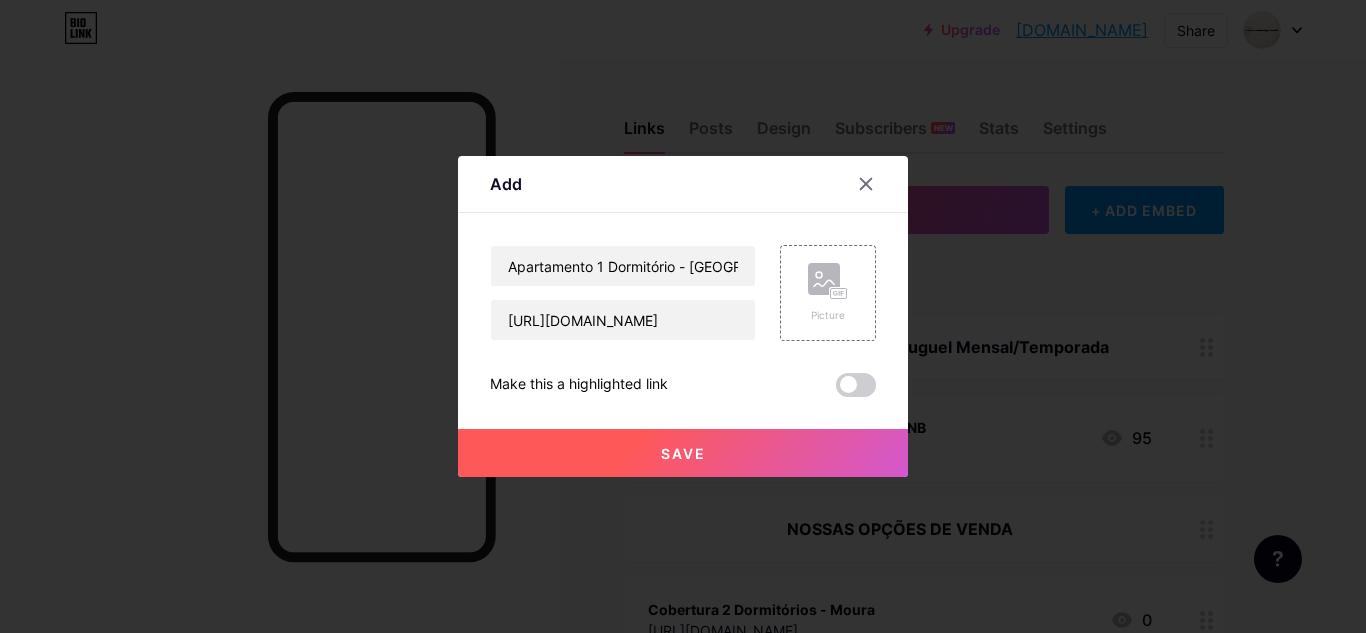 click on "Save" at bounding box center (683, 453) 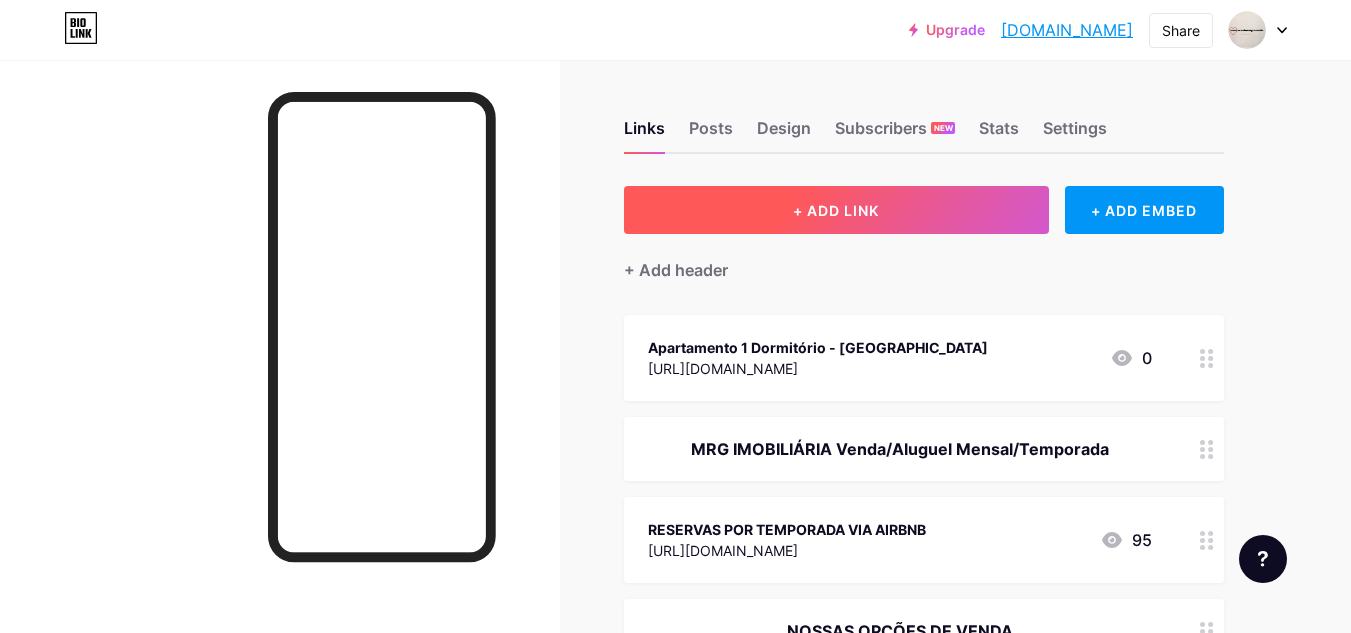 click on "+ ADD LINK" at bounding box center [836, 210] 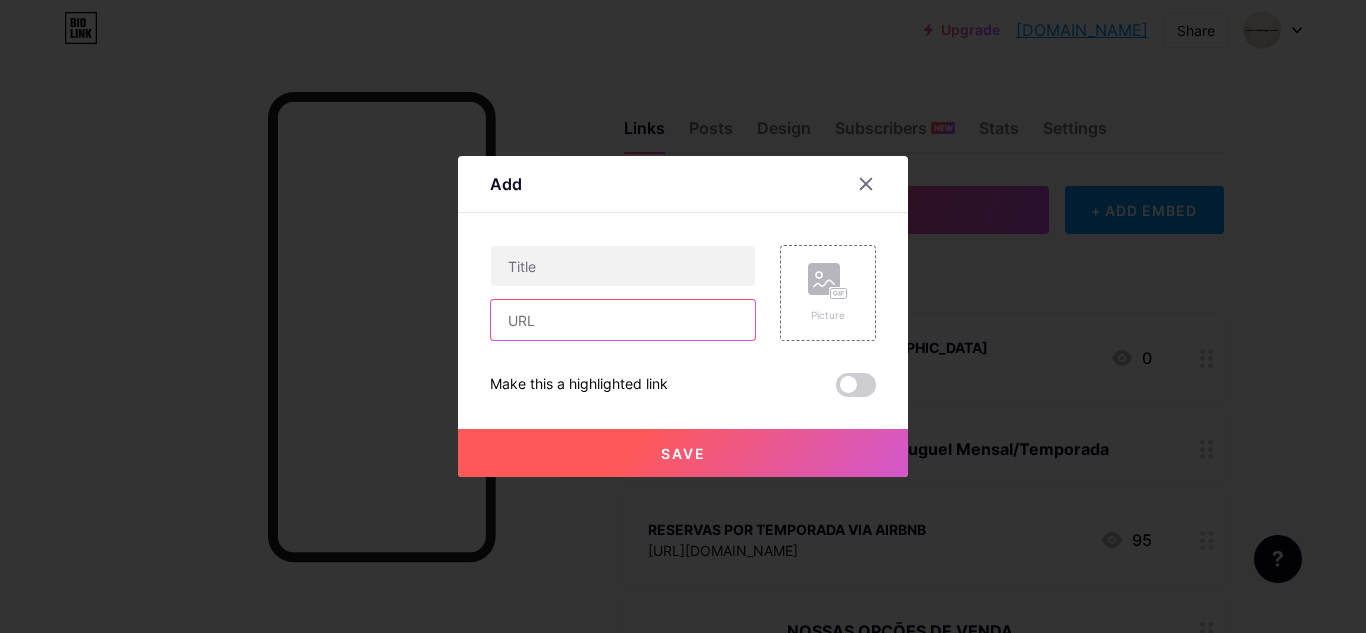 click at bounding box center (623, 320) 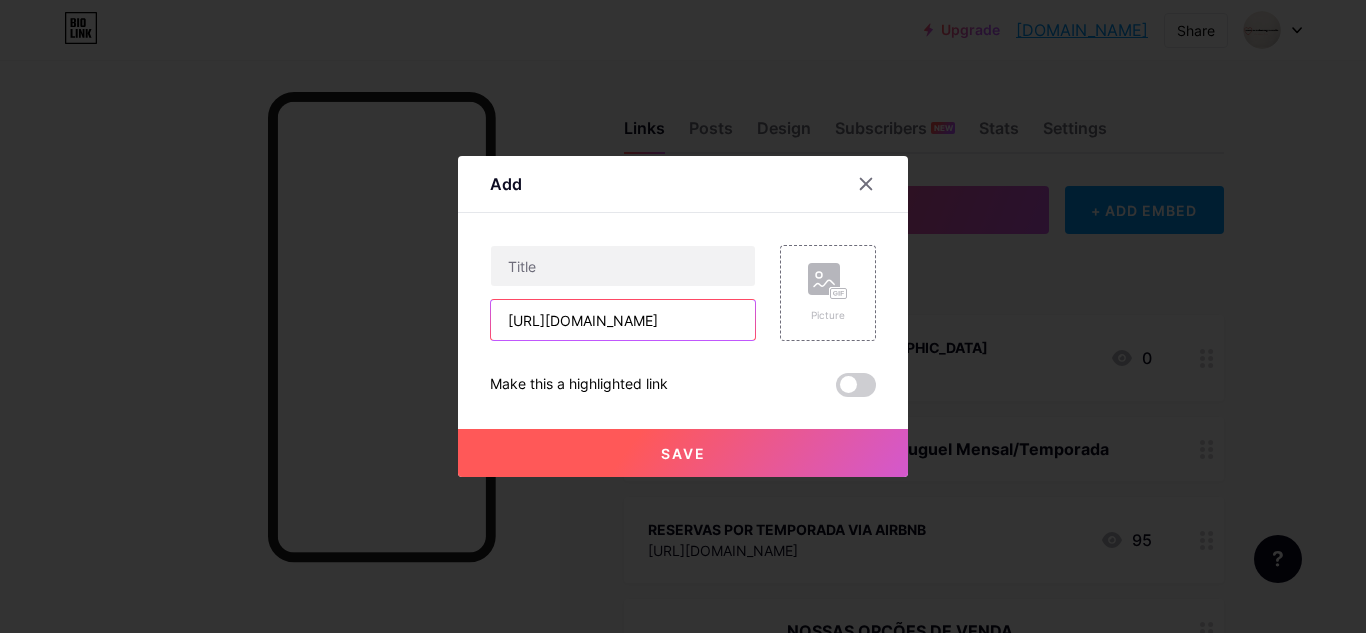 scroll, scrollTop: 0, scrollLeft: 513, axis: horizontal 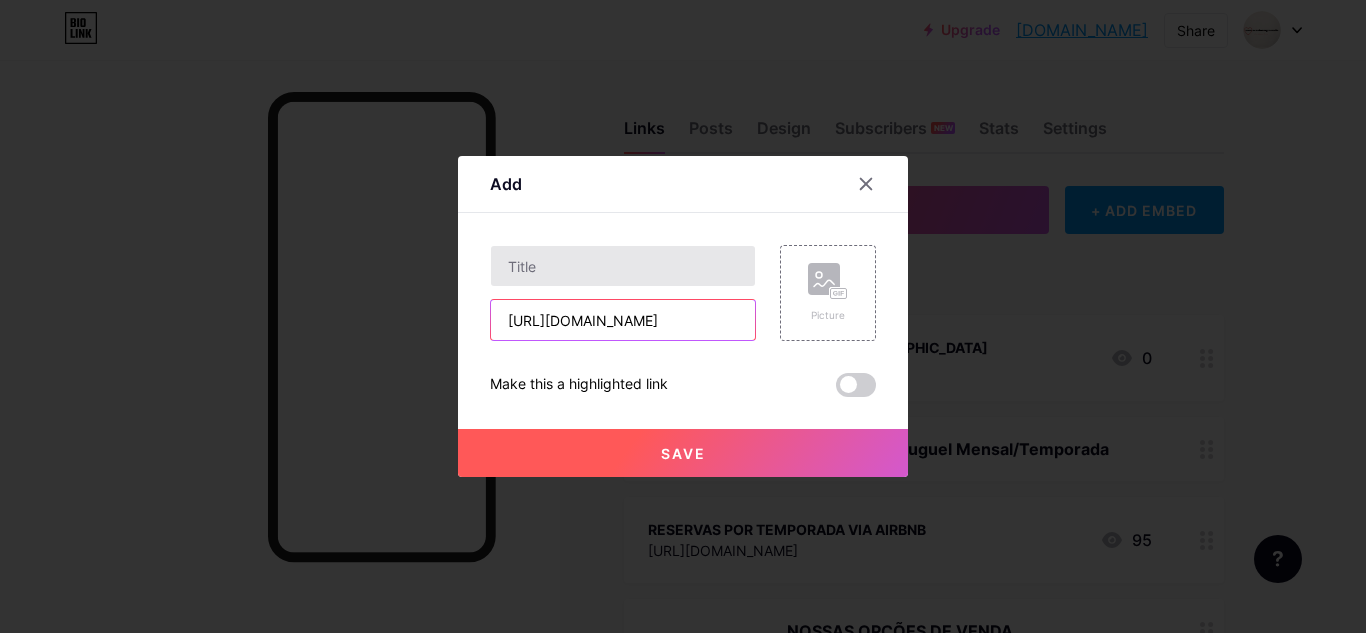 type on "[URL][DOMAIN_NAME]" 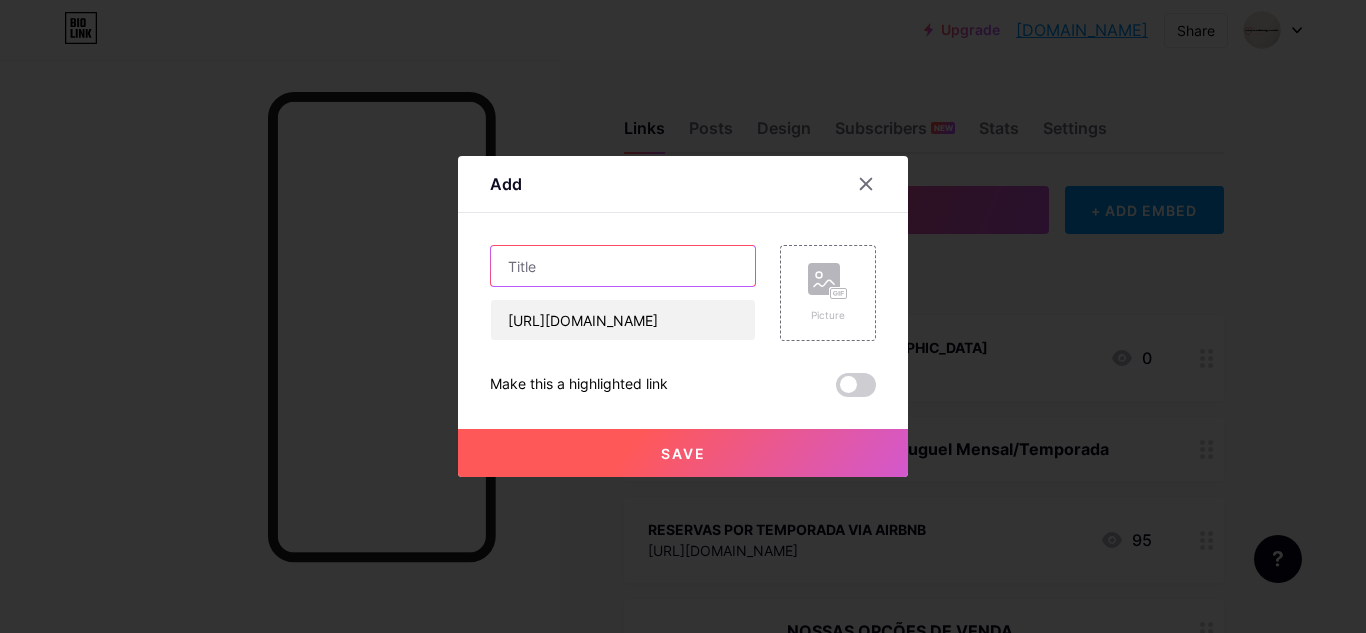 click at bounding box center [623, 266] 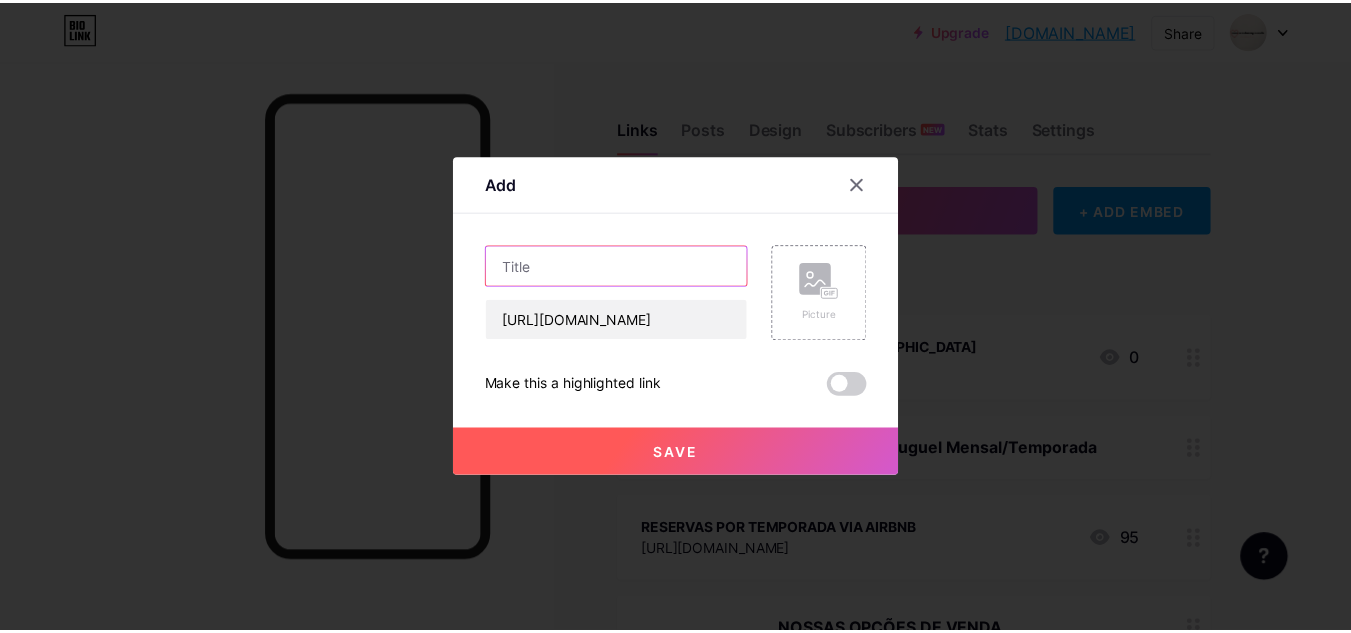 scroll, scrollTop: 0, scrollLeft: 0, axis: both 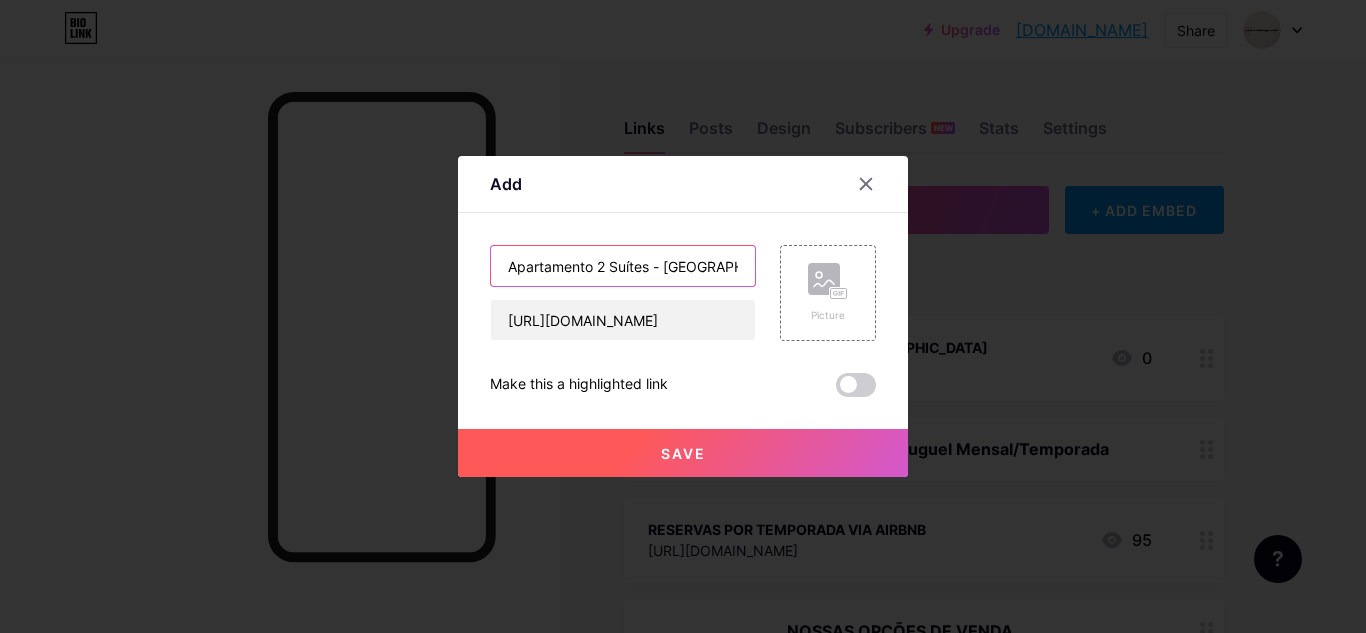 type on "Apartamento 2 Suítes - [GEOGRAPHIC_DATA]" 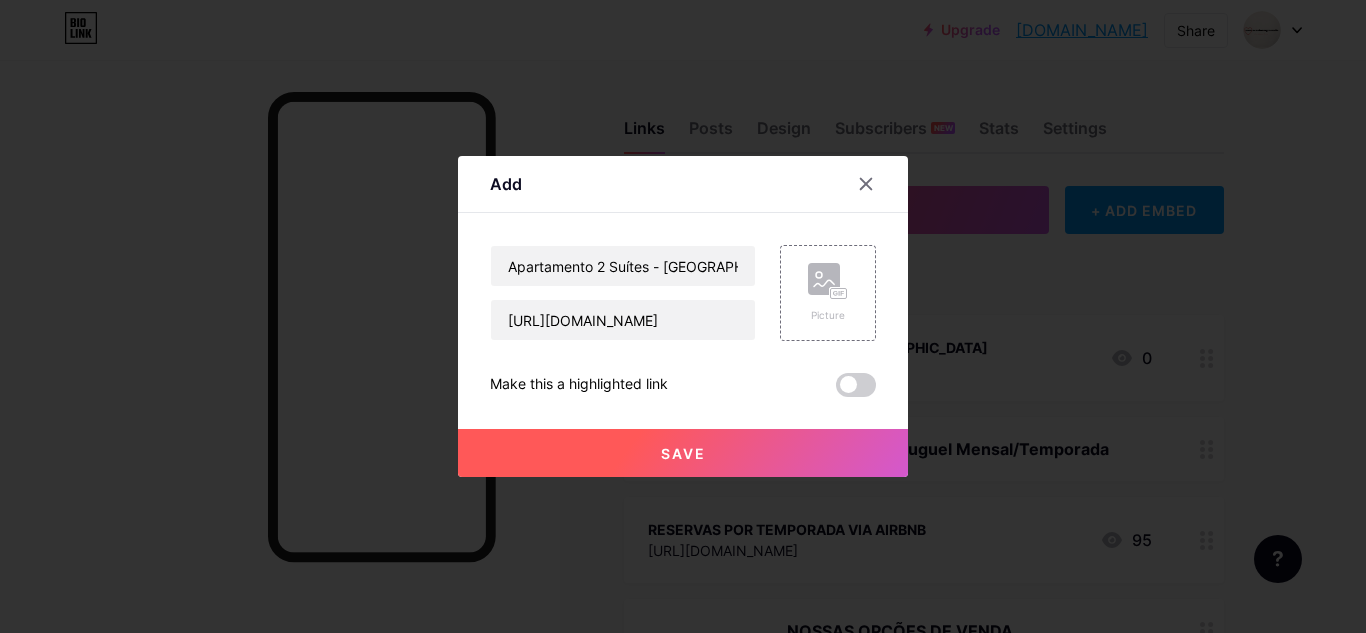 click on "Save" at bounding box center [683, 453] 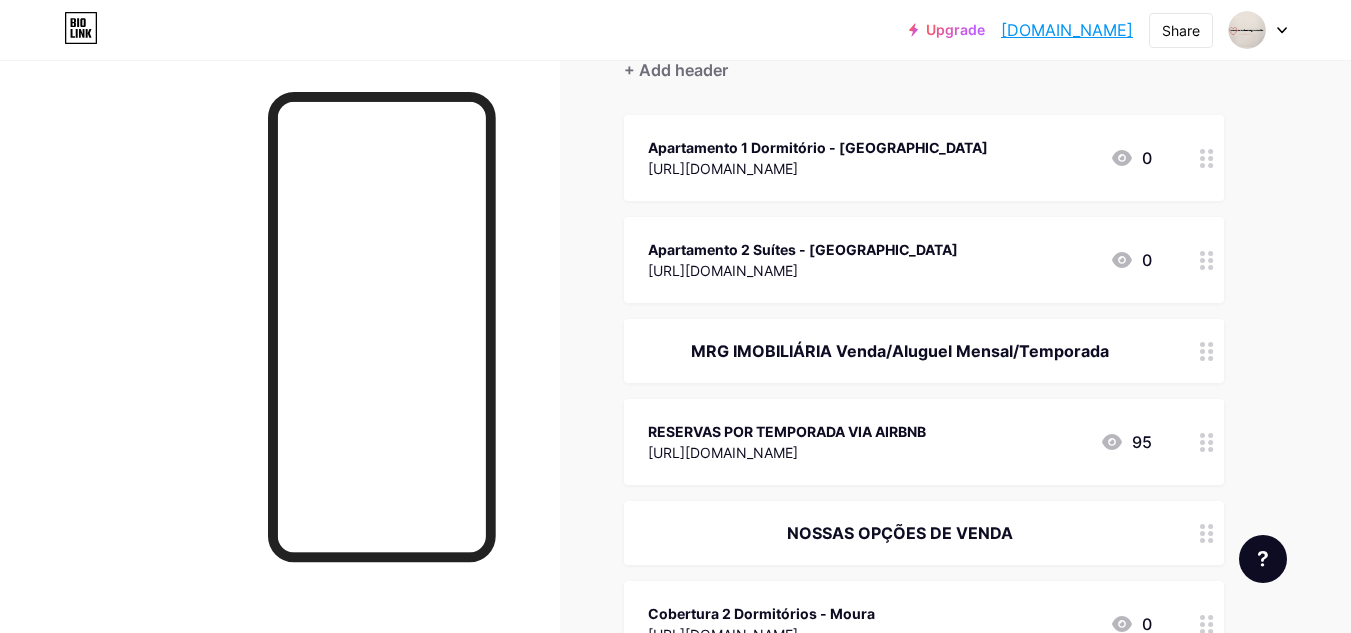 scroll, scrollTop: 300, scrollLeft: 0, axis: vertical 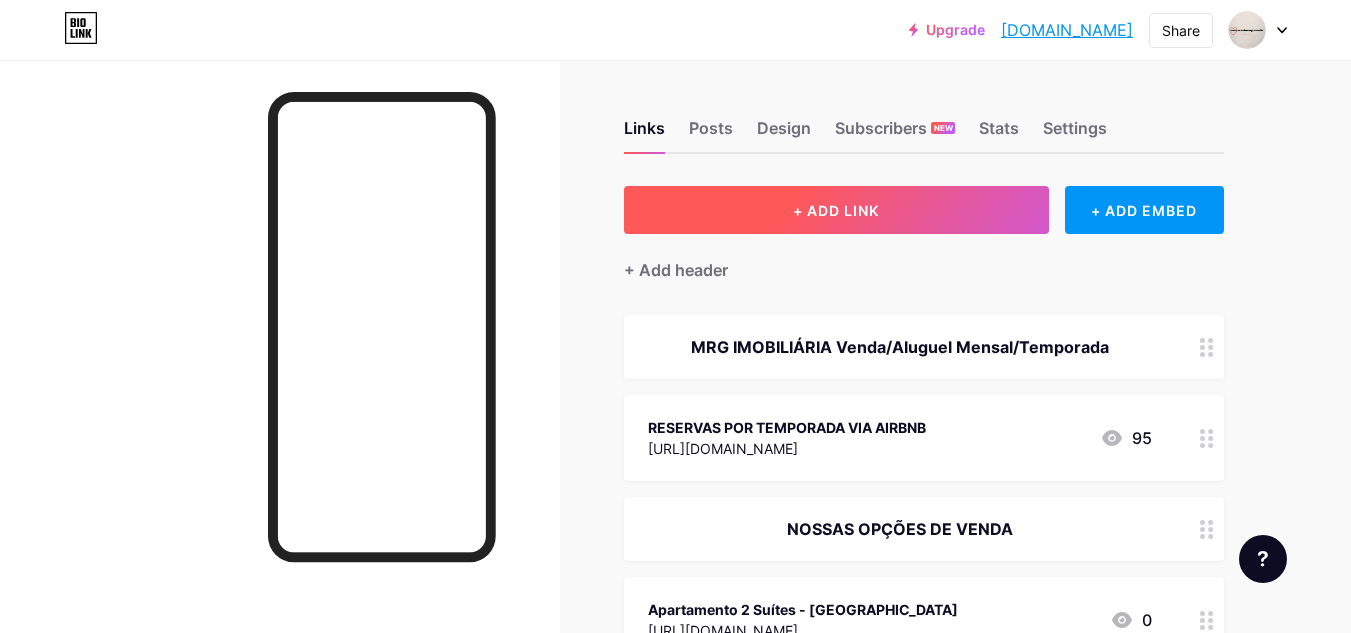 click on "+ ADD LINK" at bounding box center (836, 210) 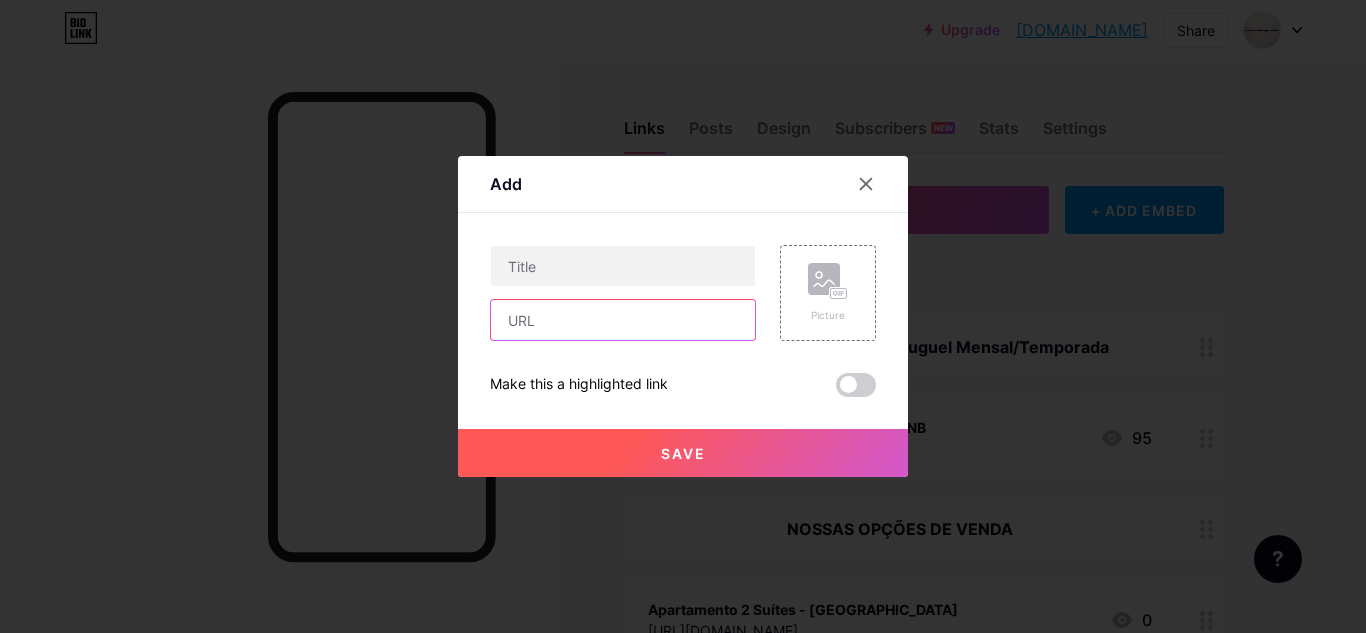click at bounding box center [623, 320] 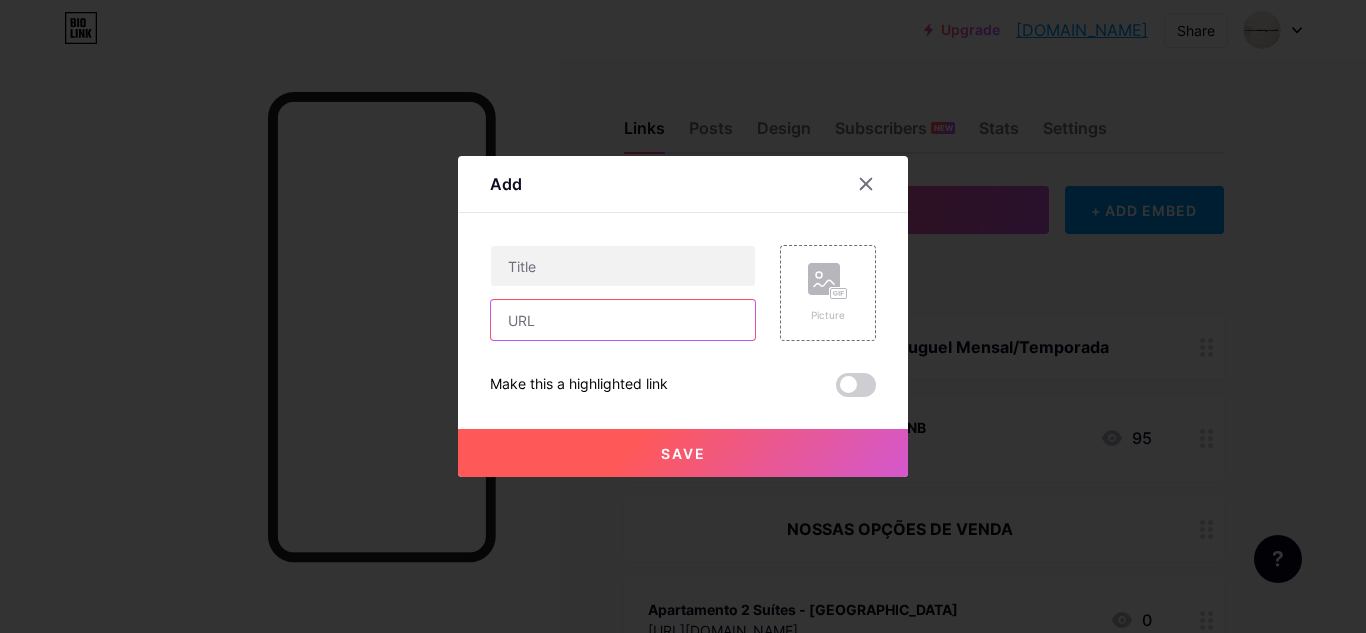 paste on "[URL][DOMAIN_NAME]" 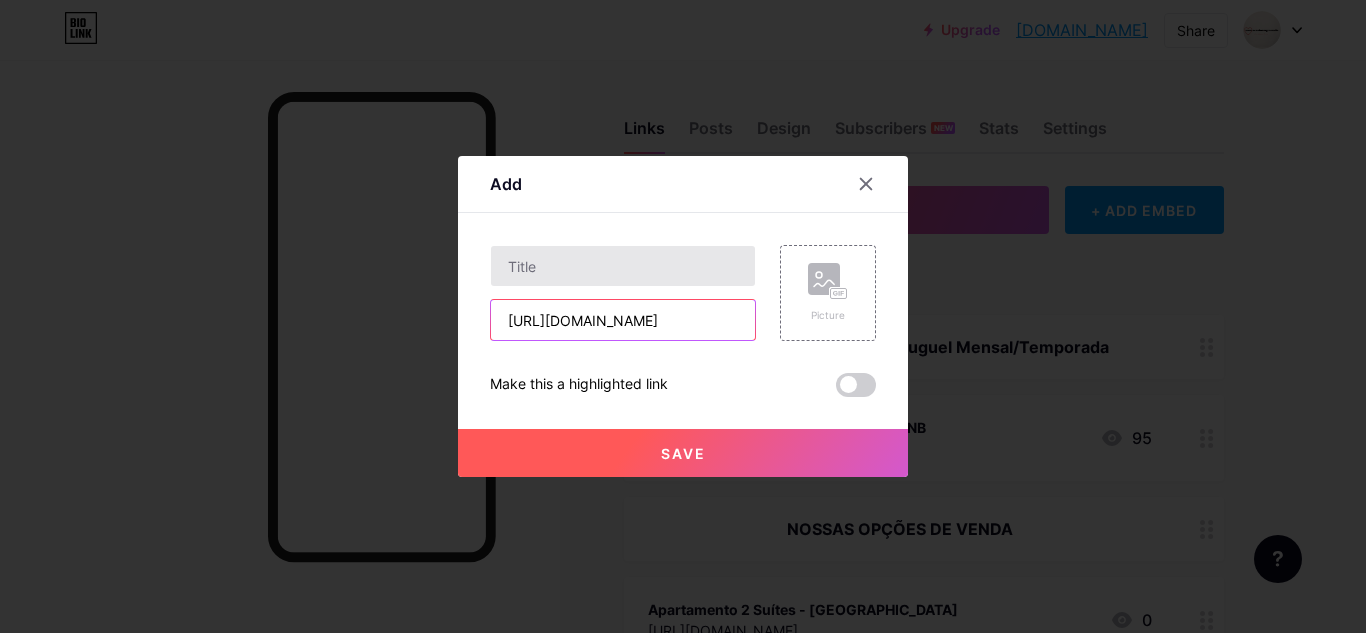 scroll, scrollTop: 0, scrollLeft: 572, axis: horizontal 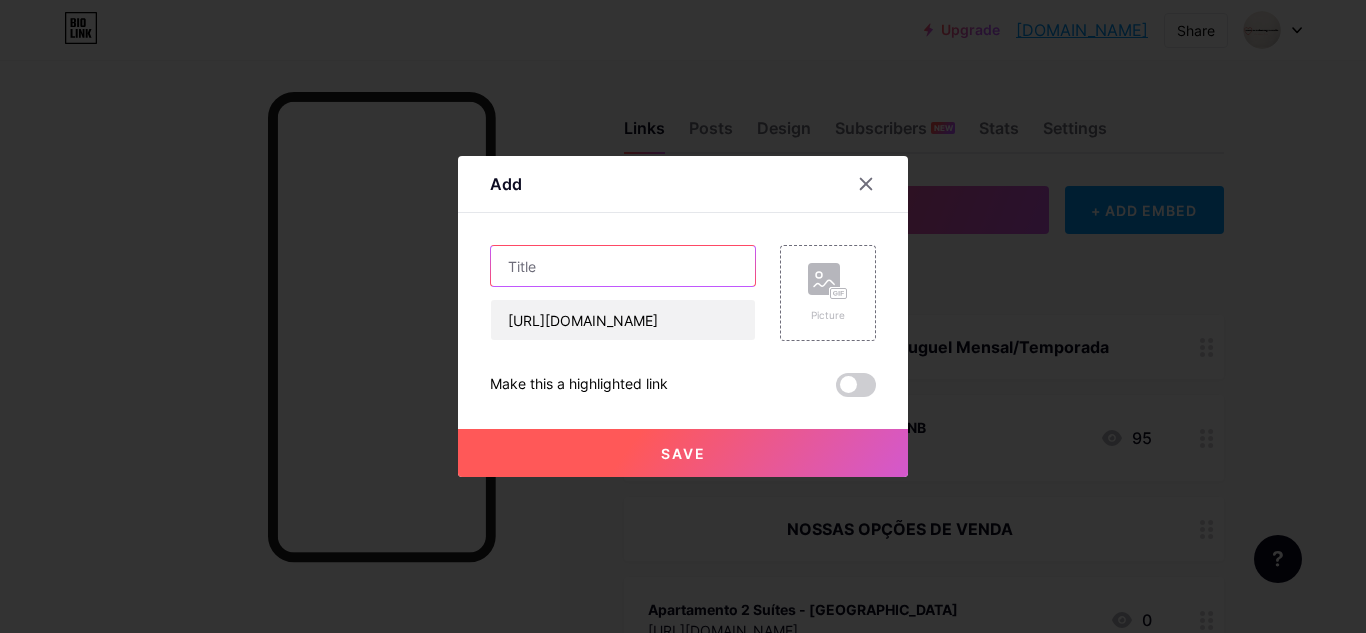 click at bounding box center (623, 266) 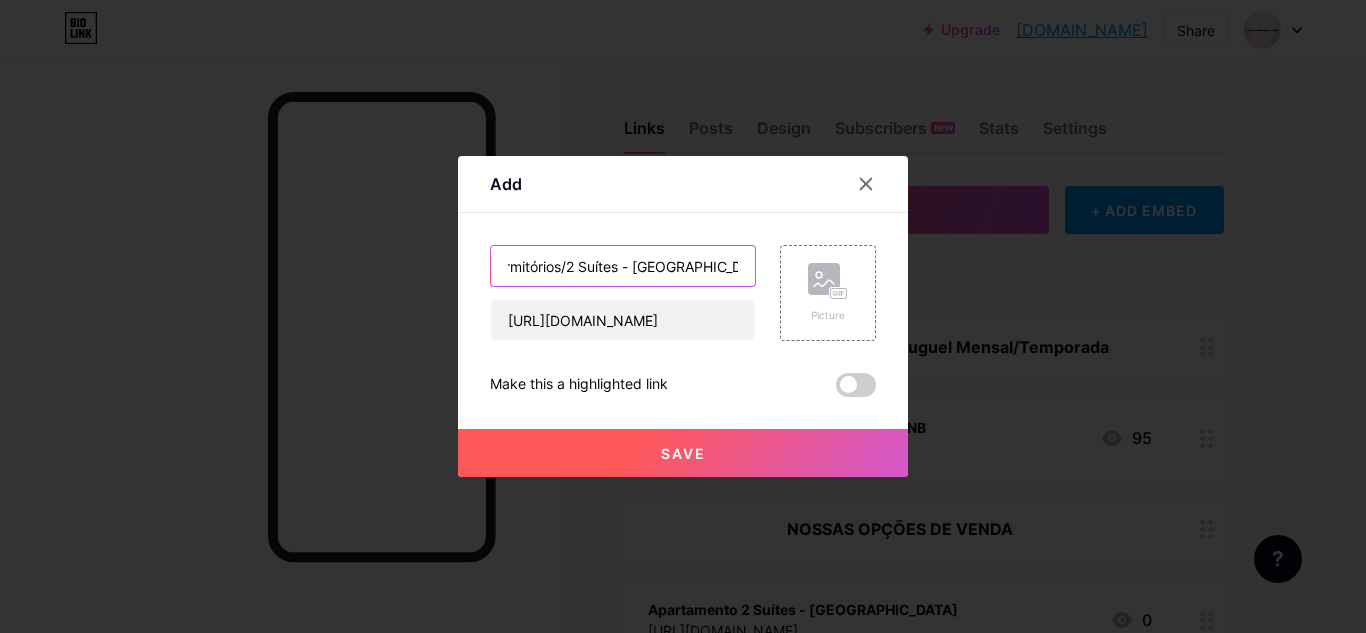 scroll, scrollTop: 0, scrollLeft: 127, axis: horizontal 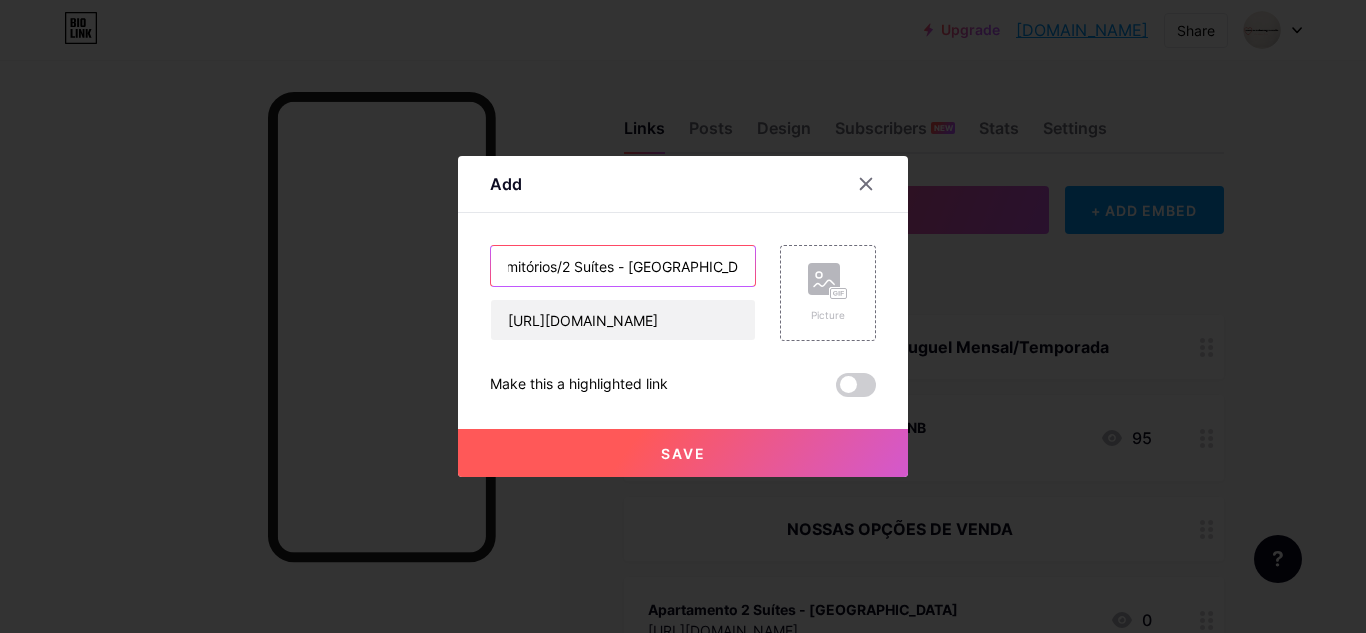 type on "Apartamento 3 Dormitórios/2 Suítes - [GEOGRAPHIC_DATA]" 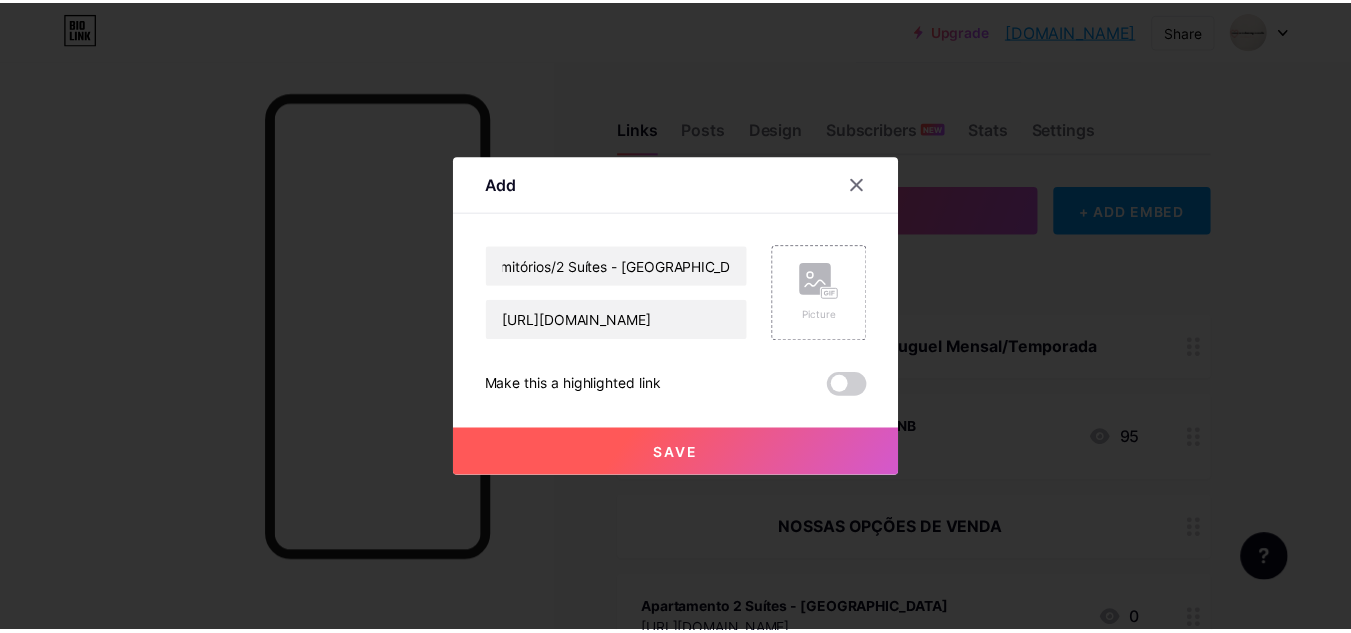 scroll, scrollTop: 0, scrollLeft: 0, axis: both 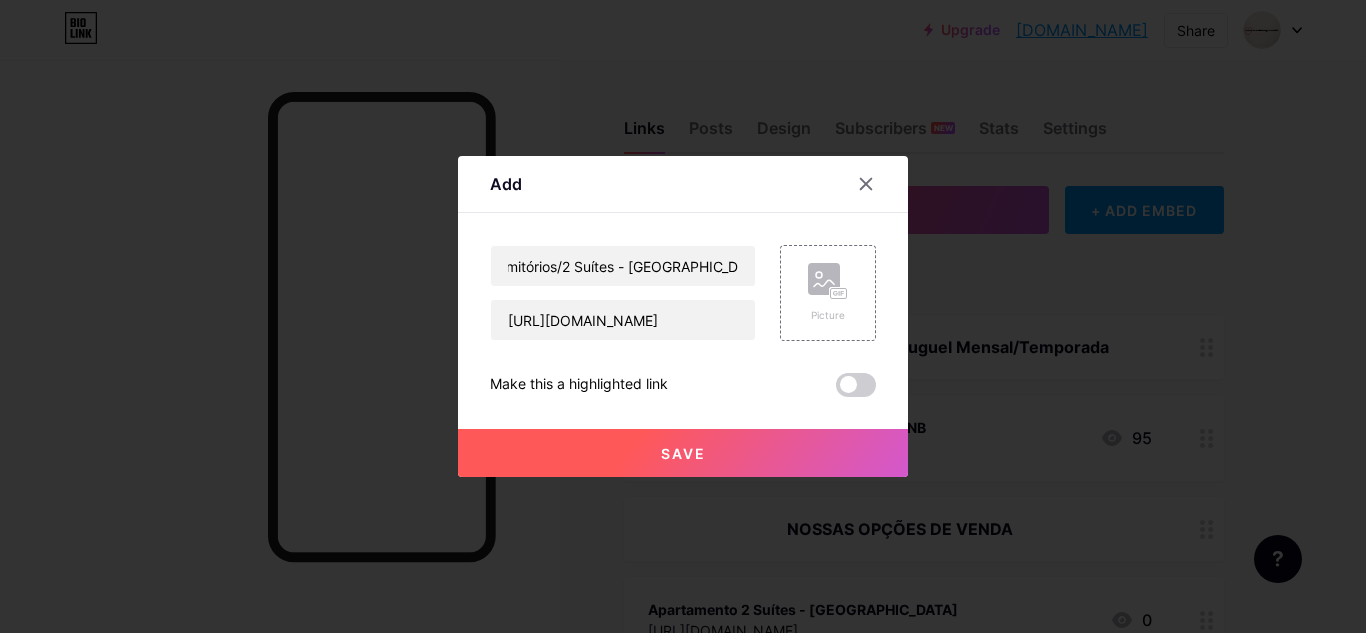 click on "Save" at bounding box center [683, 453] 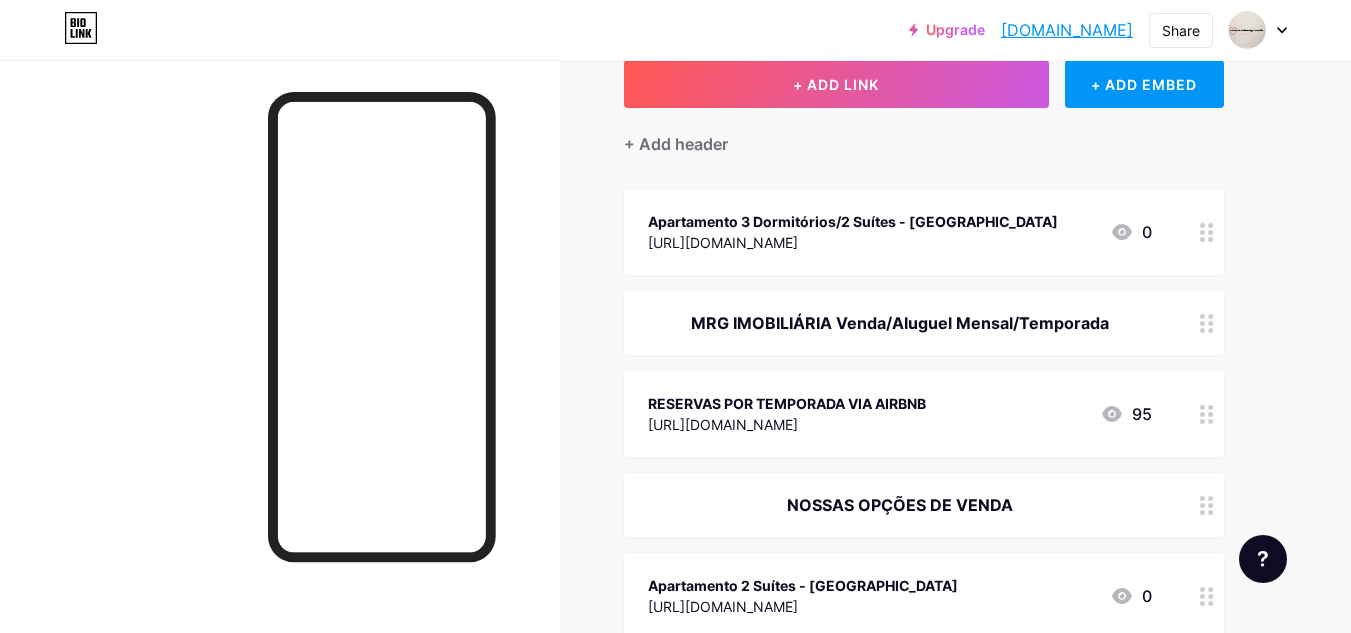 scroll, scrollTop: 100, scrollLeft: 0, axis: vertical 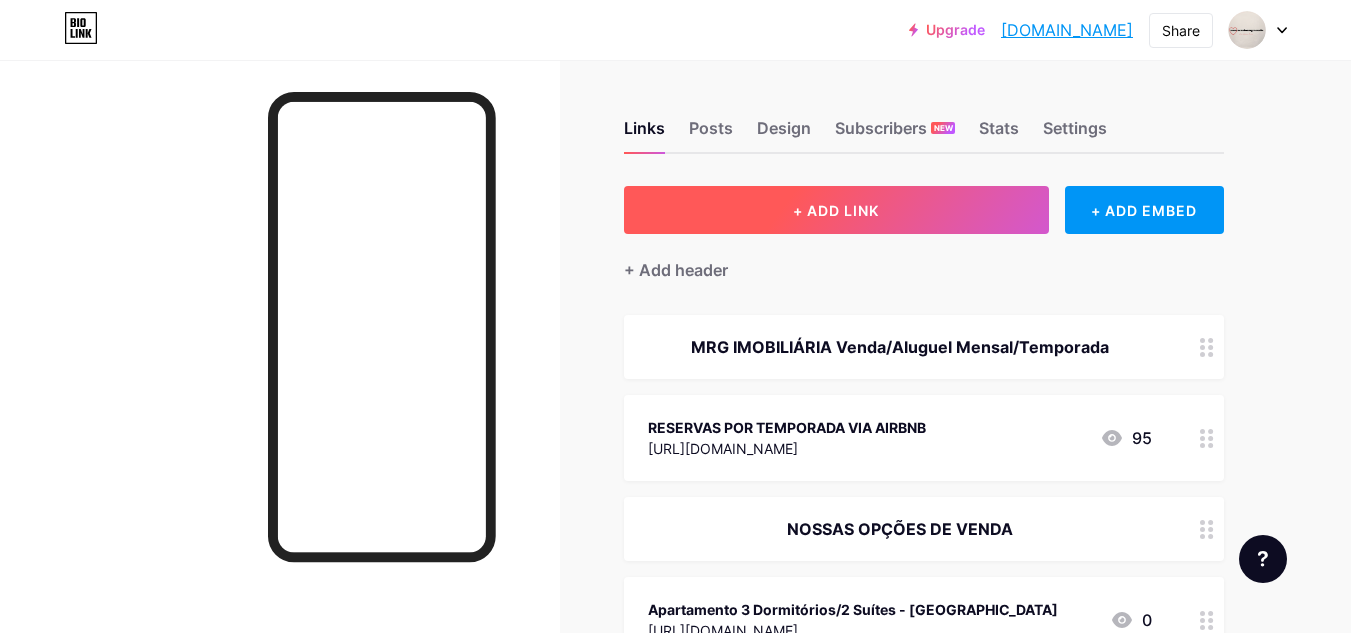 click on "+ ADD LINK" at bounding box center [836, 210] 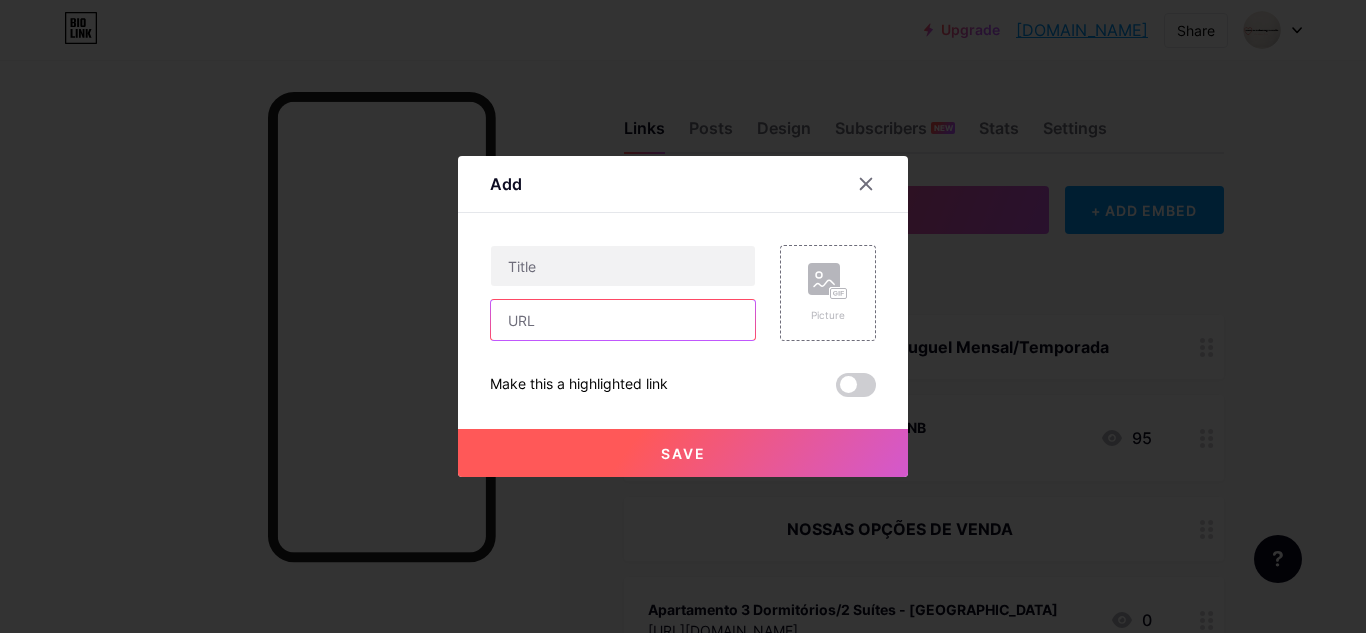 click at bounding box center (623, 320) 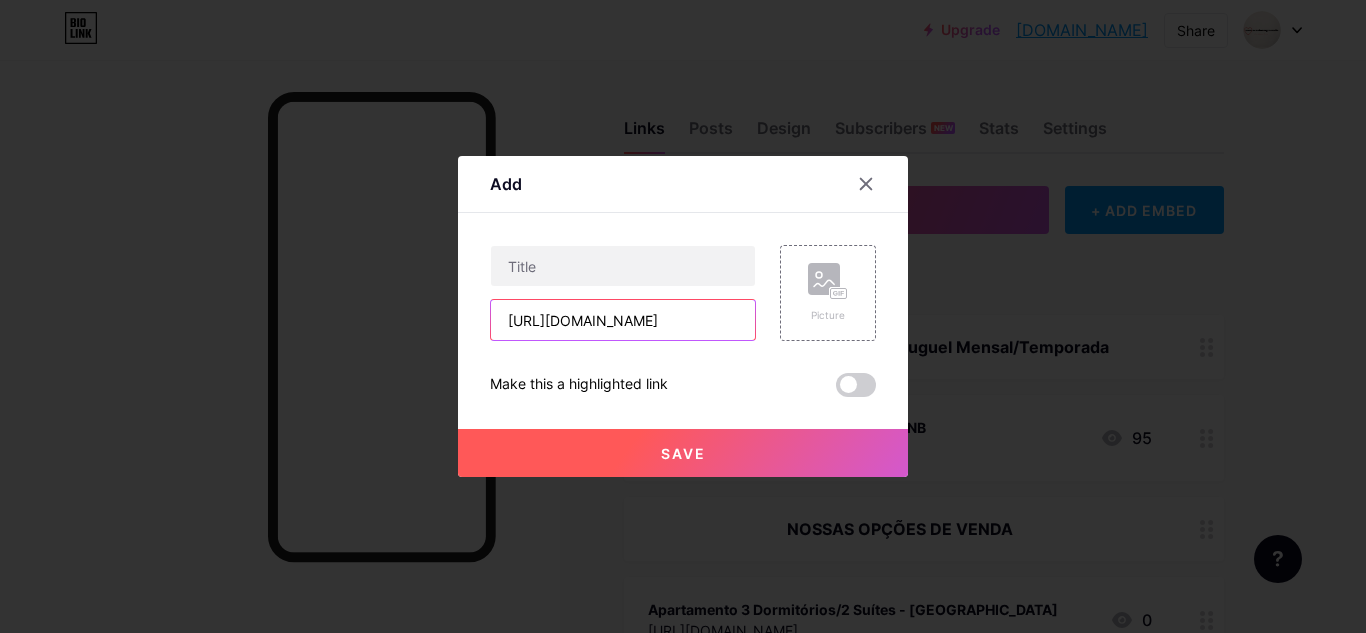 scroll, scrollTop: 0, scrollLeft: 575, axis: horizontal 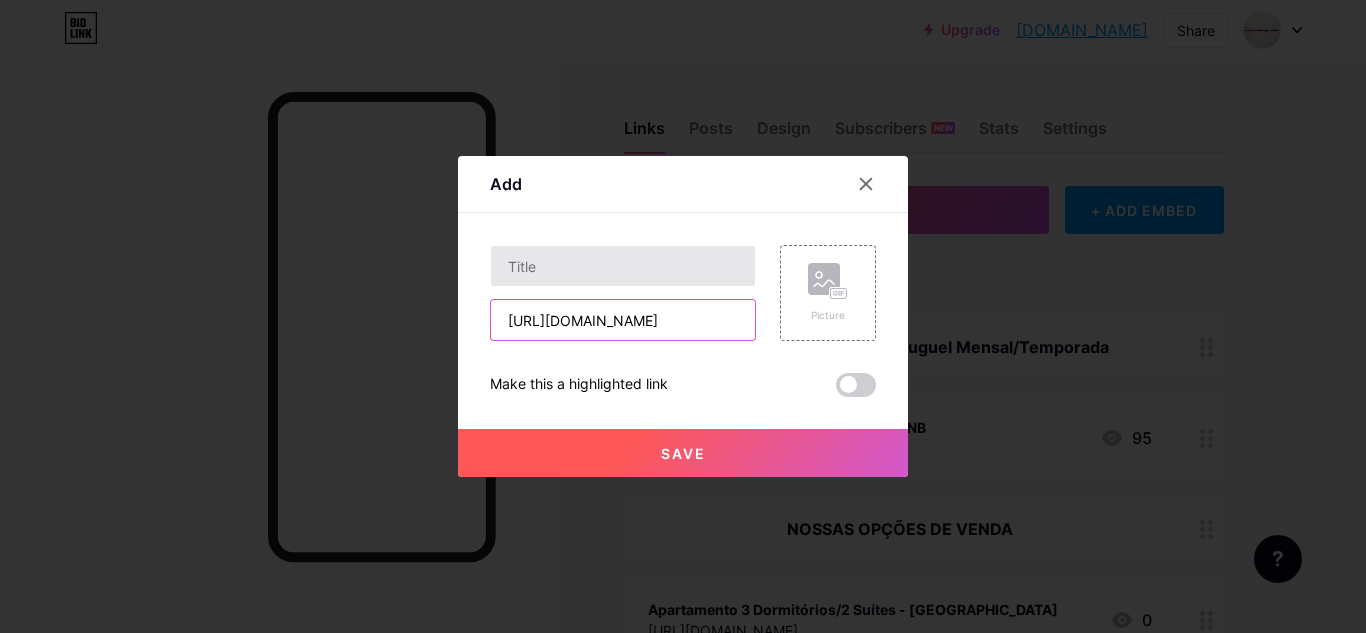 type on "[URL][DOMAIN_NAME]" 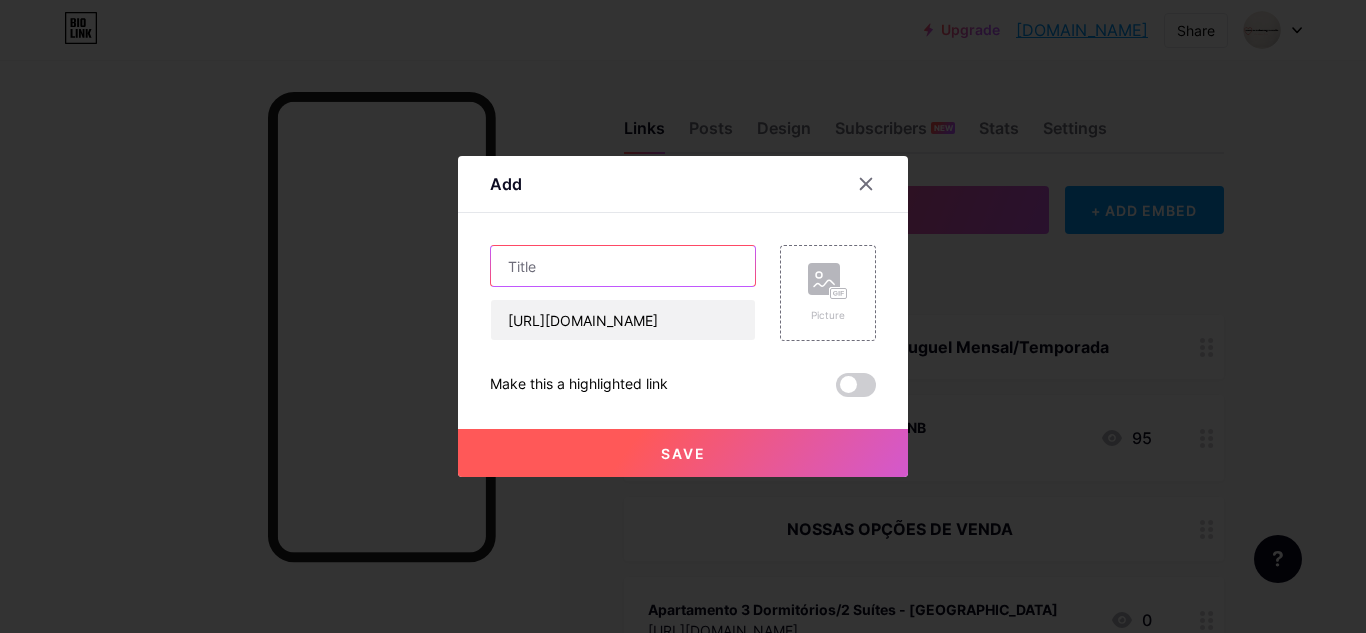 click at bounding box center [623, 266] 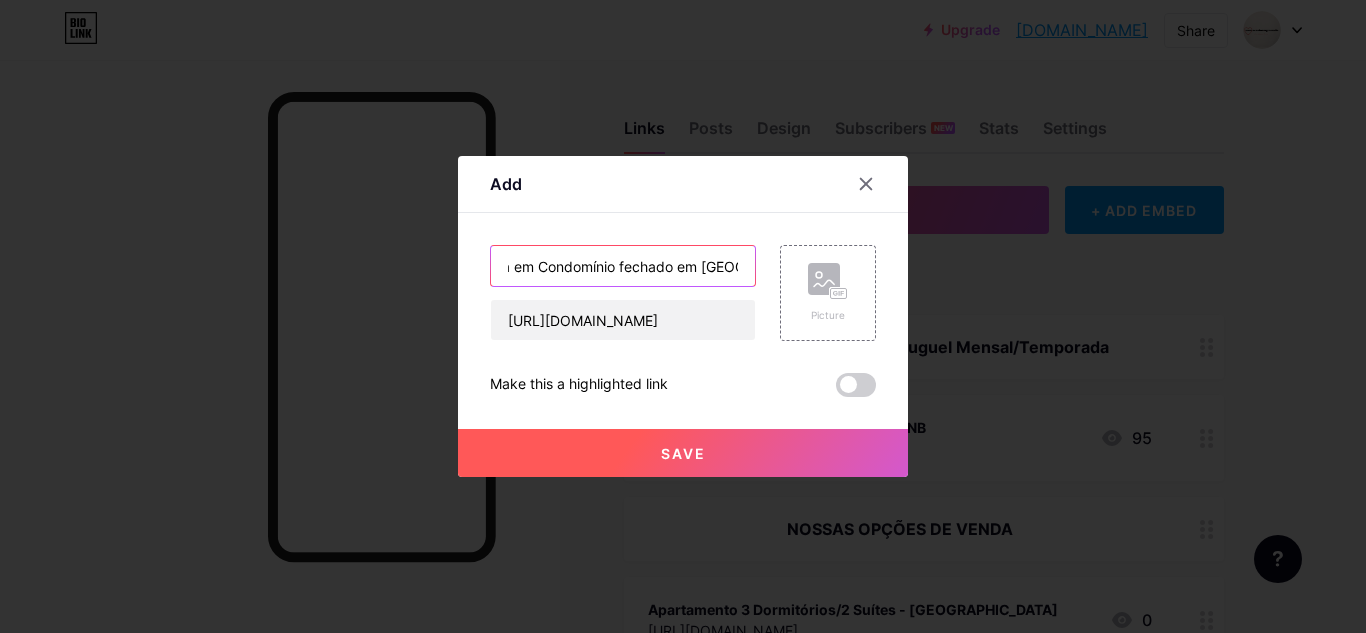 scroll, scrollTop: 0, scrollLeft: 42, axis: horizontal 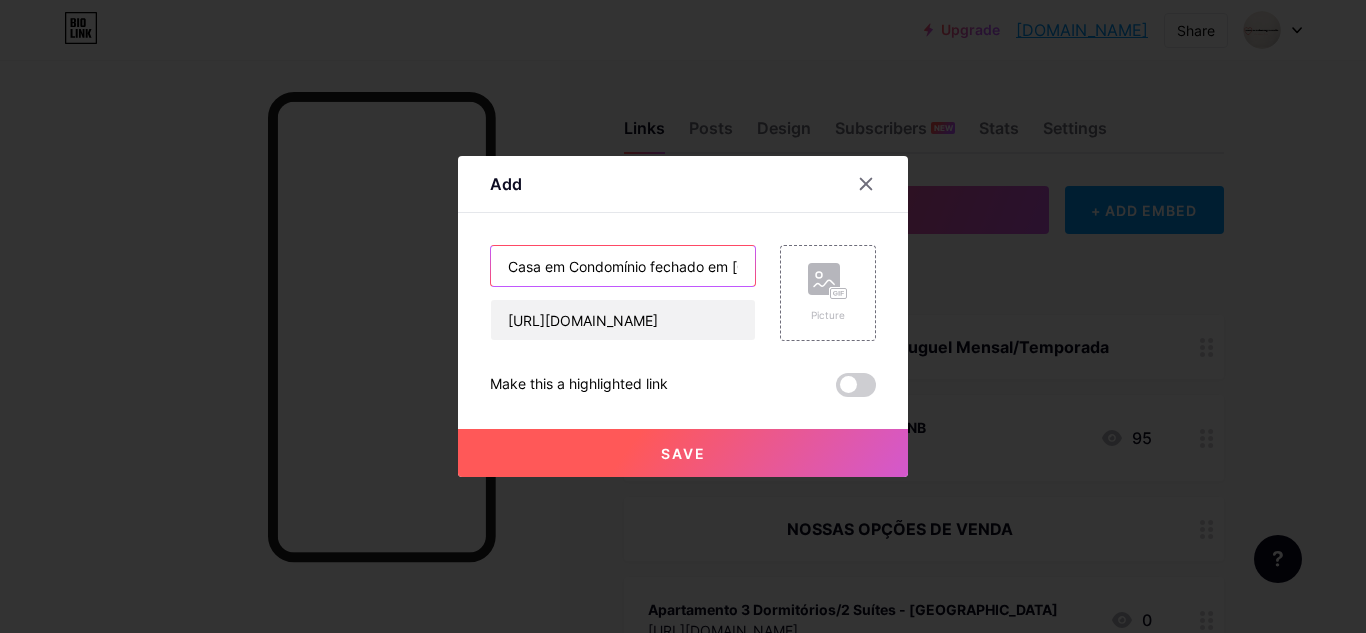click on "Casa em Condomínio fechado em [GEOGRAPHIC_DATA]" at bounding box center (623, 266) 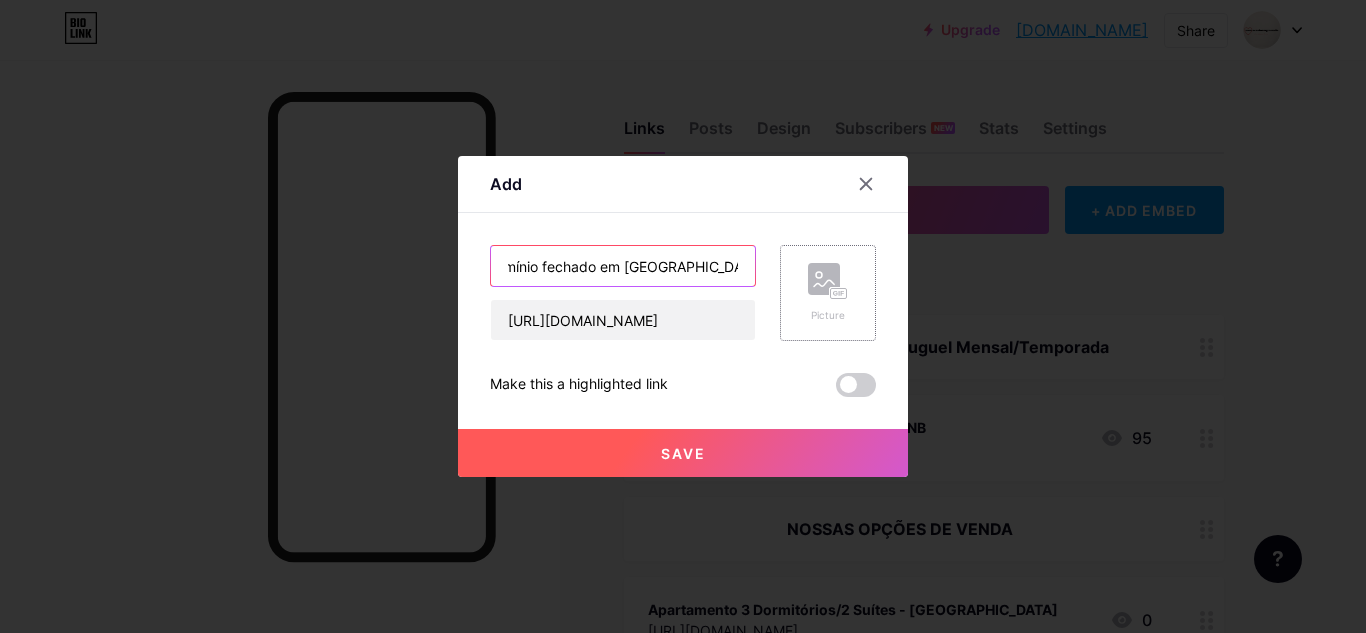 scroll, scrollTop: 0, scrollLeft: 124, axis: horizontal 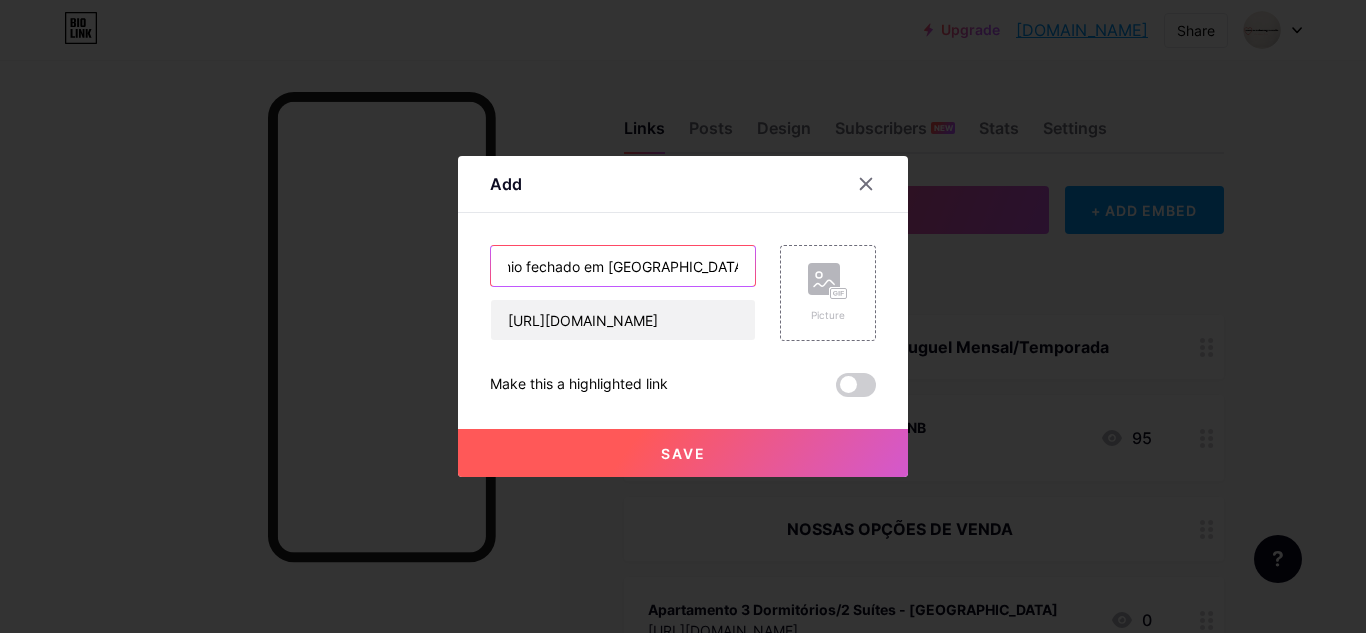 type on "Casa em Condomínio fechado em [GEOGRAPHIC_DATA]/[GEOGRAPHIC_DATA]" 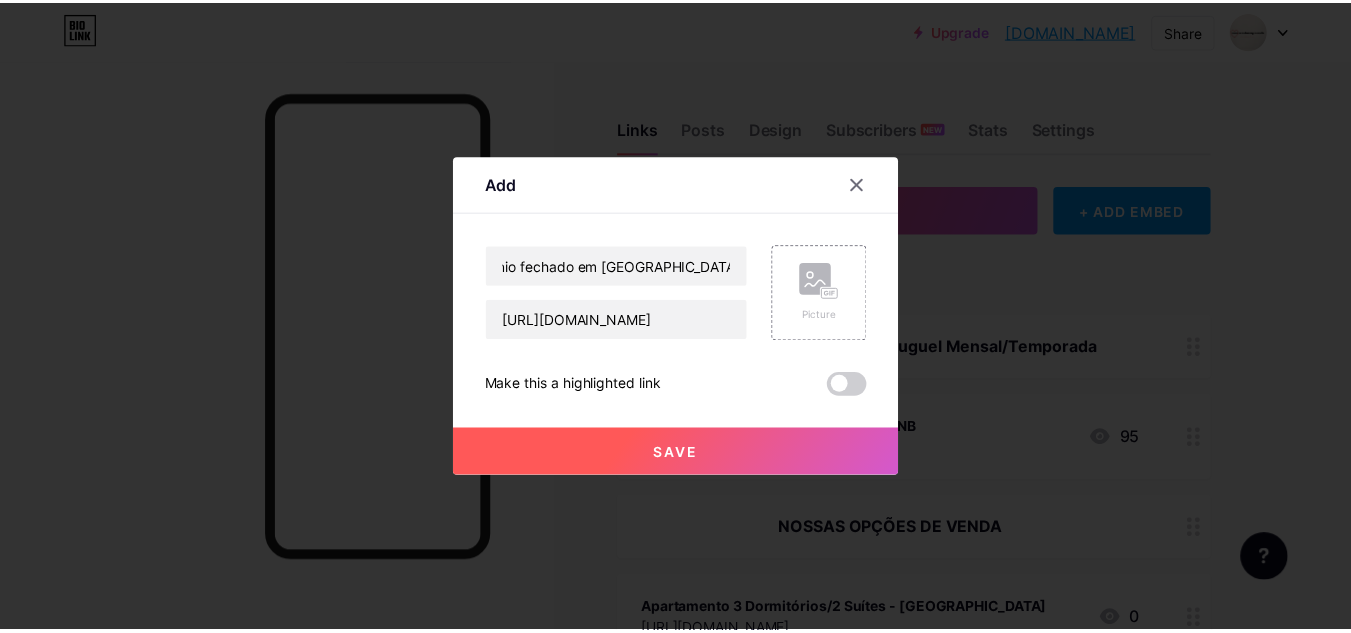 scroll, scrollTop: 0, scrollLeft: 0, axis: both 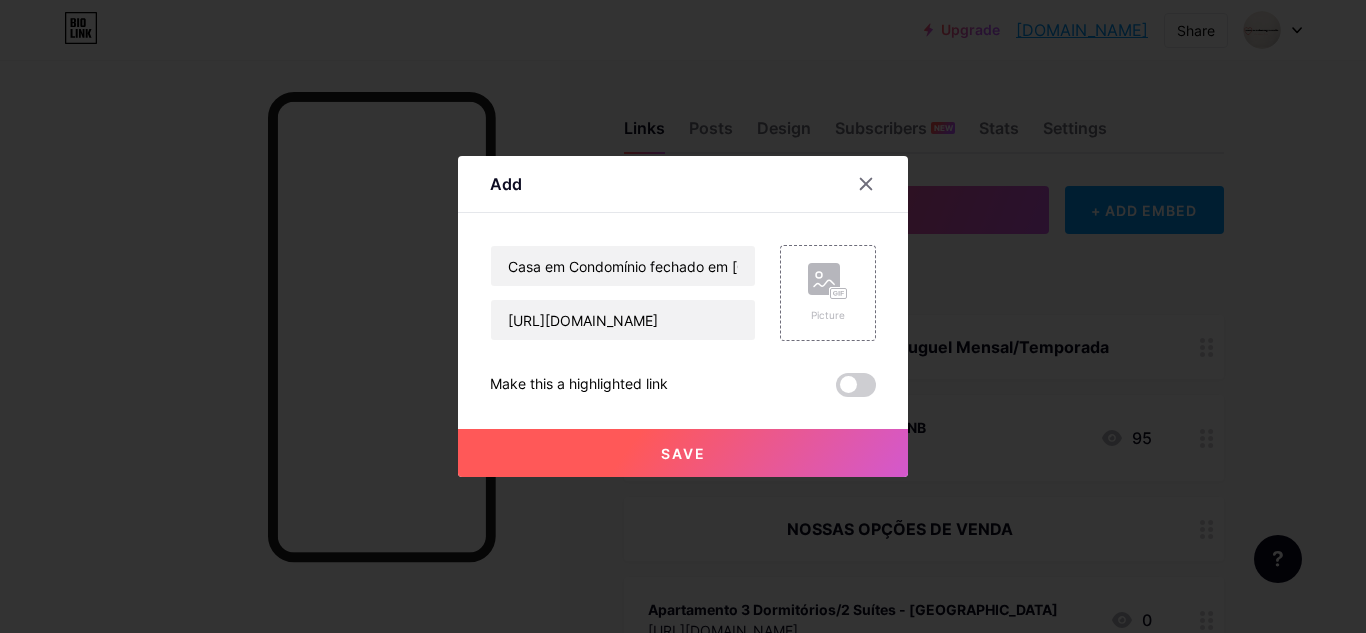 click on "Save" at bounding box center (683, 453) 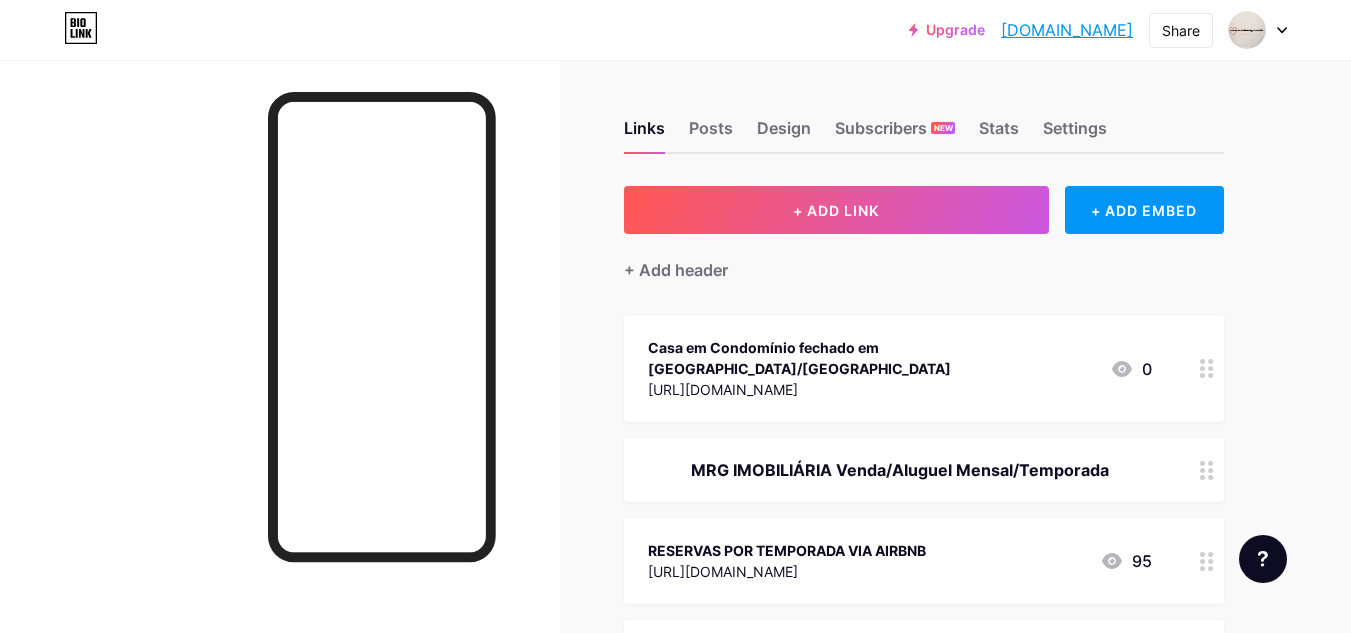 click at bounding box center [1207, 368] 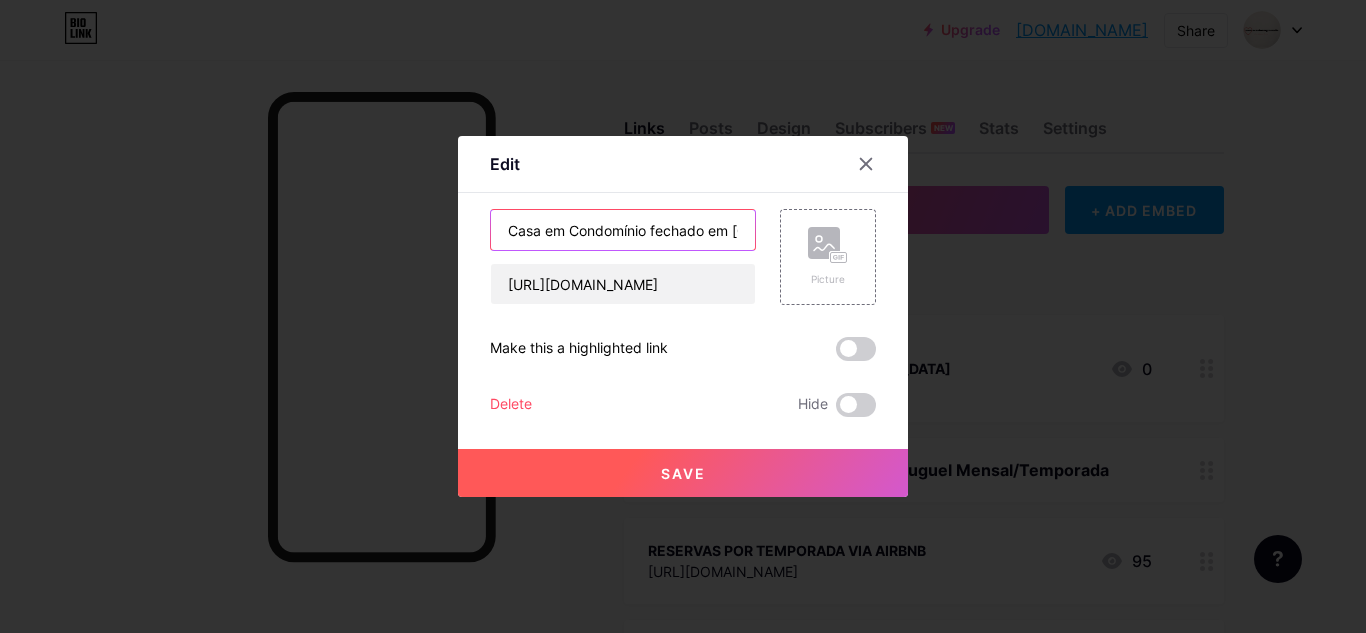 click on "Casa em Condomínio fechado em [GEOGRAPHIC_DATA]/[GEOGRAPHIC_DATA]" at bounding box center (623, 230) 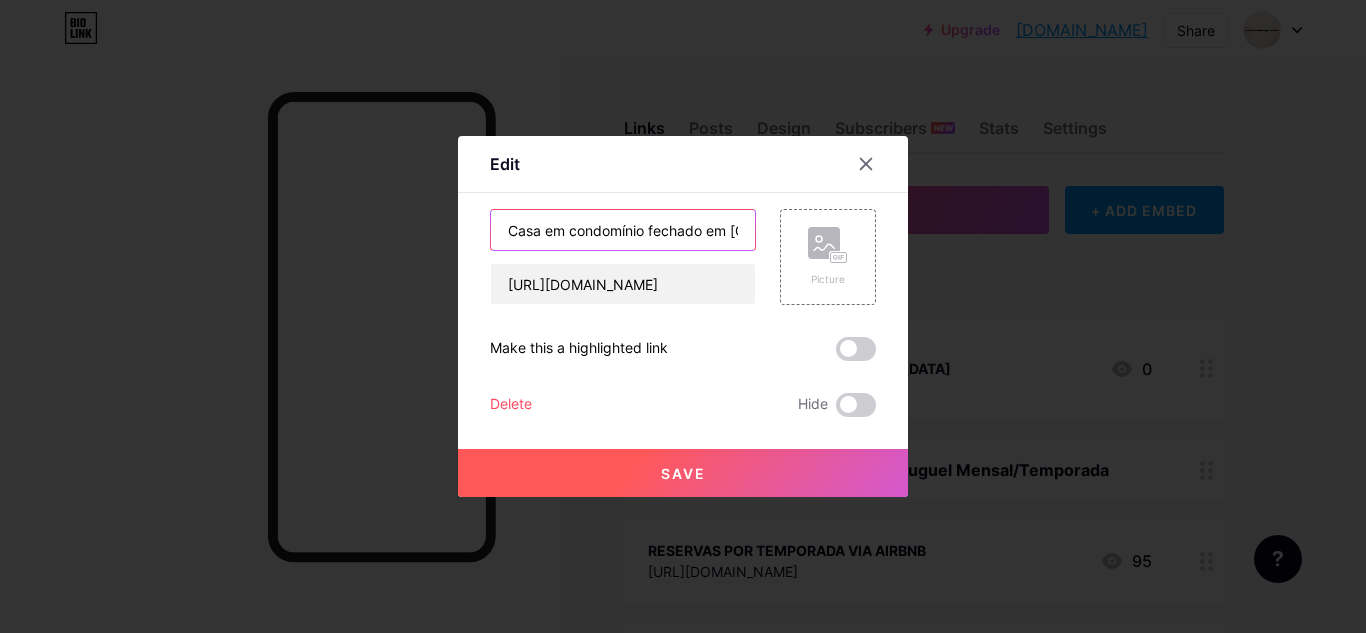 type on "Casa em condomínio fechado em [GEOGRAPHIC_DATA]/[GEOGRAPHIC_DATA]" 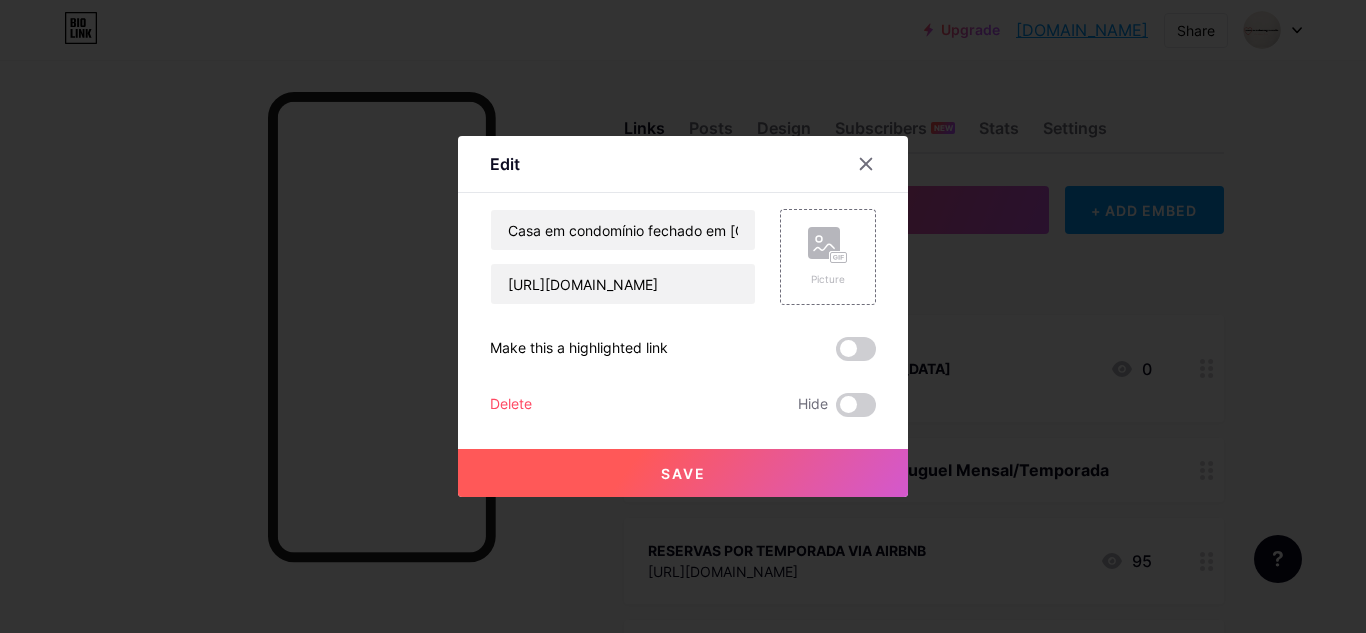 click on "Save" at bounding box center (683, 473) 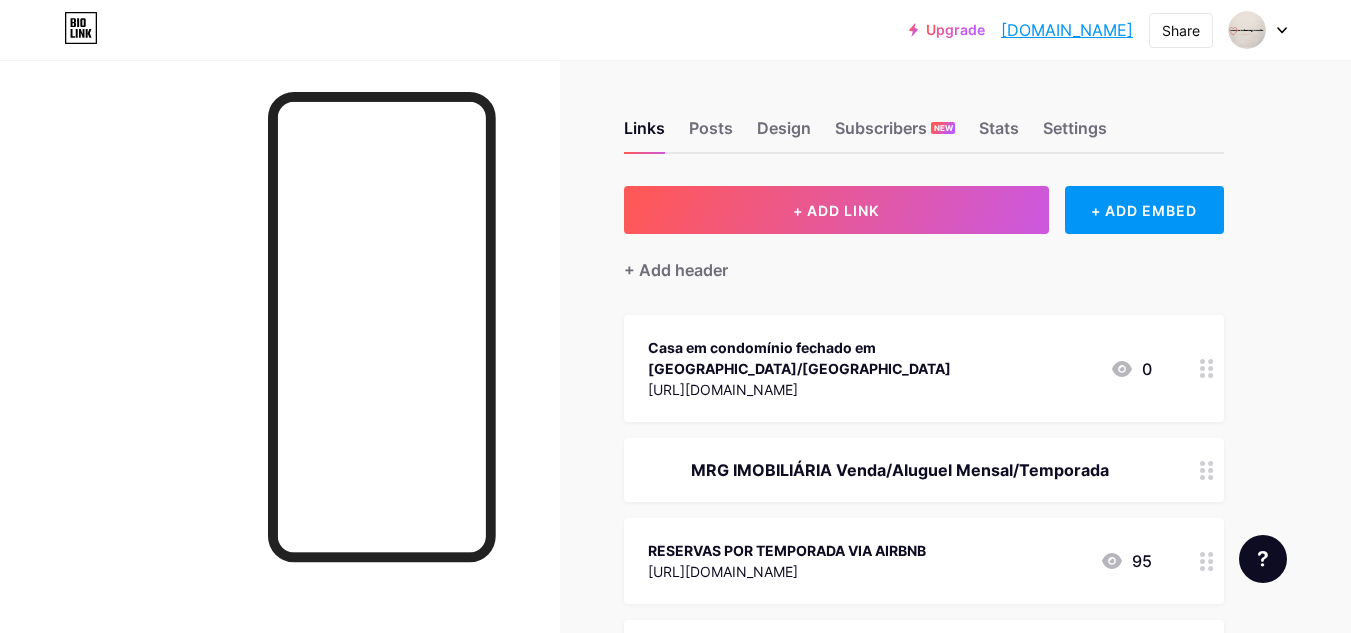 scroll, scrollTop: 200, scrollLeft: 0, axis: vertical 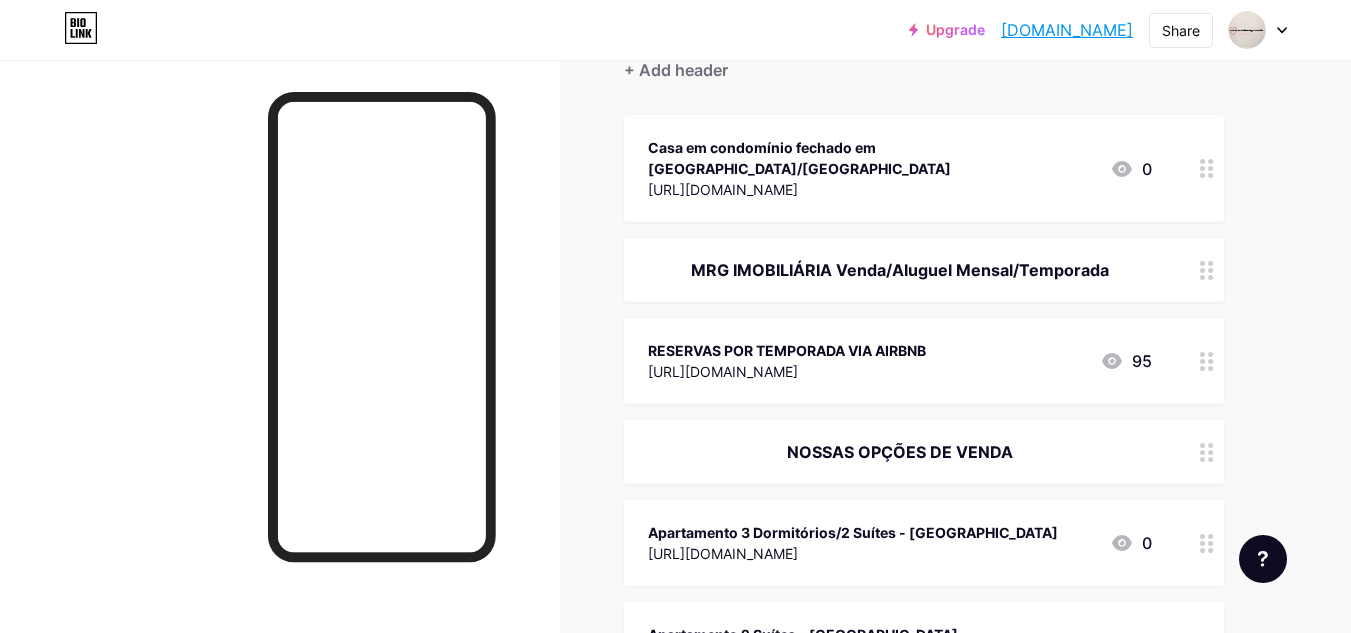 click 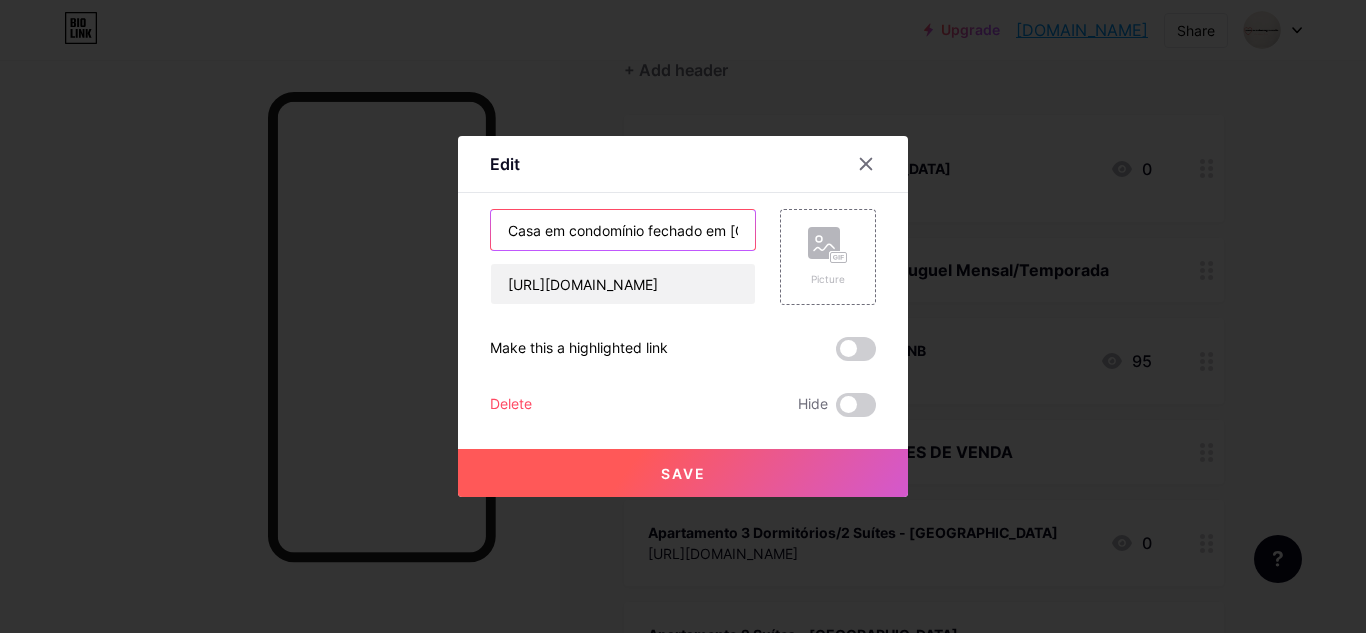 click on "Casa em condomínio fechado em [GEOGRAPHIC_DATA]/[GEOGRAPHIC_DATA]" at bounding box center [623, 230] 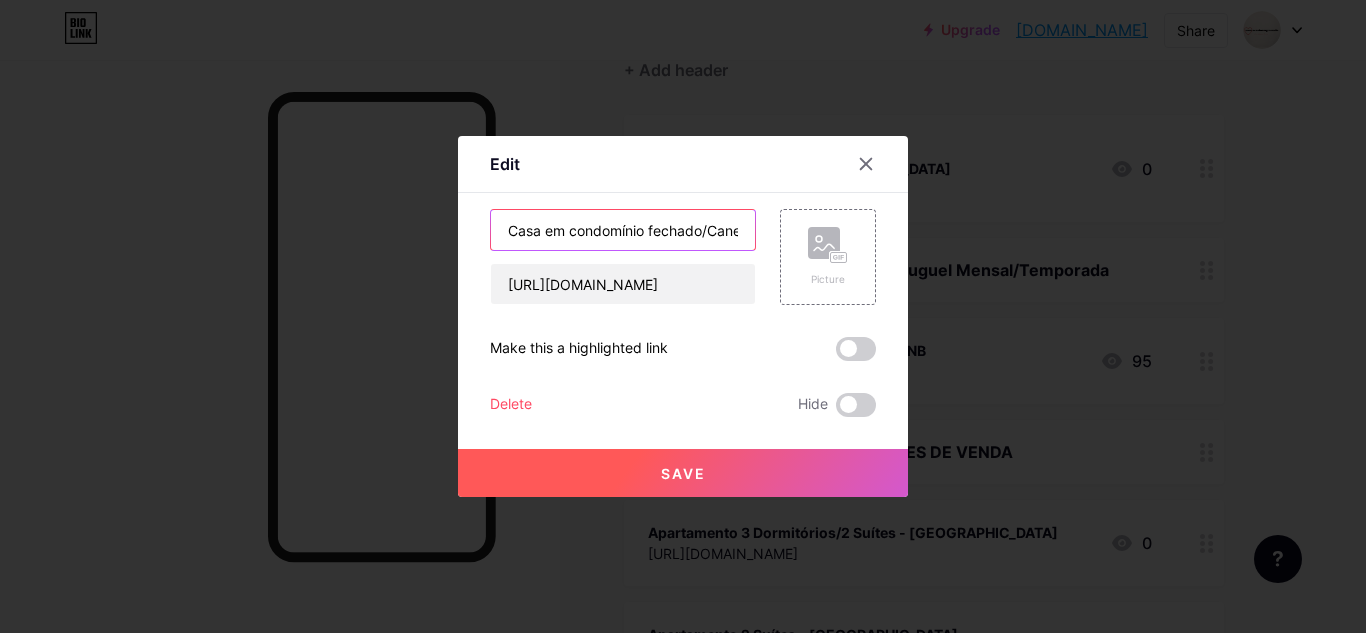 type on "Casa em condomínio fechado/Canela/[GEOGRAPHIC_DATA]" 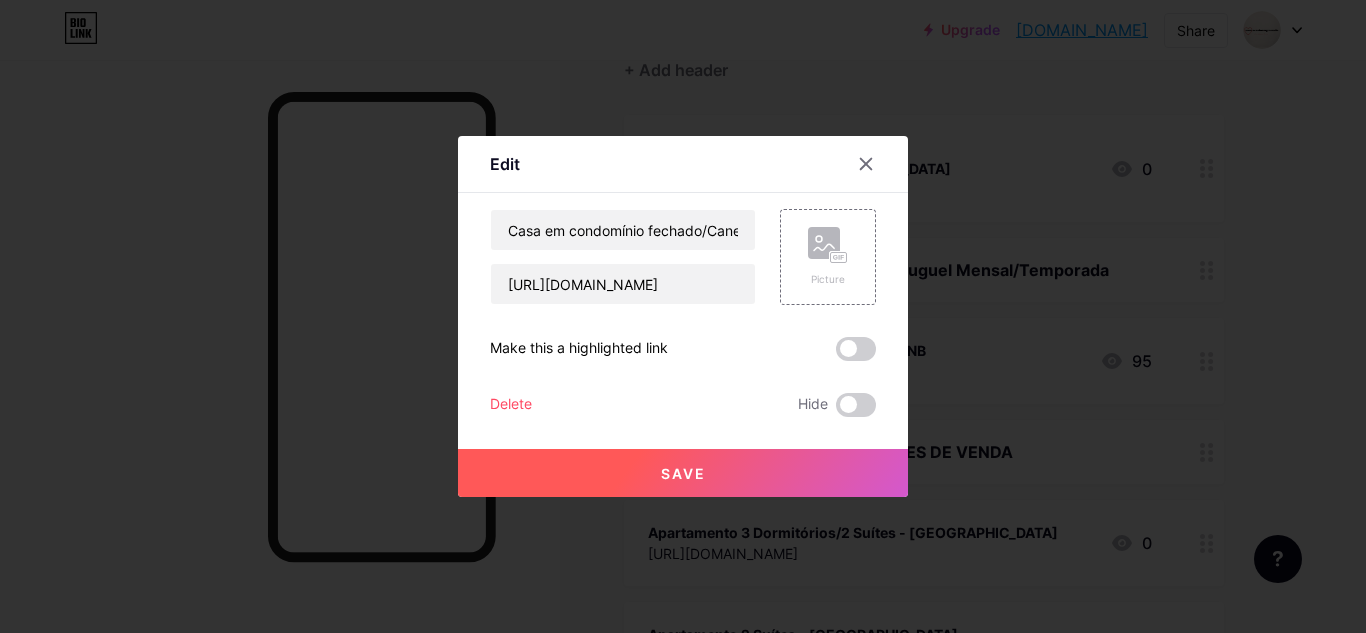 click on "Save" at bounding box center [683, 473] 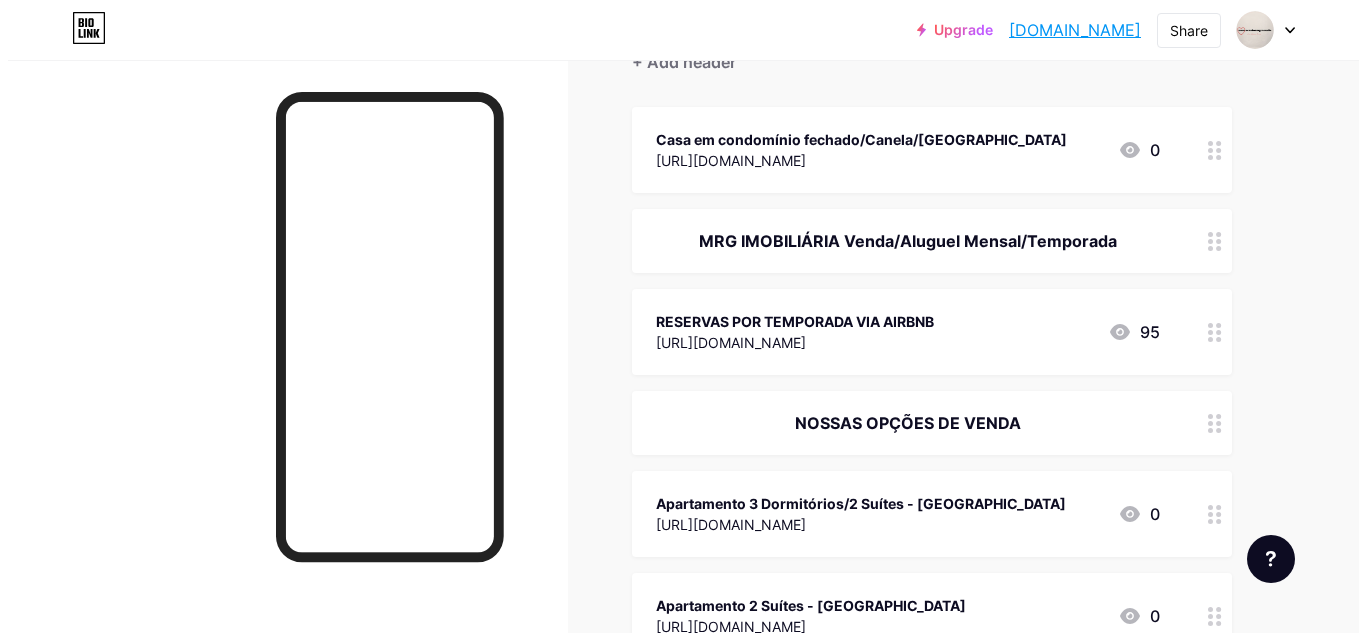 scroll, scrollTop: 100, scrollLeft: 0, axis: vertical 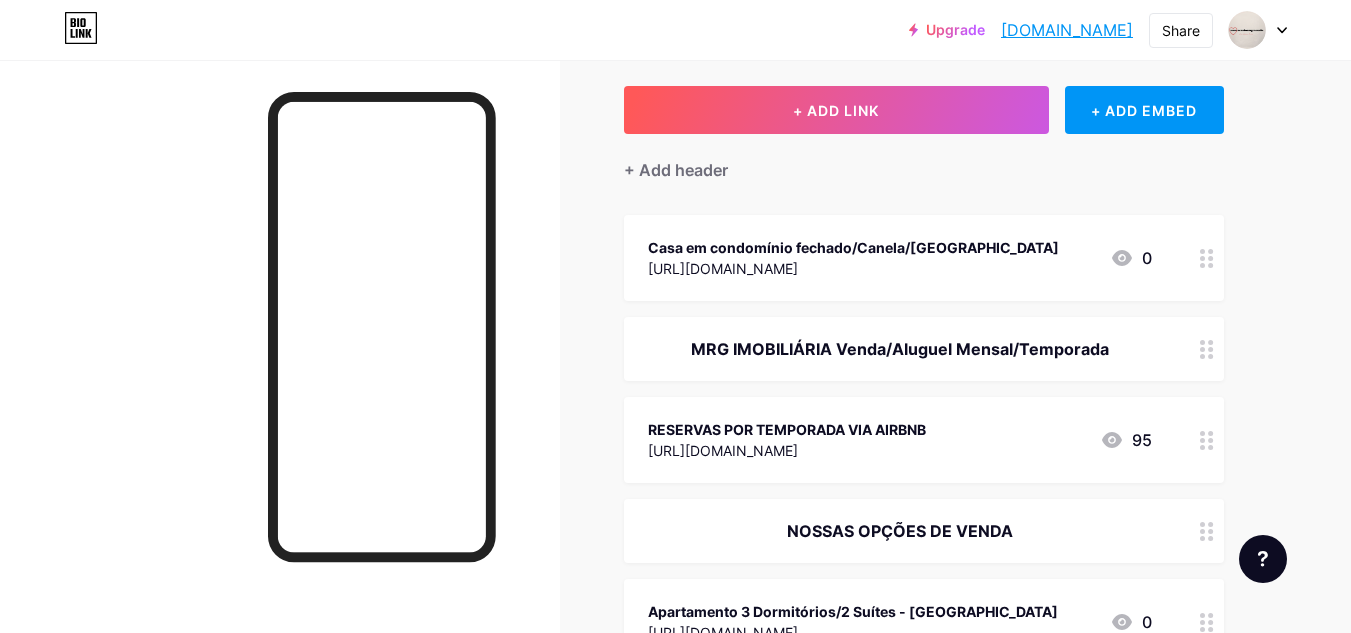 click on "Casa em condomínio fechado/Canela/[GEOGRAPHIC_DATA]" at bounding box center [853, 247] 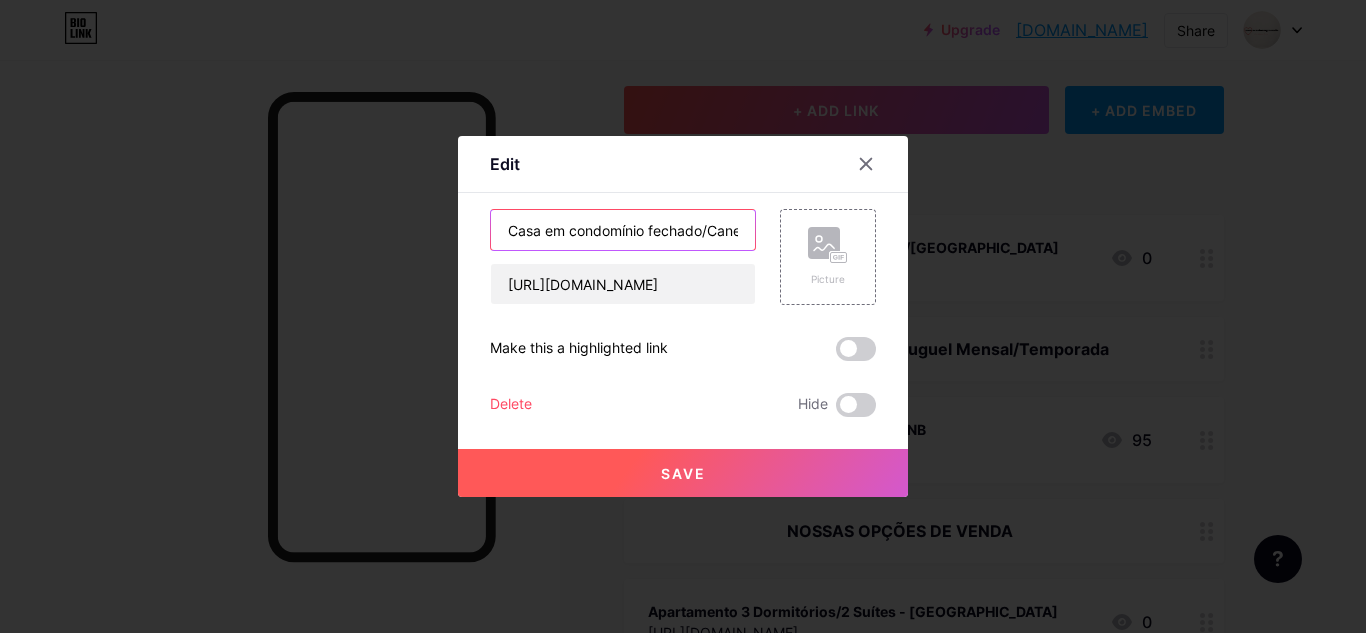 click on "Casa em condomínio fechado/Canela/[GEOGRAPHIC_DATA]" at bounding box center [623, 230] 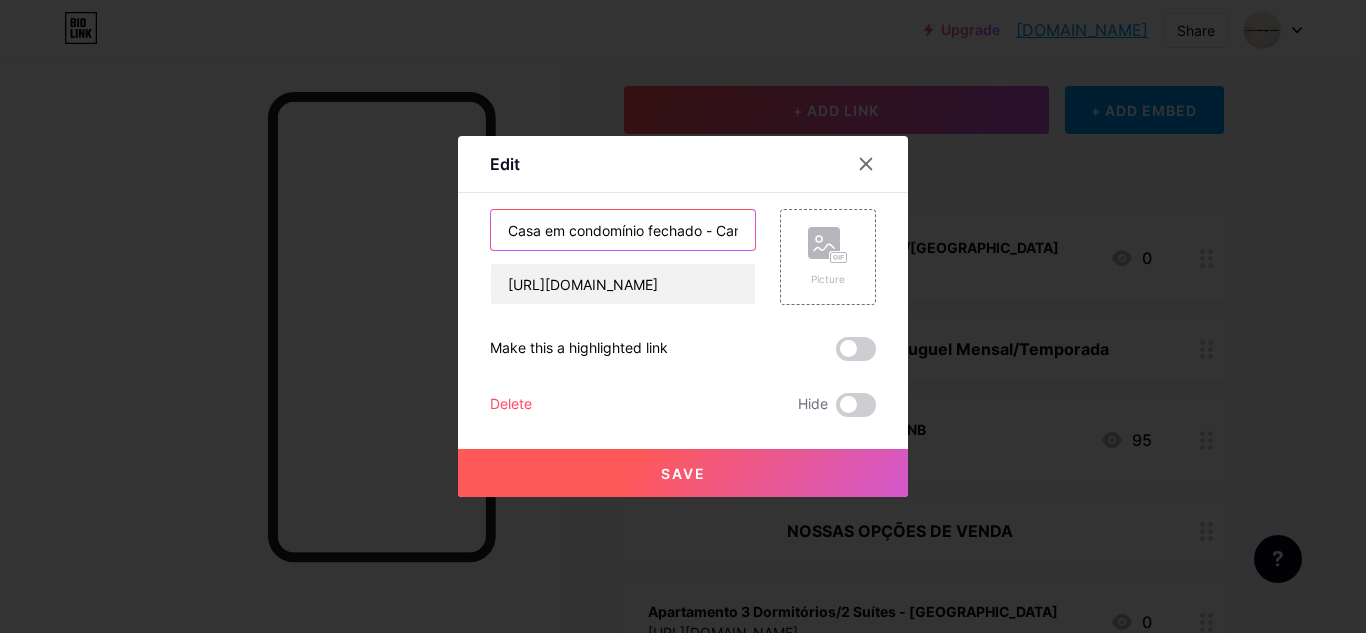 type on "Casa em condomínio fechado - Canela/[GEOGRAPHIC_DATA]" 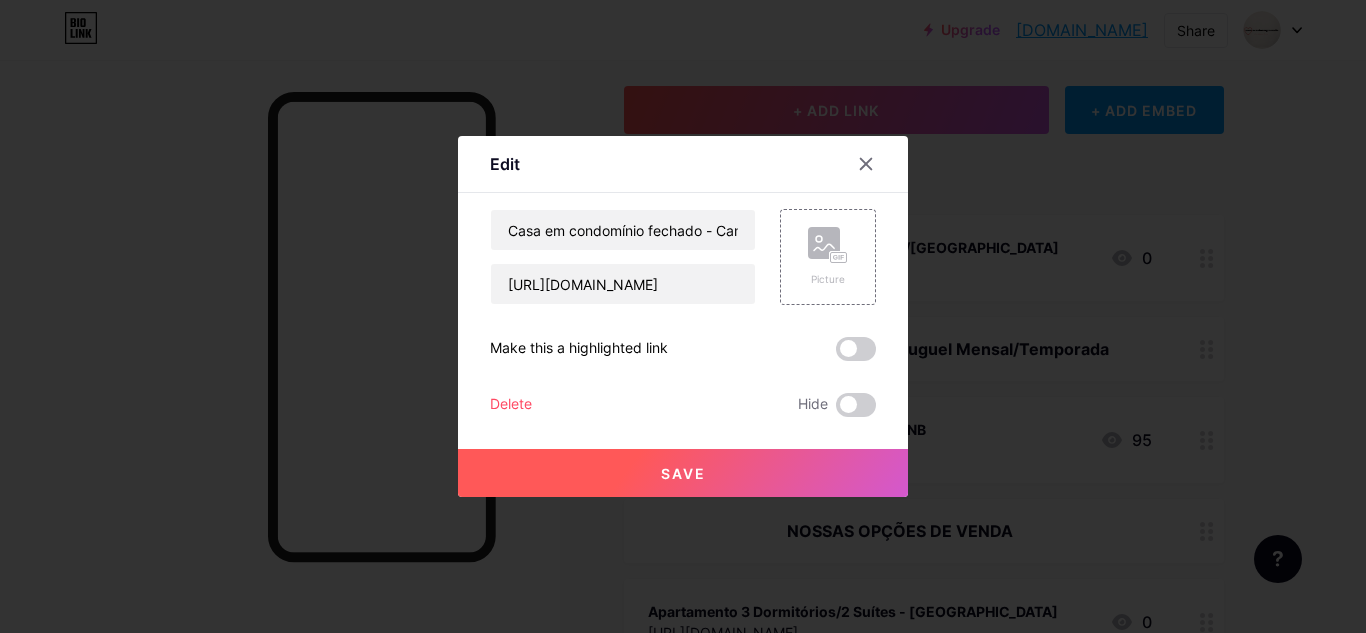 click on "Save" at bounding box center (683, 473) 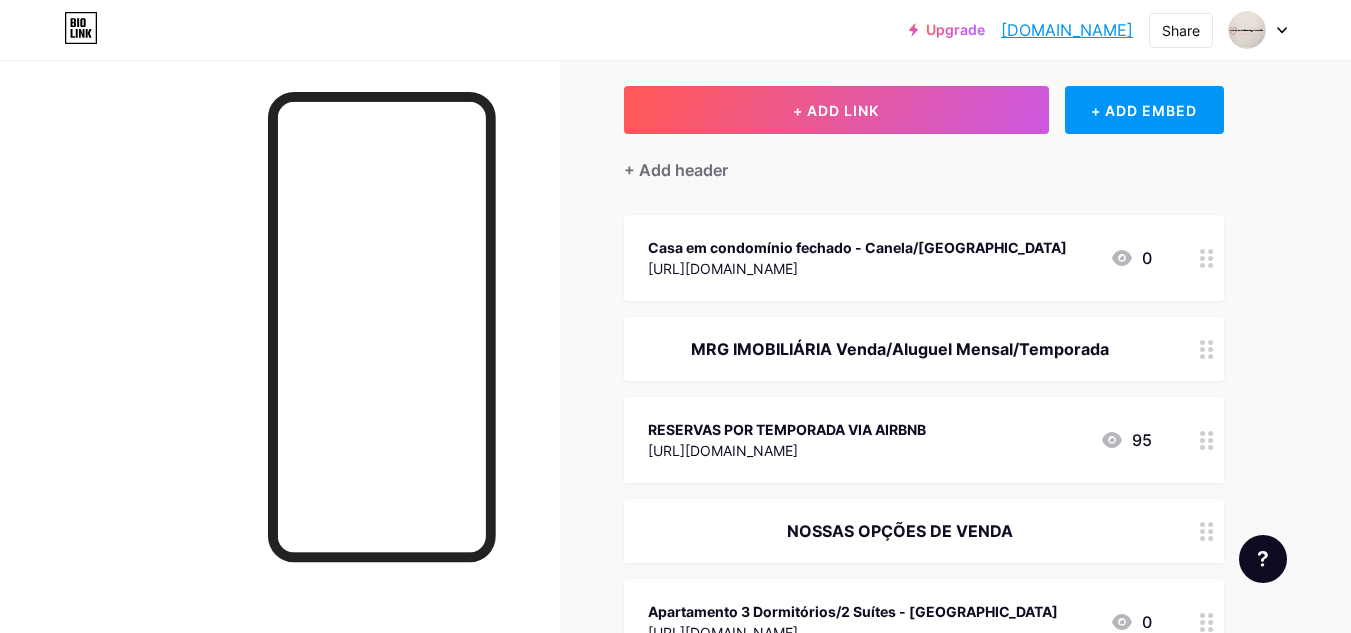 click on "[URL][DOMAIN_NAME]" at bounding box center (857, 268) 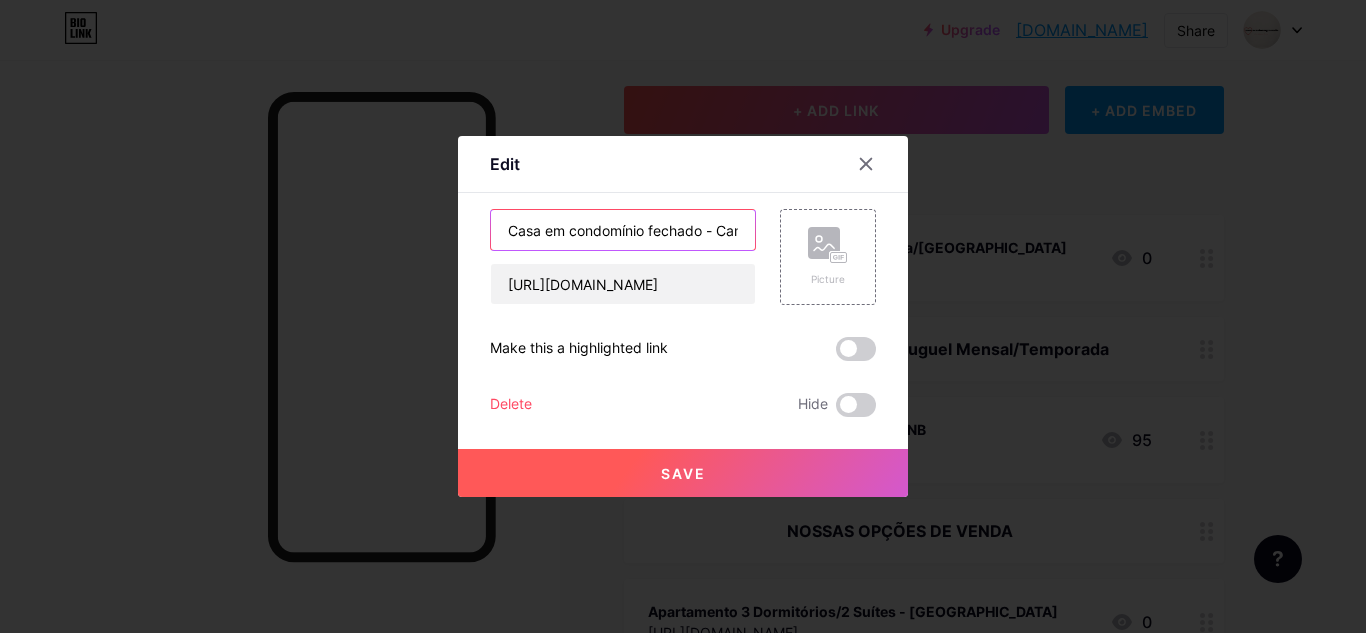 click on "Casa em condomínio fechado - Canela/[GEOGRAPHIC_DATA]" at bounding box center [623, 230] 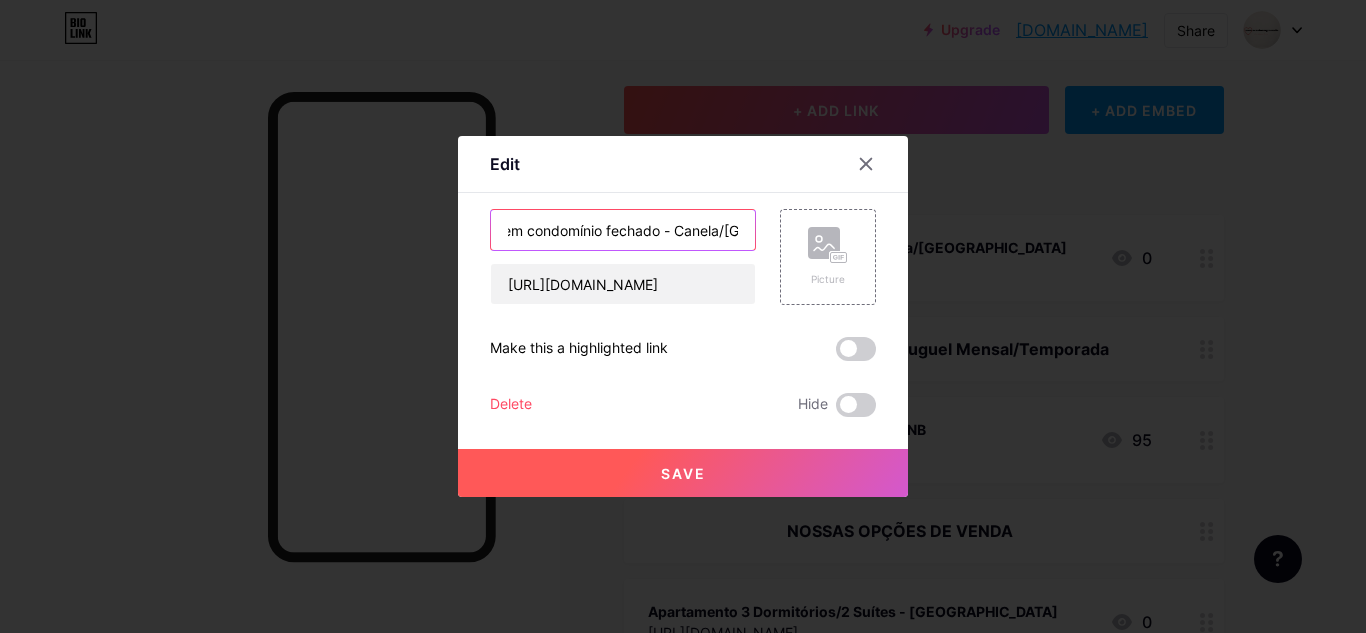 scroll, scrollTop: 0, scrollLeft: 45, axis: horizontal 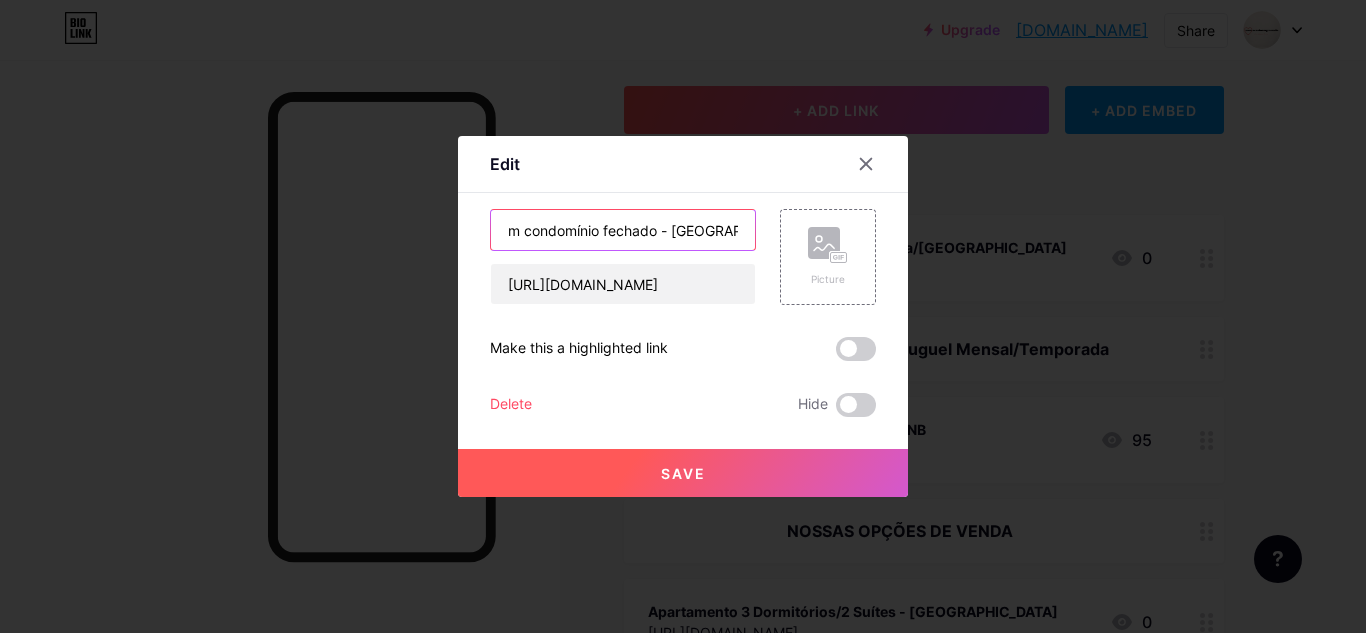 type on "Casa em condomínio fechado - [GEOGRAPHIC_DATA] - [GEOGRAPHIC_DATA]" 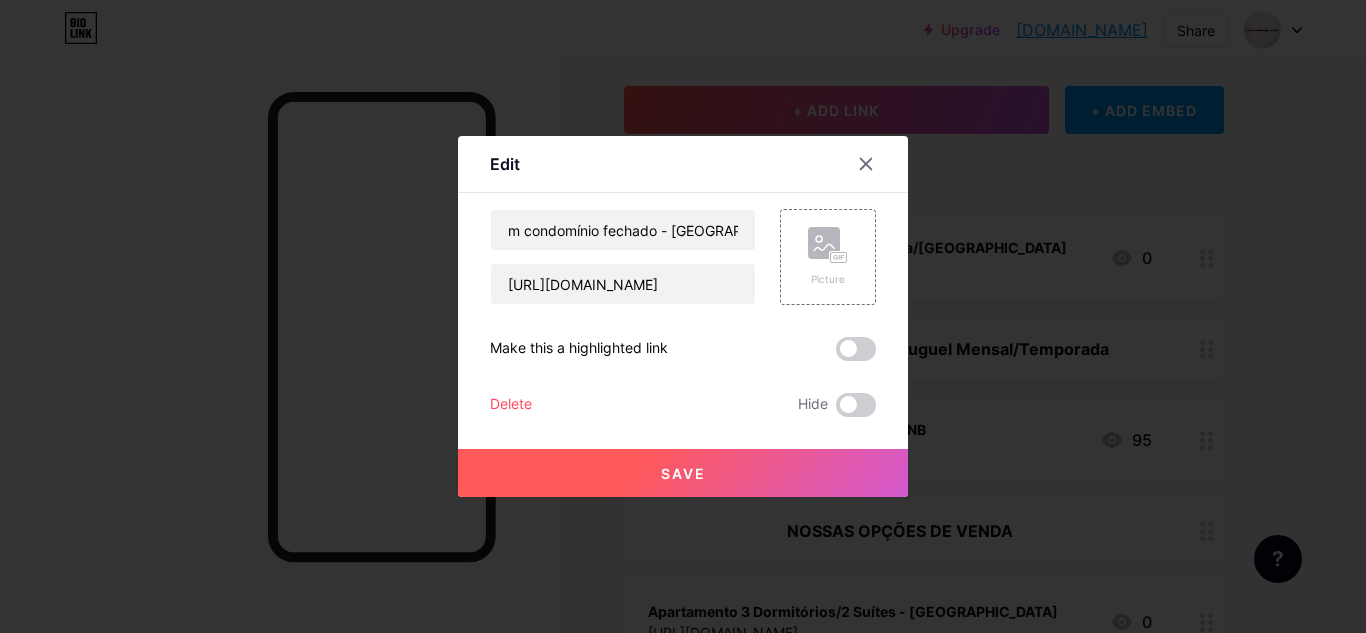 click on "Save" at bounding box center [683, 473] 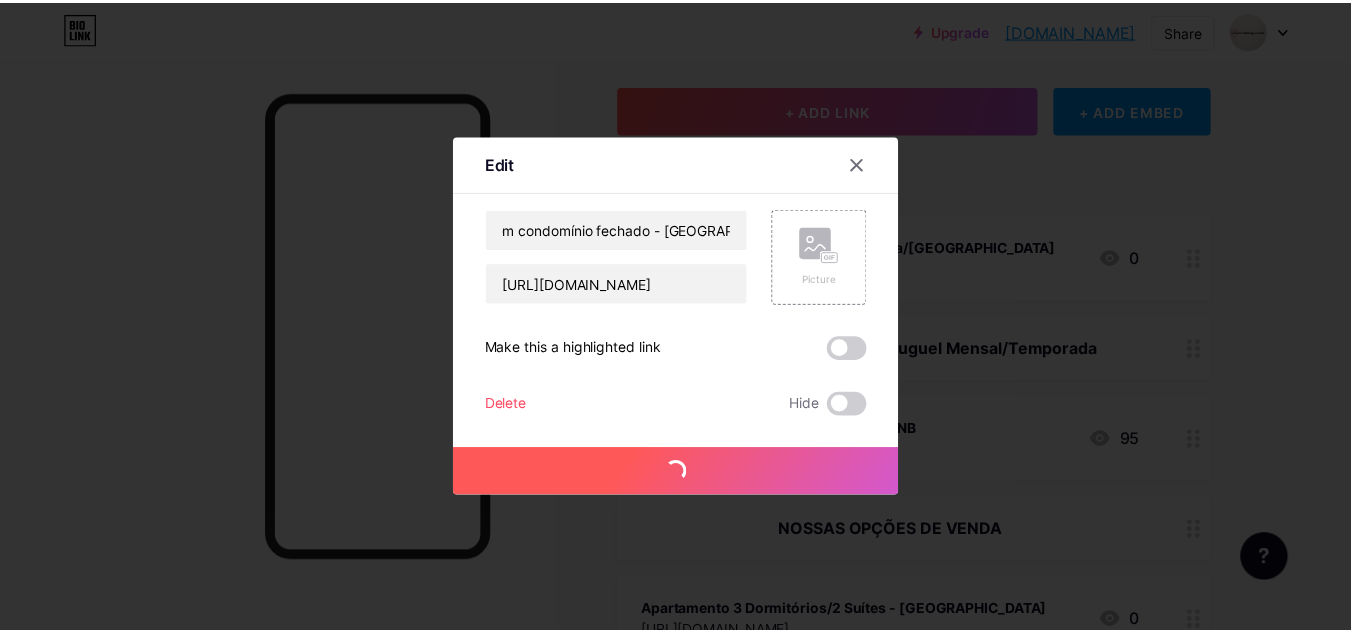 scroll, scrollTop: 0, scrollLeft: 0, axis: both 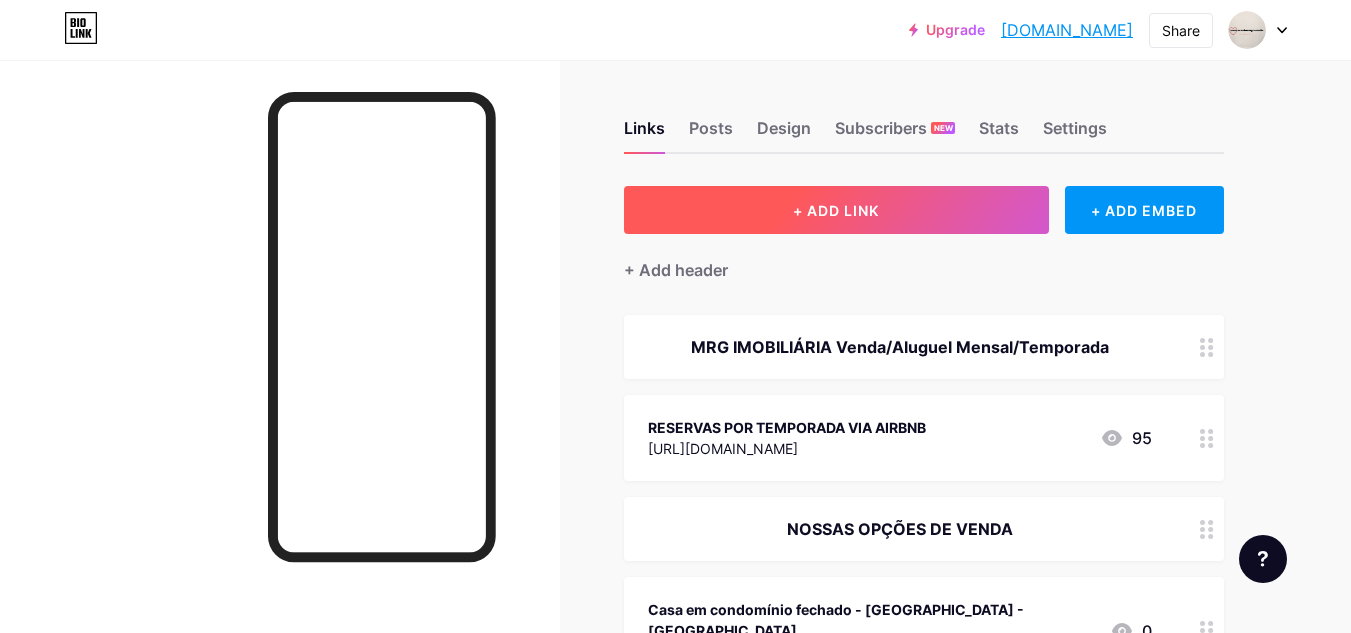 click on "+ ADD LINK" at bounding box center (836, 210) 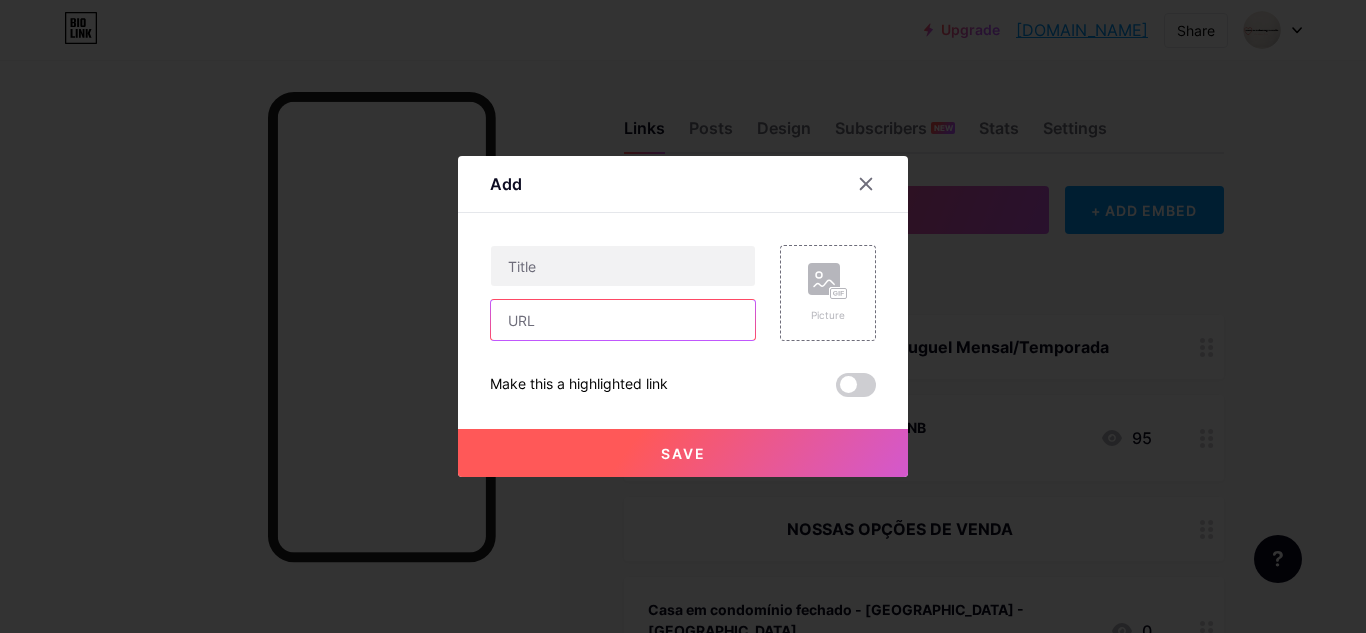 click at bounding box center (623, 320) 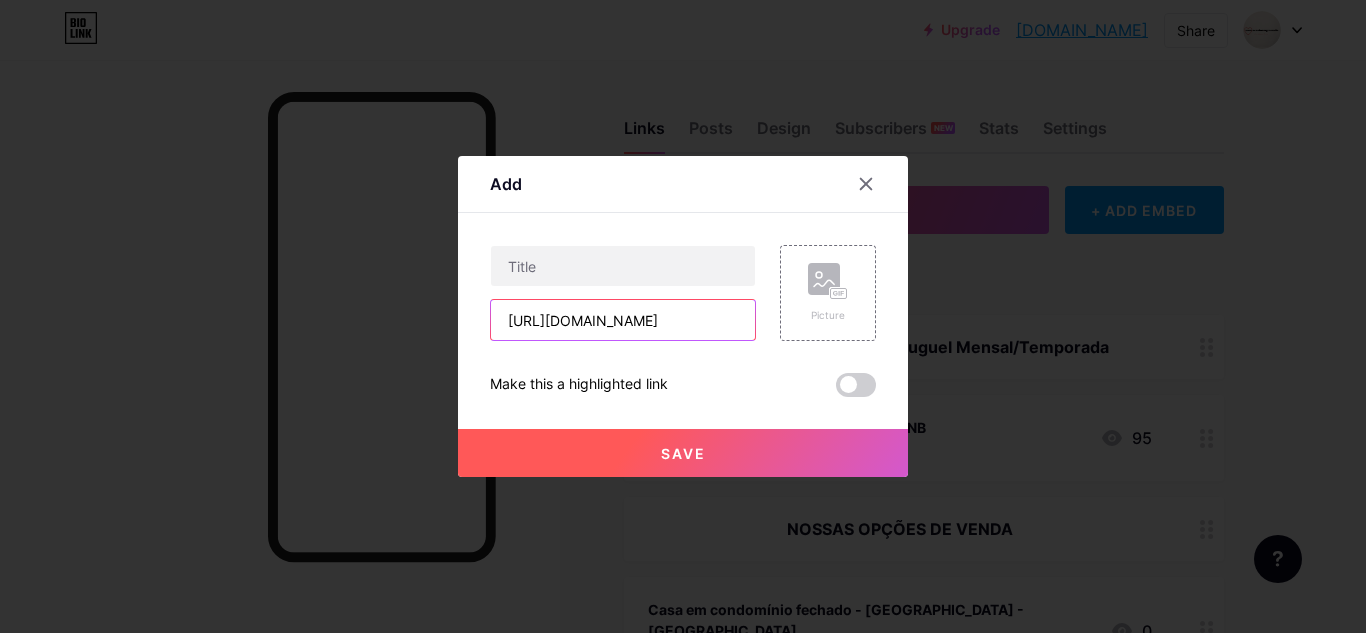 scroll, scrollTop: 0, scrollLeft: 572, axis: horizontal 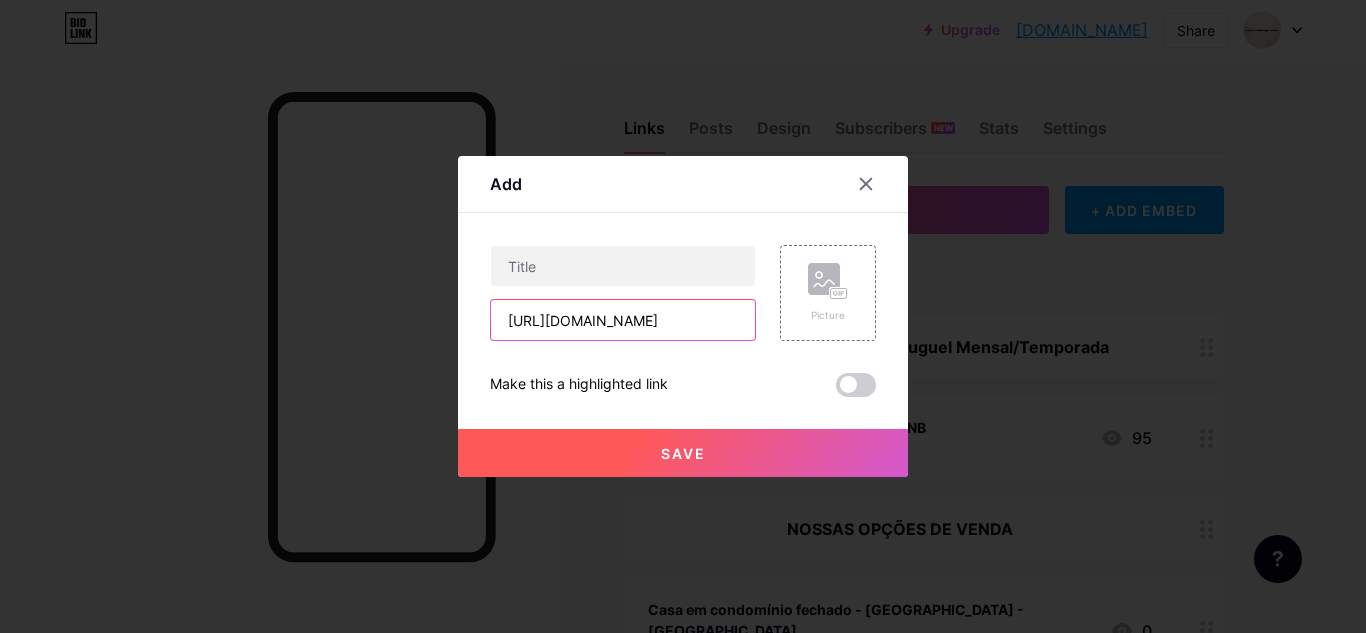 drag, startPoint x: 736, startPoint y: 323, endPoint x: 460, endPoint y: 334, distance: 276.21912 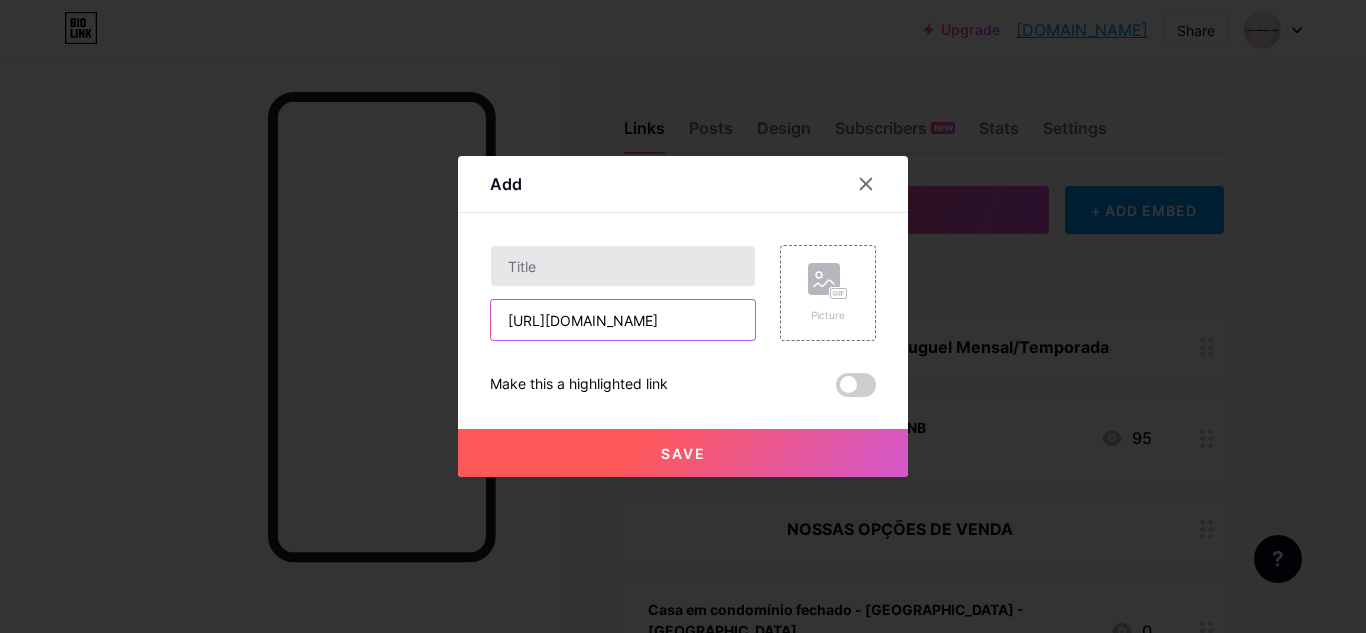 type on "[URL][DOMAIN_NAME]" 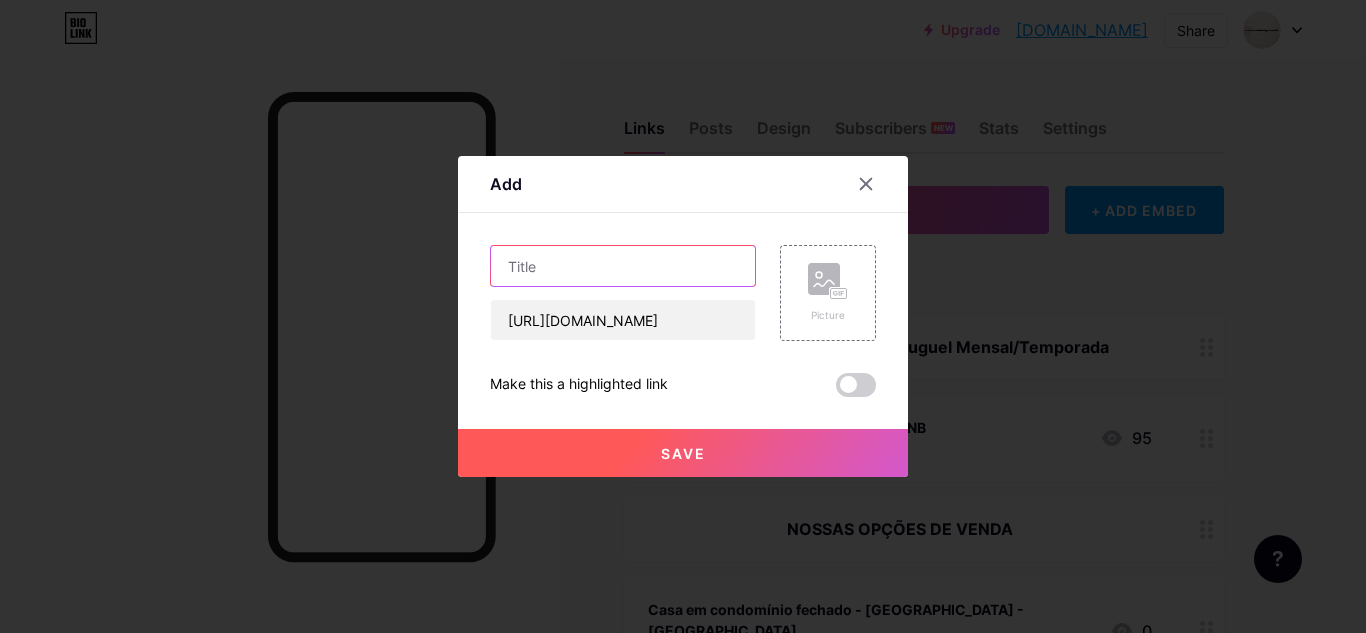 click at bounding box center [623, 266] 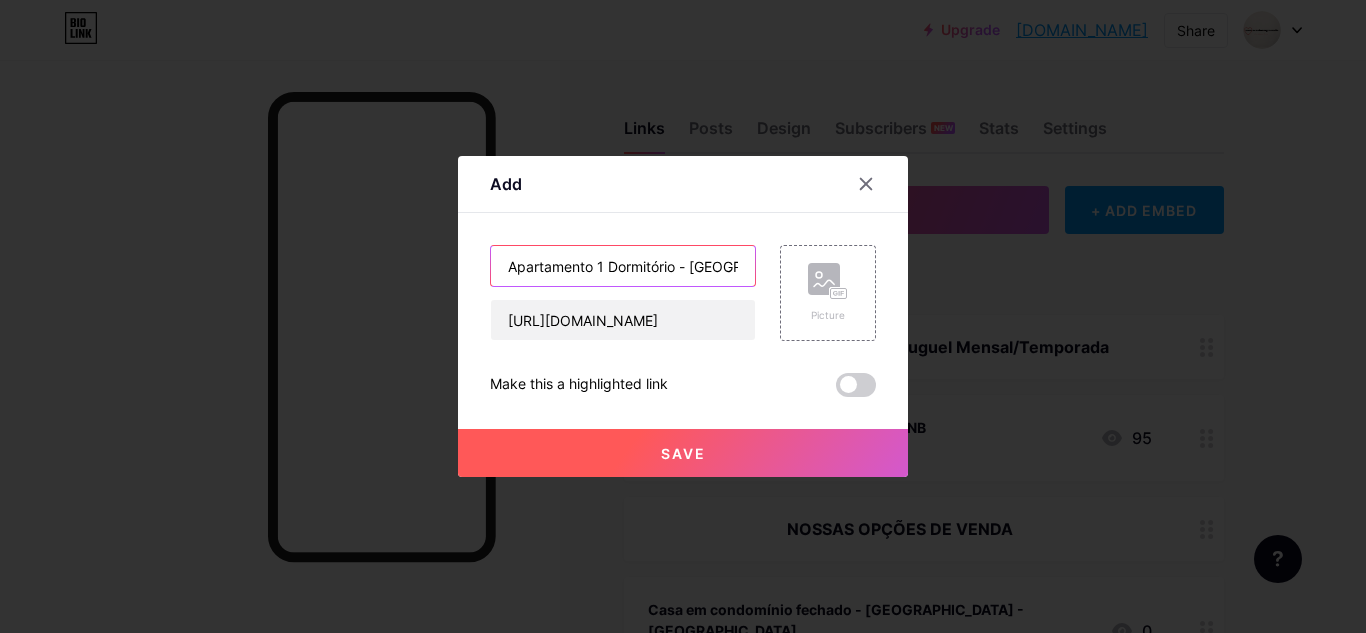 scroll, scrollTop: 0, scrollLeft: 7, axis: horizontal 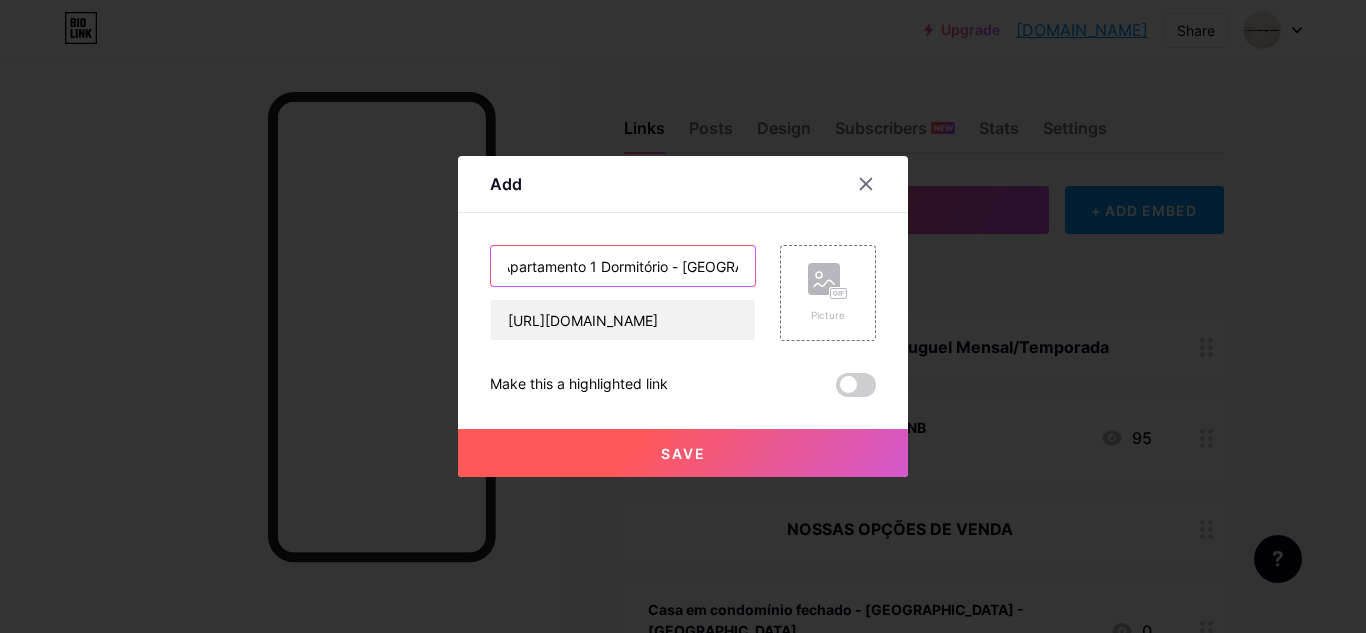 type on "Apartamento 1 Dormitório - [GEOGRAPHIC_DATA]" 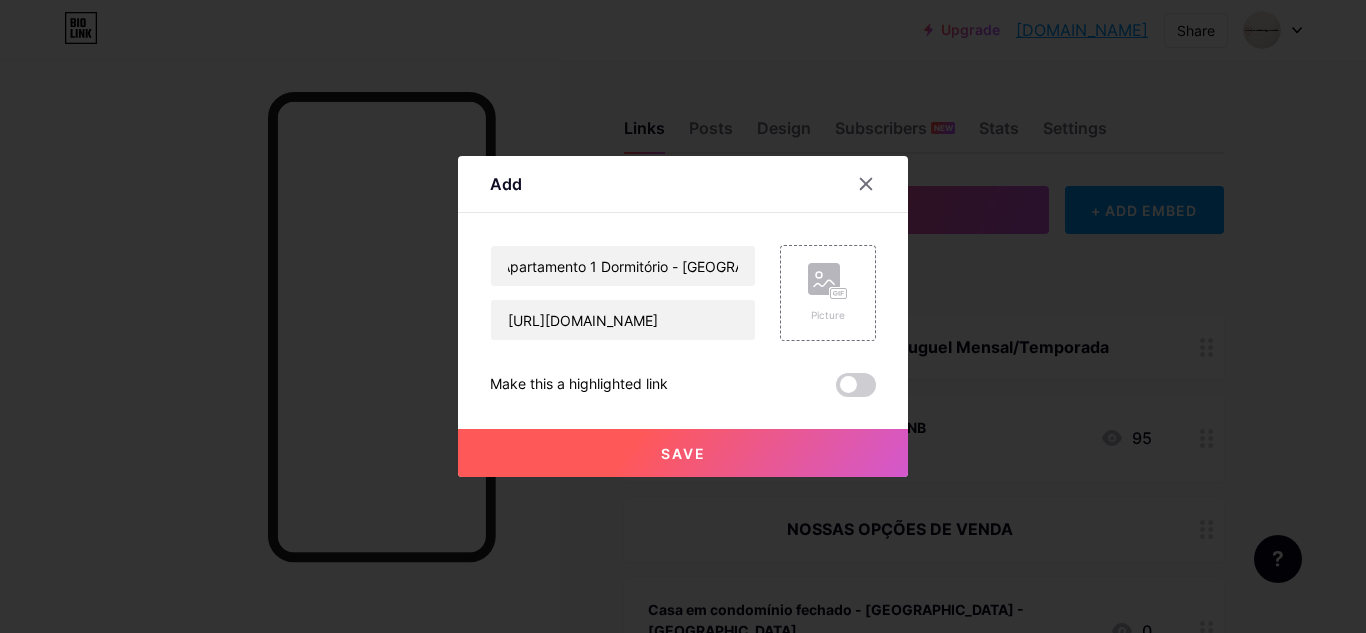 click on "Save" at bounding box center [683, 453] 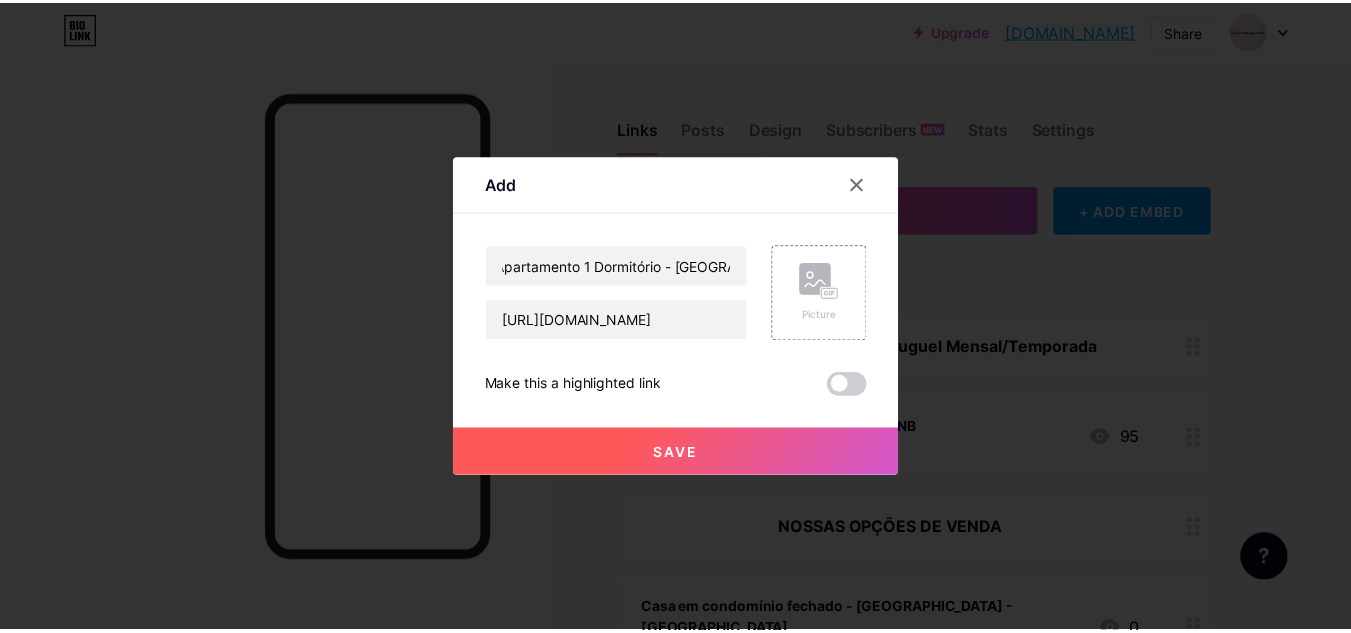 scroll, scrollTop: 0, scrollLeft: 0, axis: both 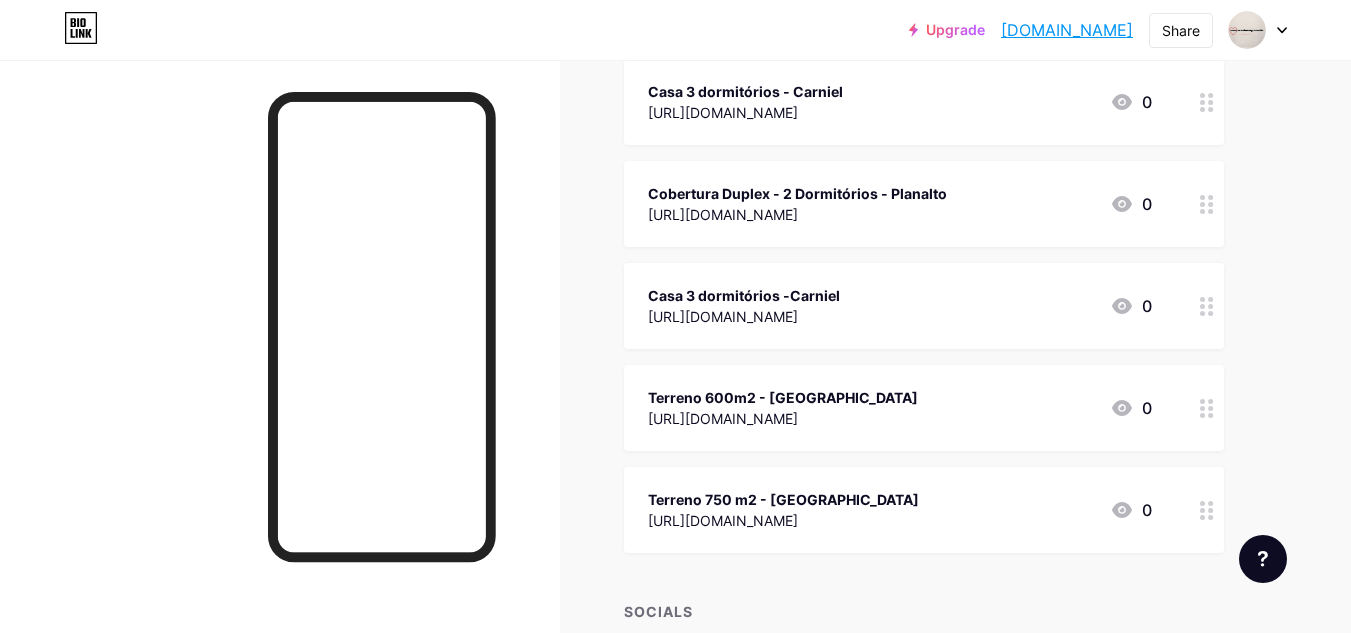 click at bounding box center (1207, 408) 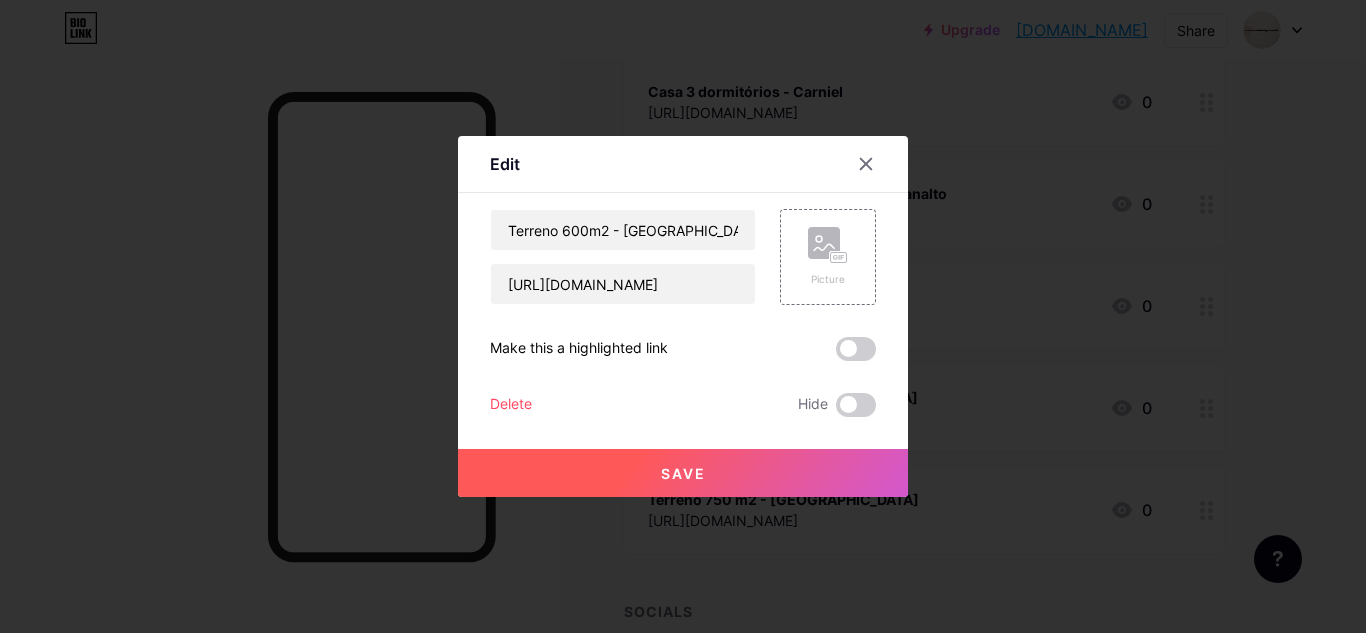 click 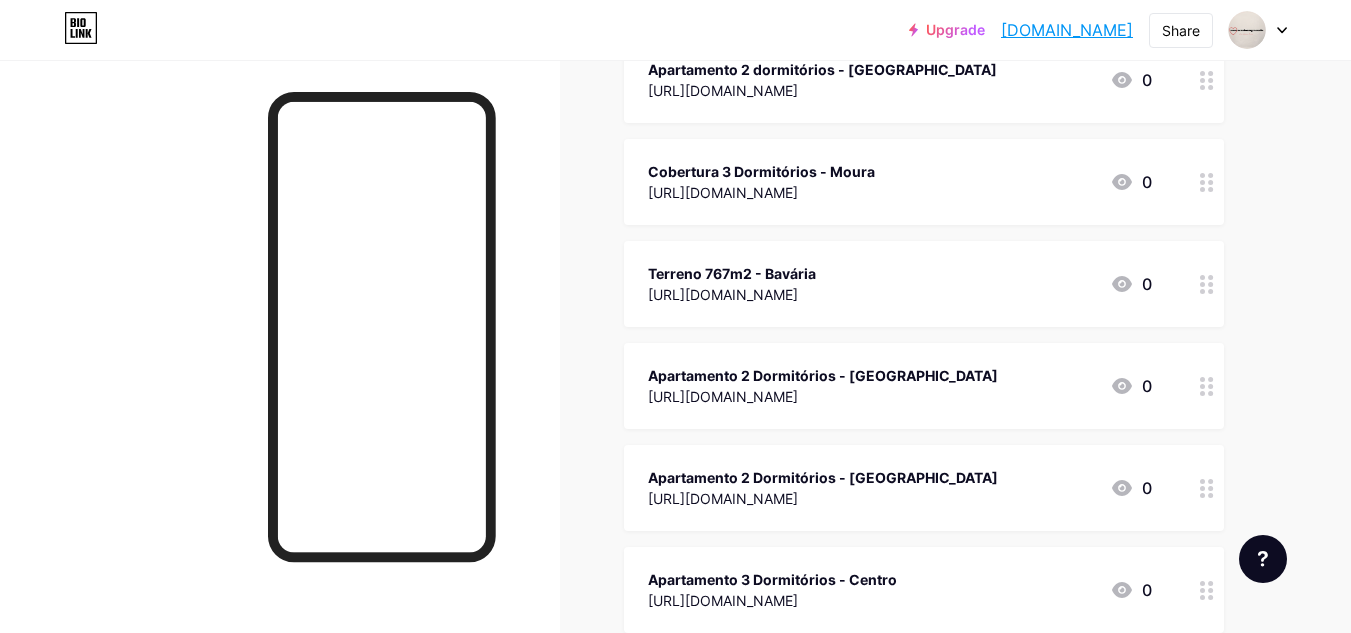 scroll, scrollTop: 1600, scrollLeft: 0, axis: vertical 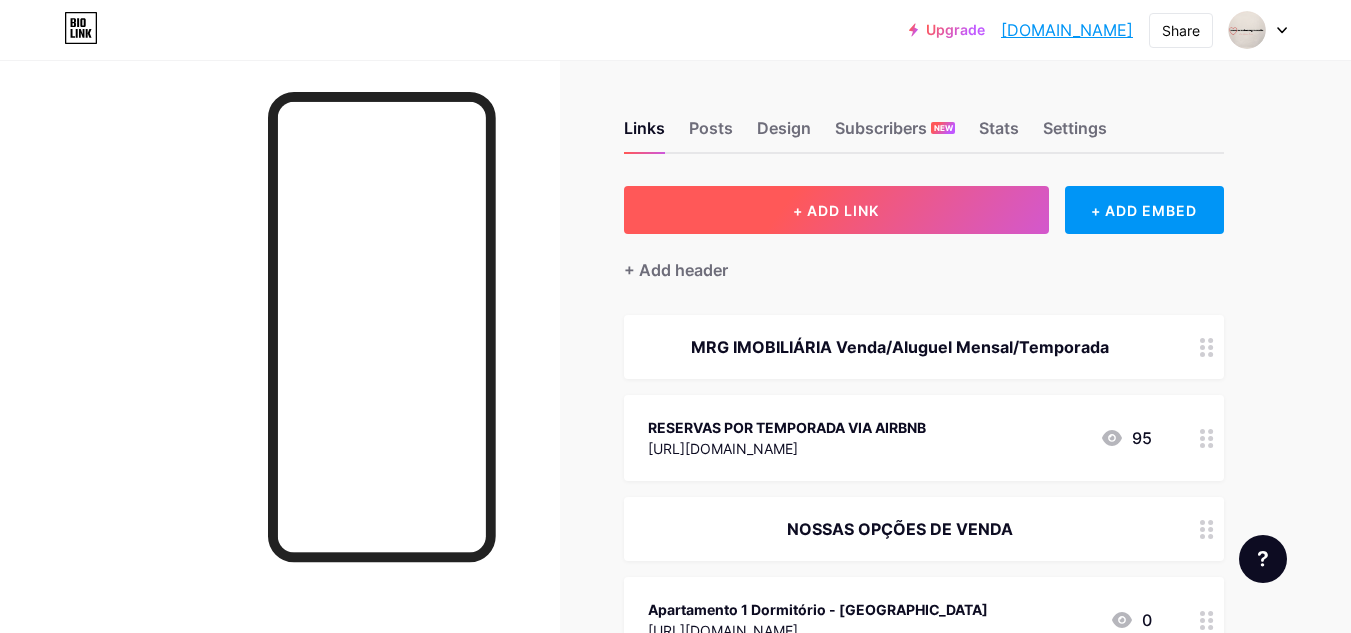 click on "+ ADD LINK" at bounding box center [836, 210] 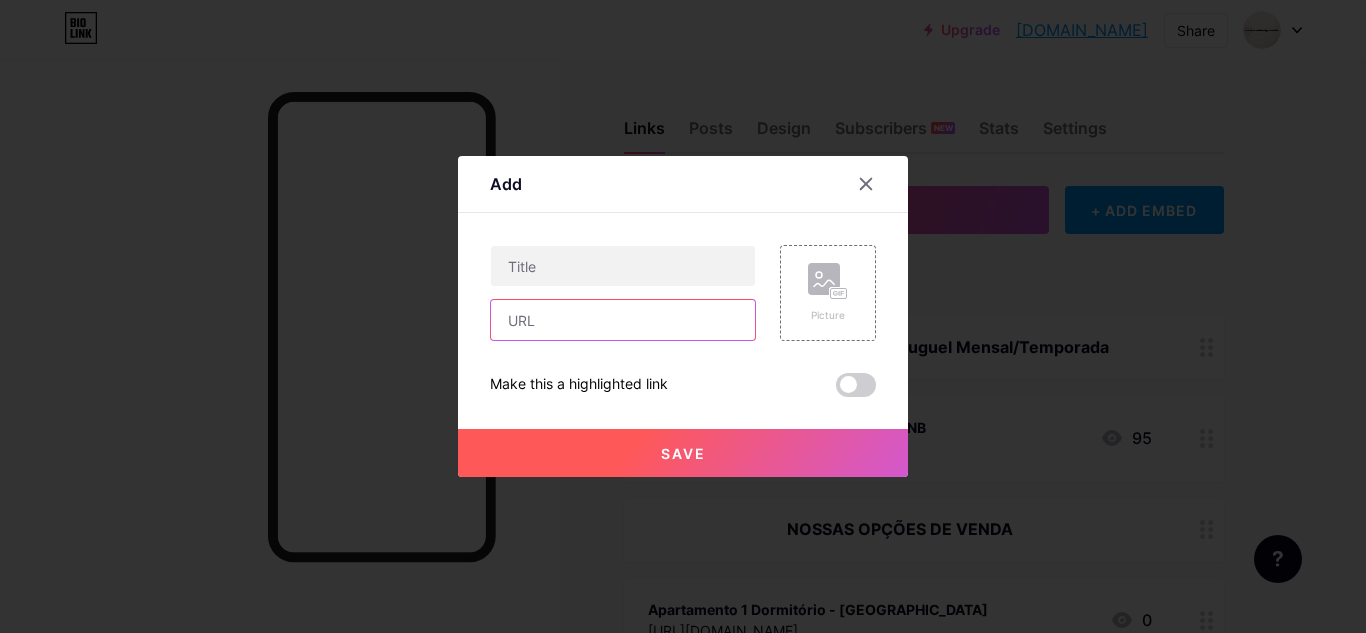 click at bounding box center [623, 320] 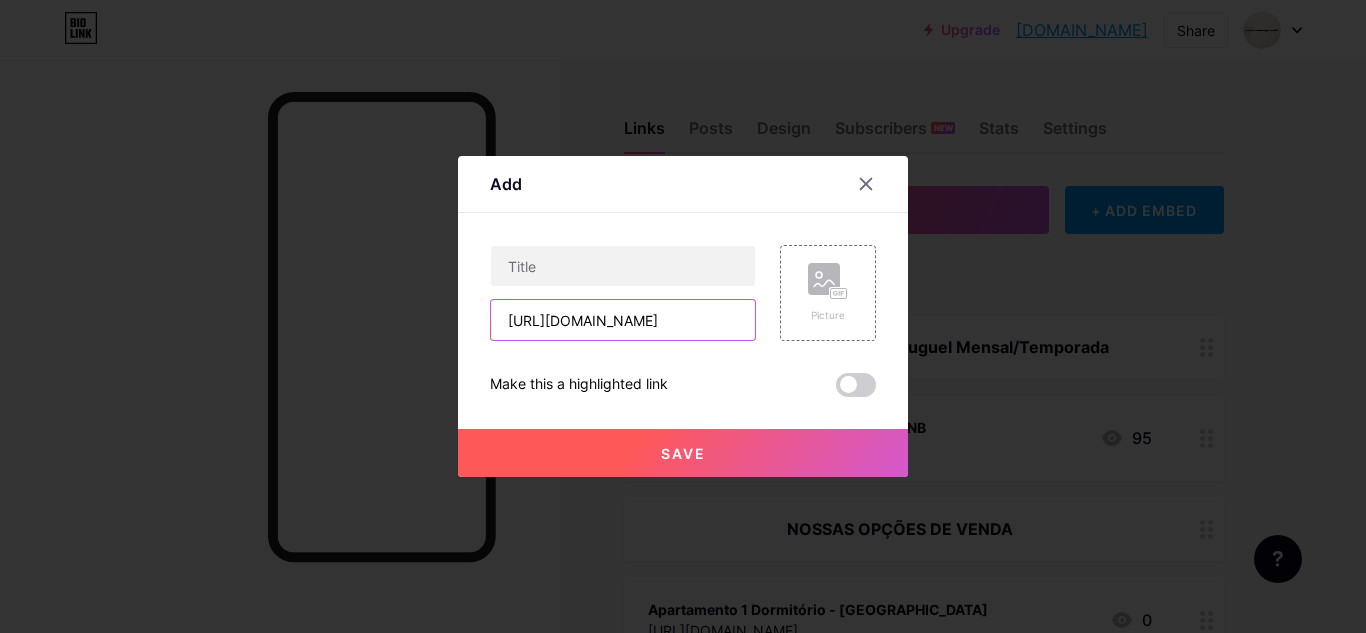 scroll, scrollTop: 0, scrollLeft: 575, axis: horizontal 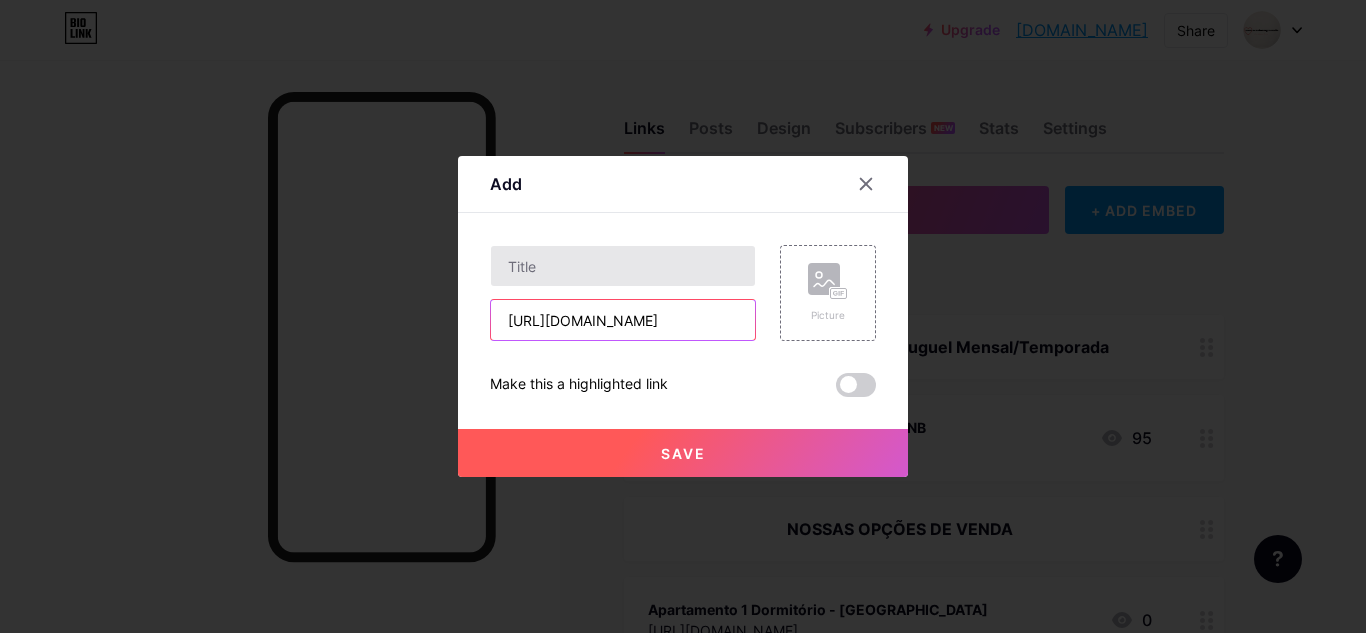 type on "[URL][DOMAIN_NAME]" 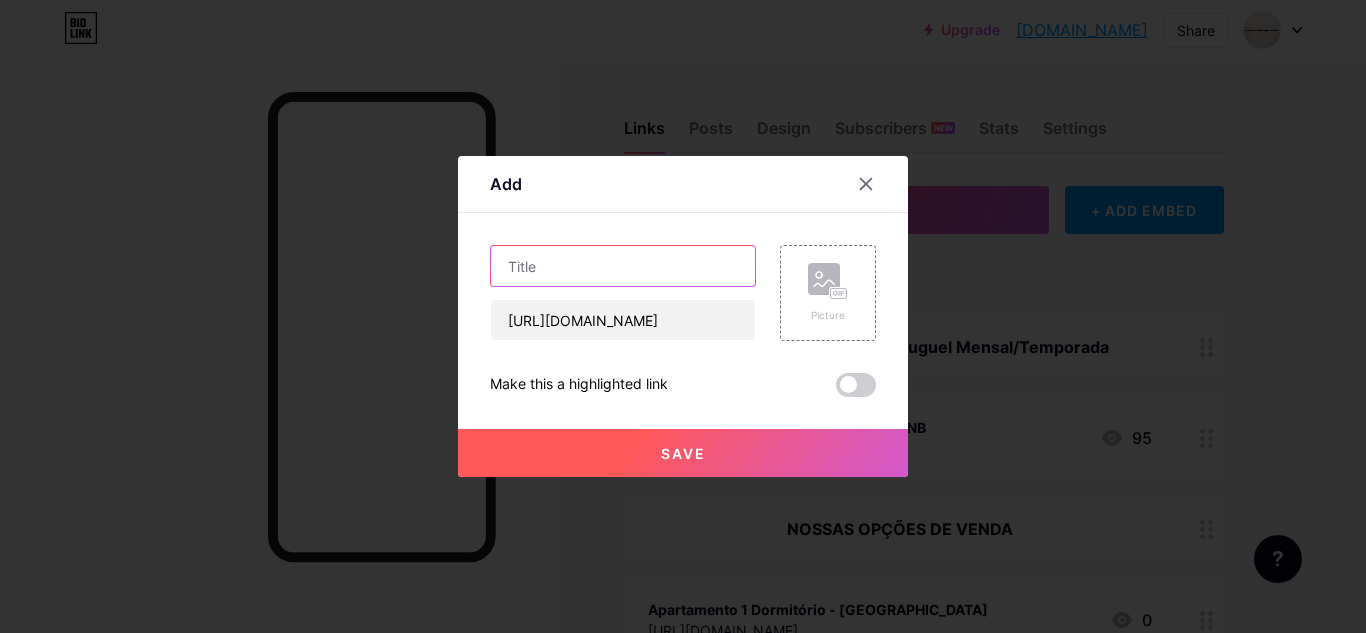 click at bounding box center (623, 266) 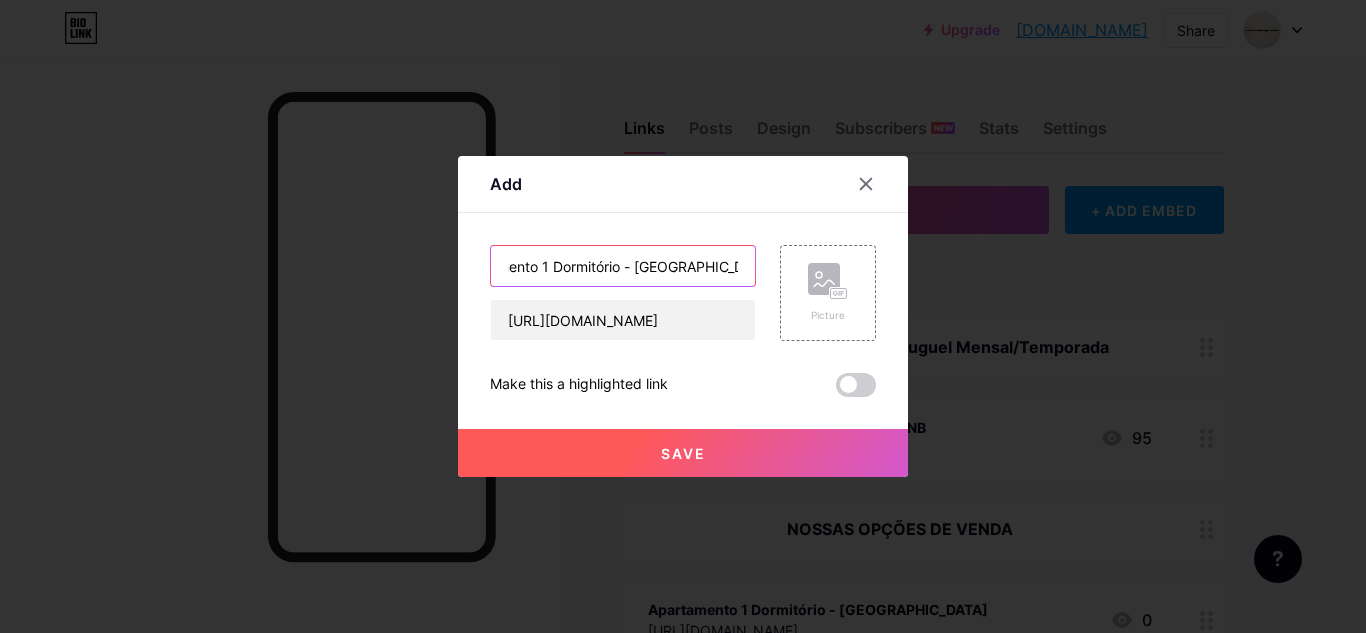 scroll, scrollTop: 0, scrollLeft: 59, axis: horizontal 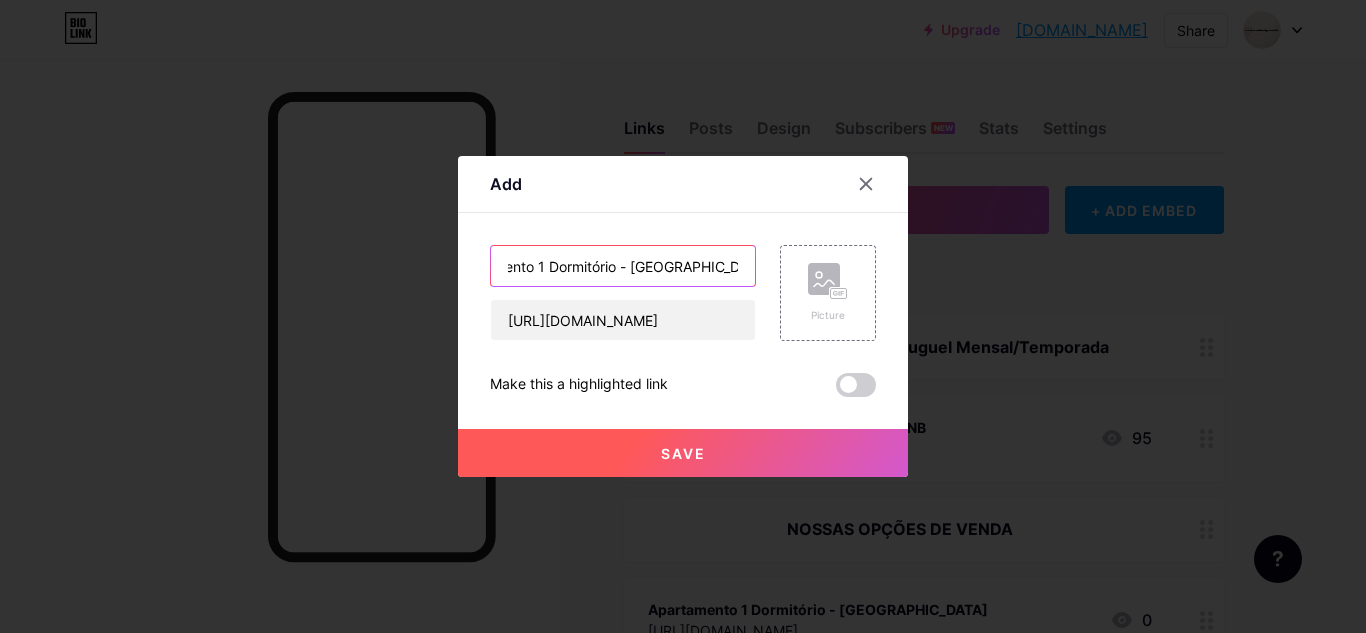 type on "Apartamento 1 Dormitório - [GEOGRAPHIC_DATA]" 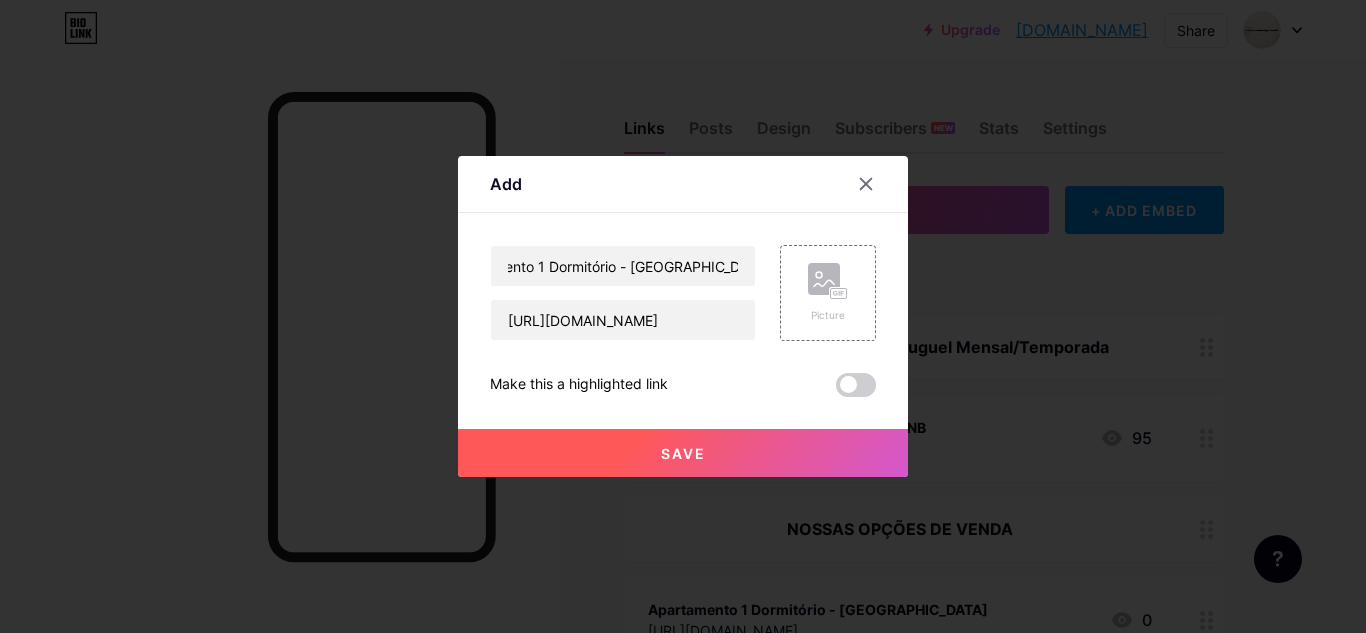 click on "Save" at bounding box center (683, 453) 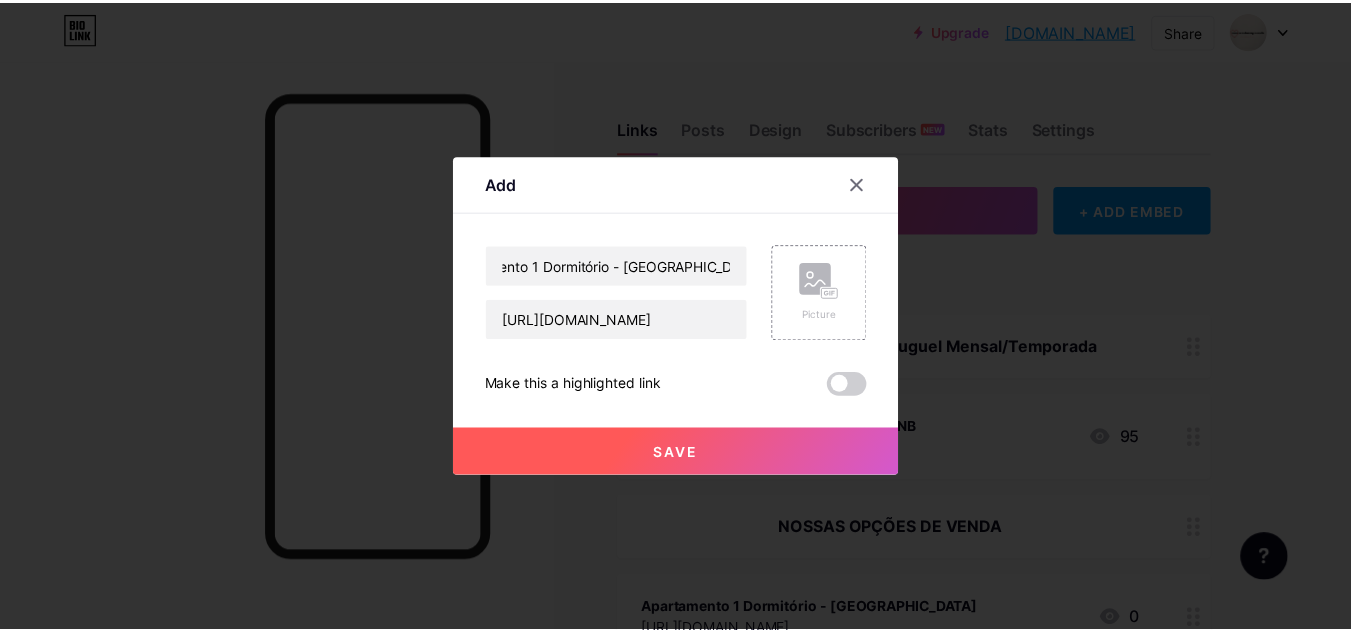 scroll, scrollTop: 0, scrollLeft: 0, axis: both 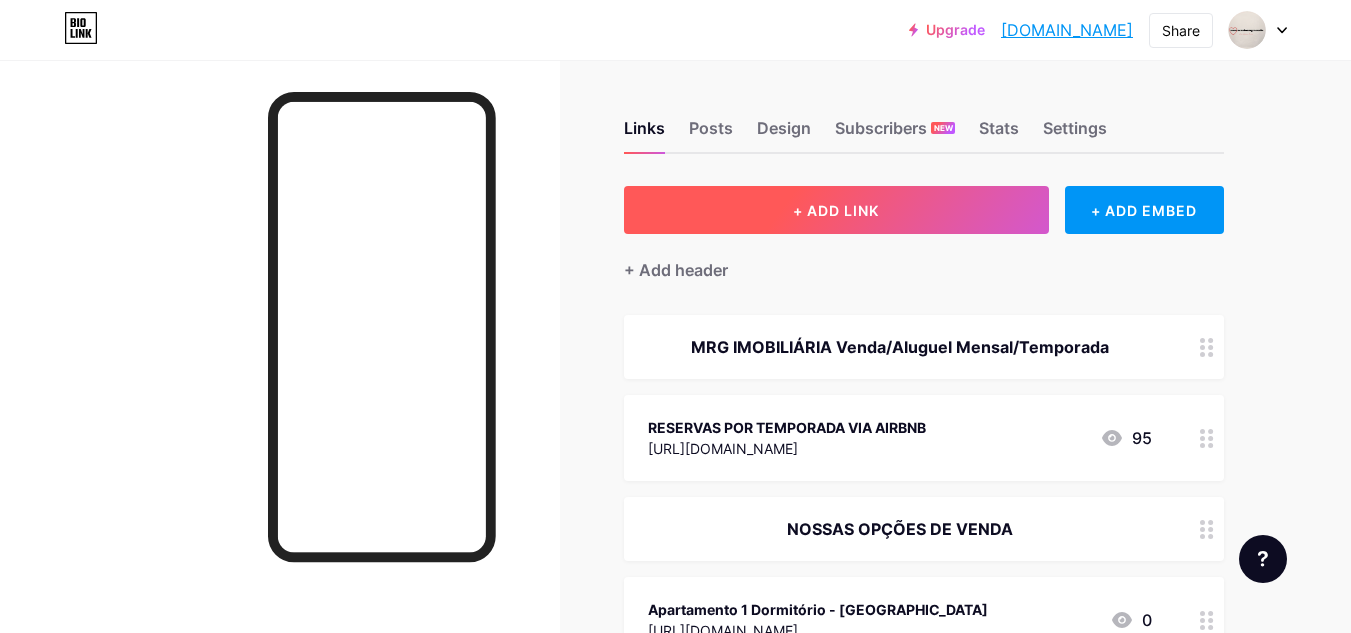 click on "+ ADD LINK" at bounding box center [836, 210] 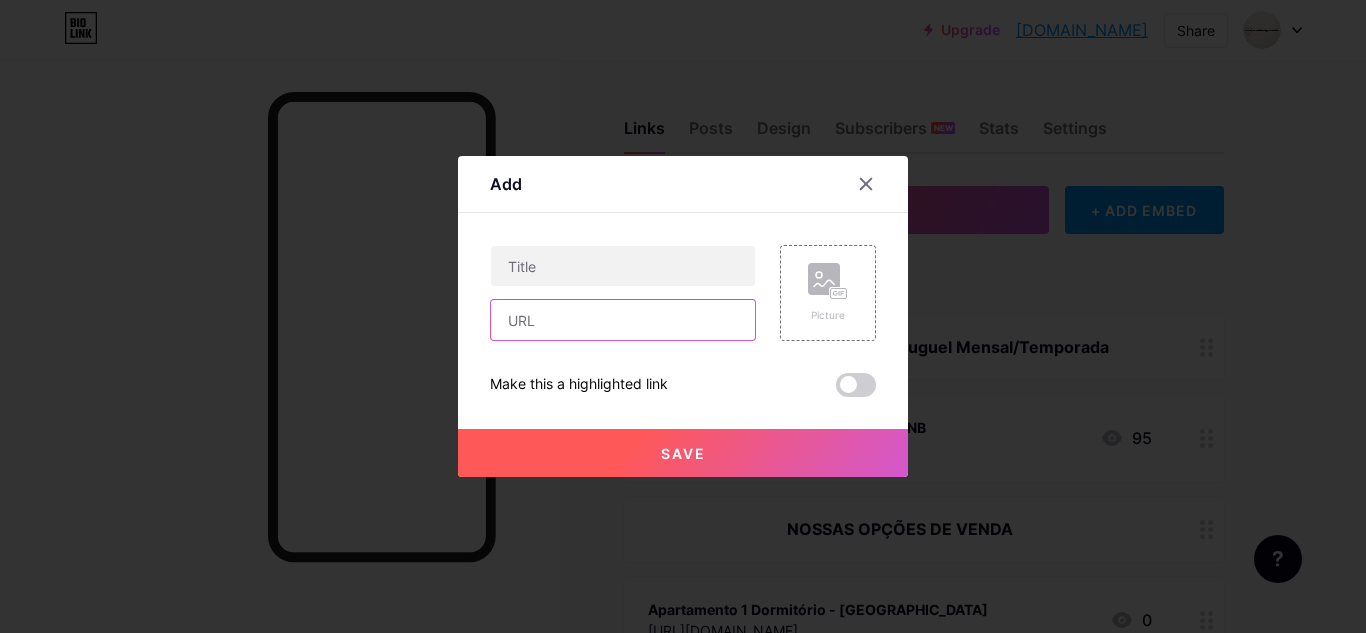 click at bounding box center [623, 320] 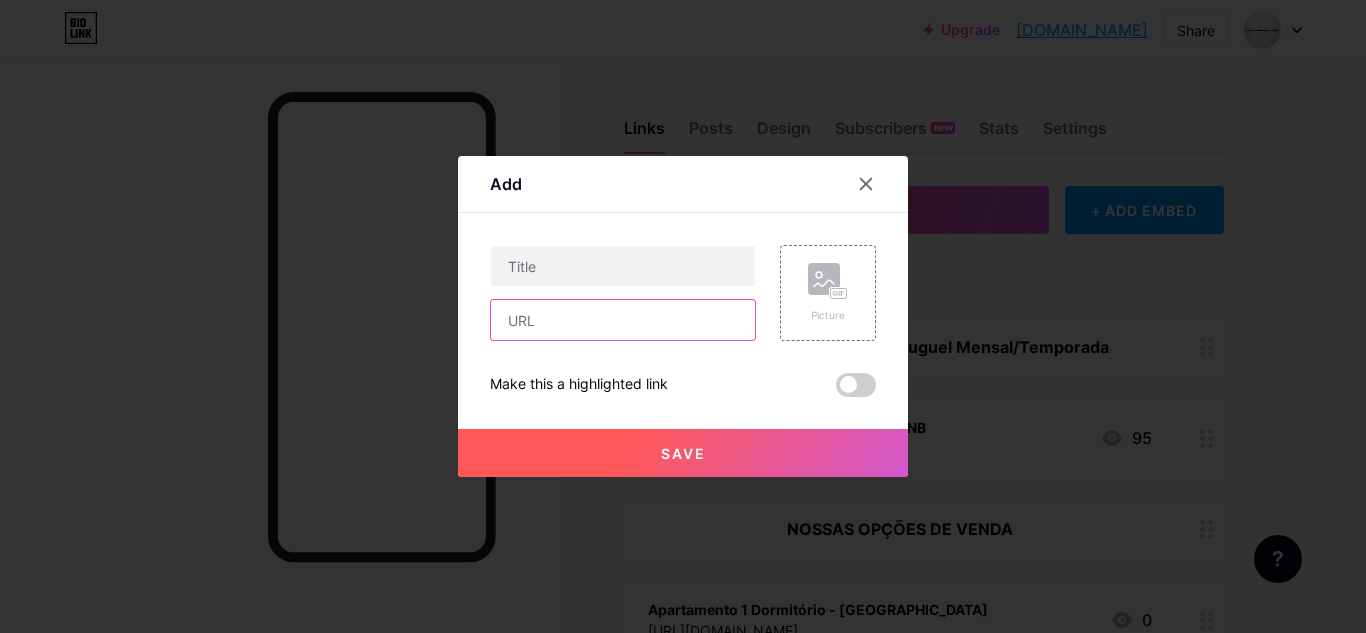 paste on "[URL][DOMAIN_NAME]" 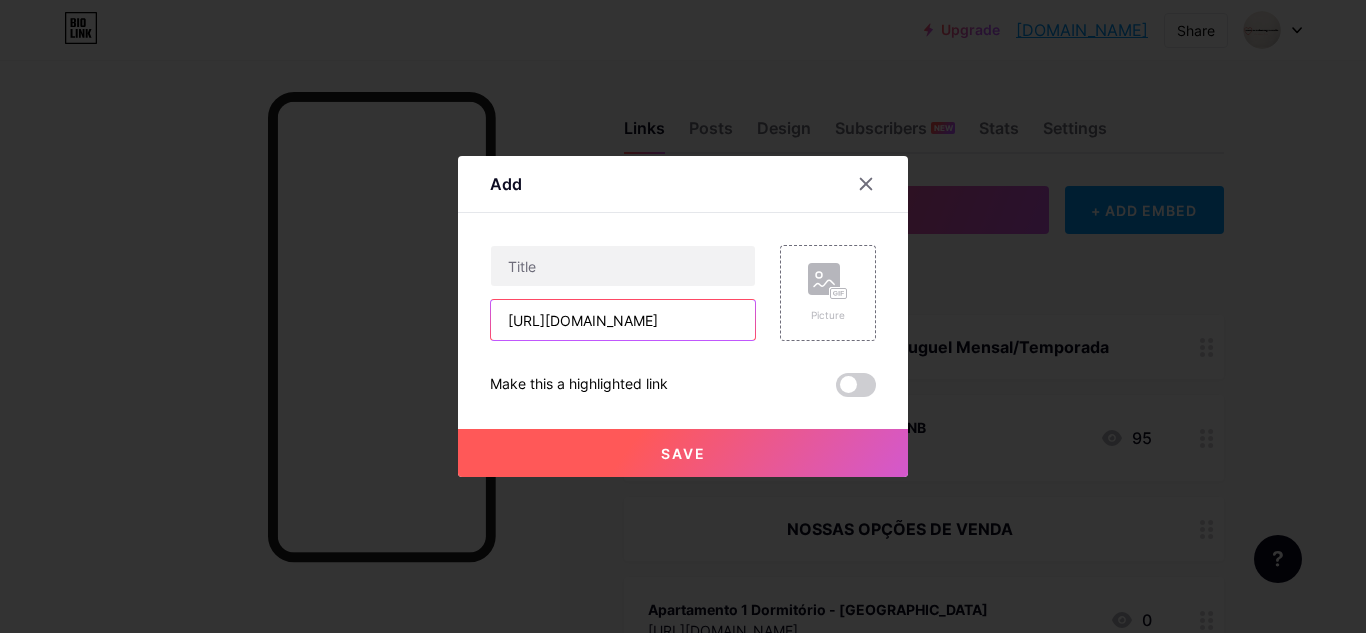 scroll, scrollTop: 0, scrollLeft: 575, axis: horizontal 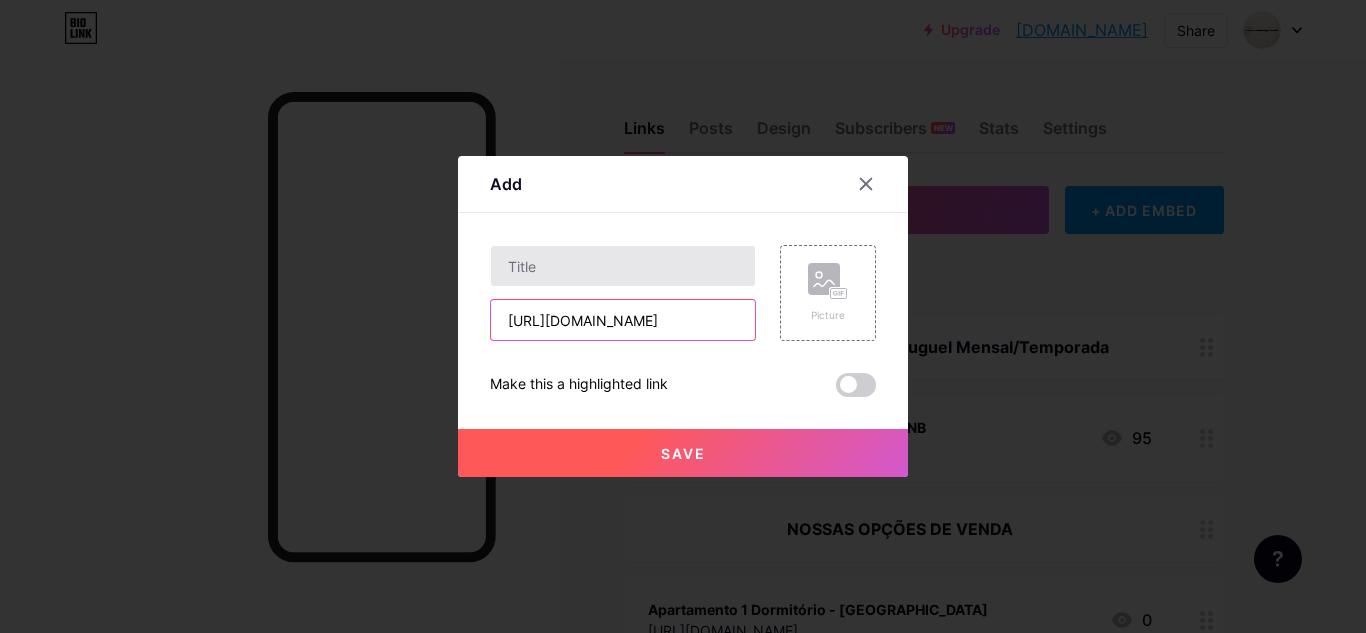 type on "[URL][DOMAIN_NAME]" 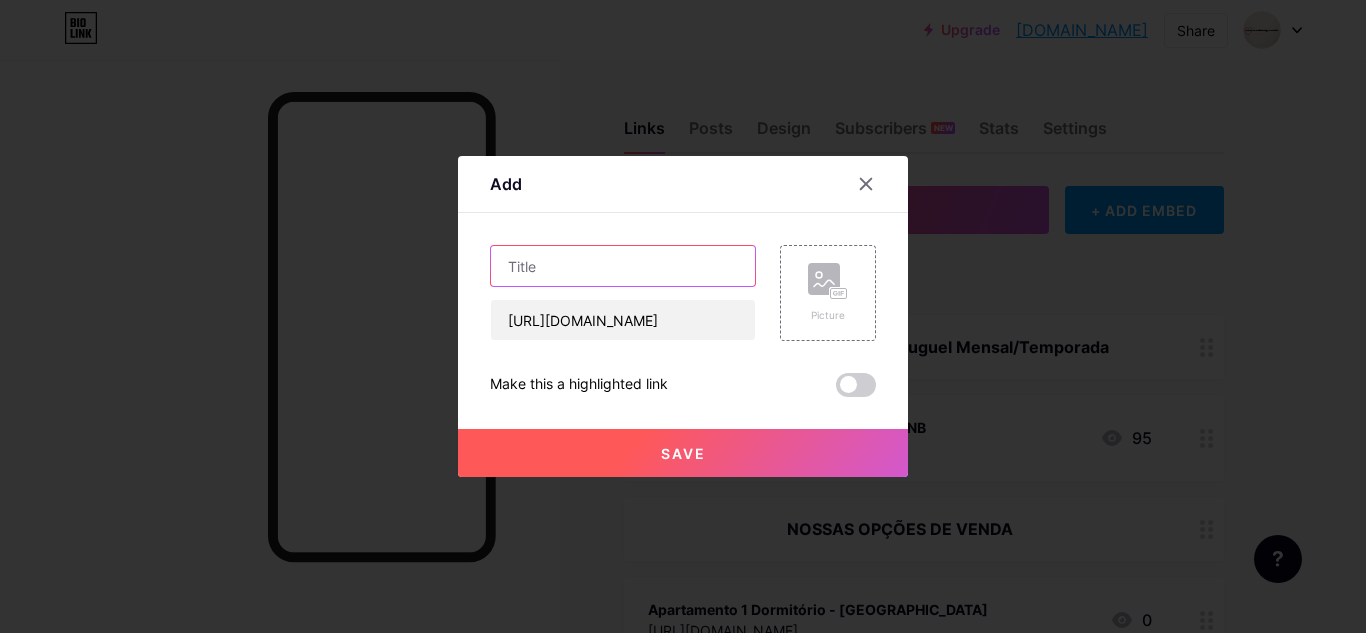 click at bounding box center (623, 266) 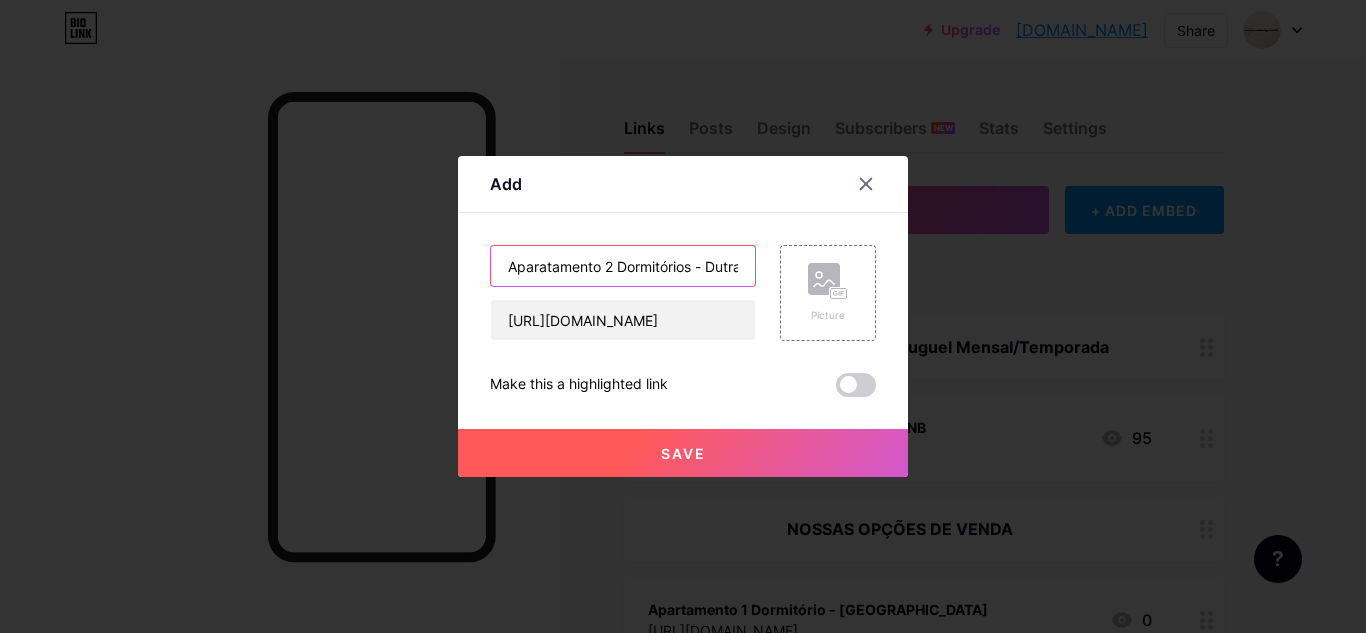 scroll, scrollTop: 0, scrollLeft: 8, axis: horizontal 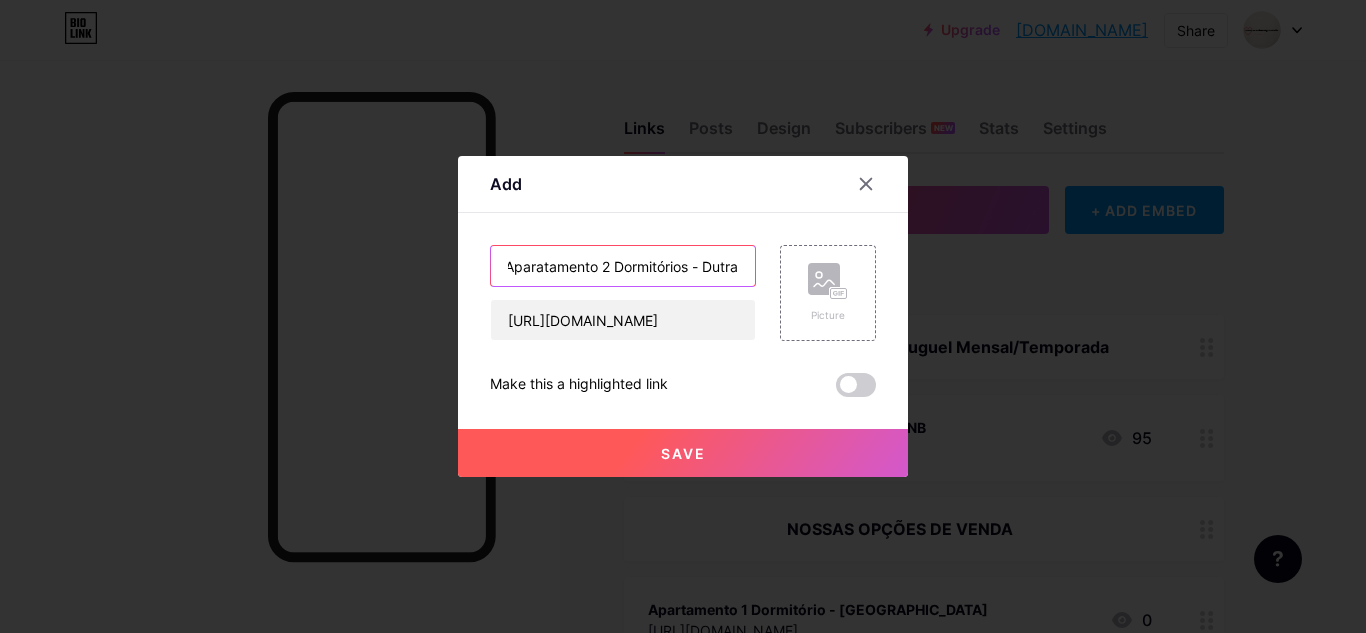 type on "Aparatamento 2 Dormitórios - Dutra" 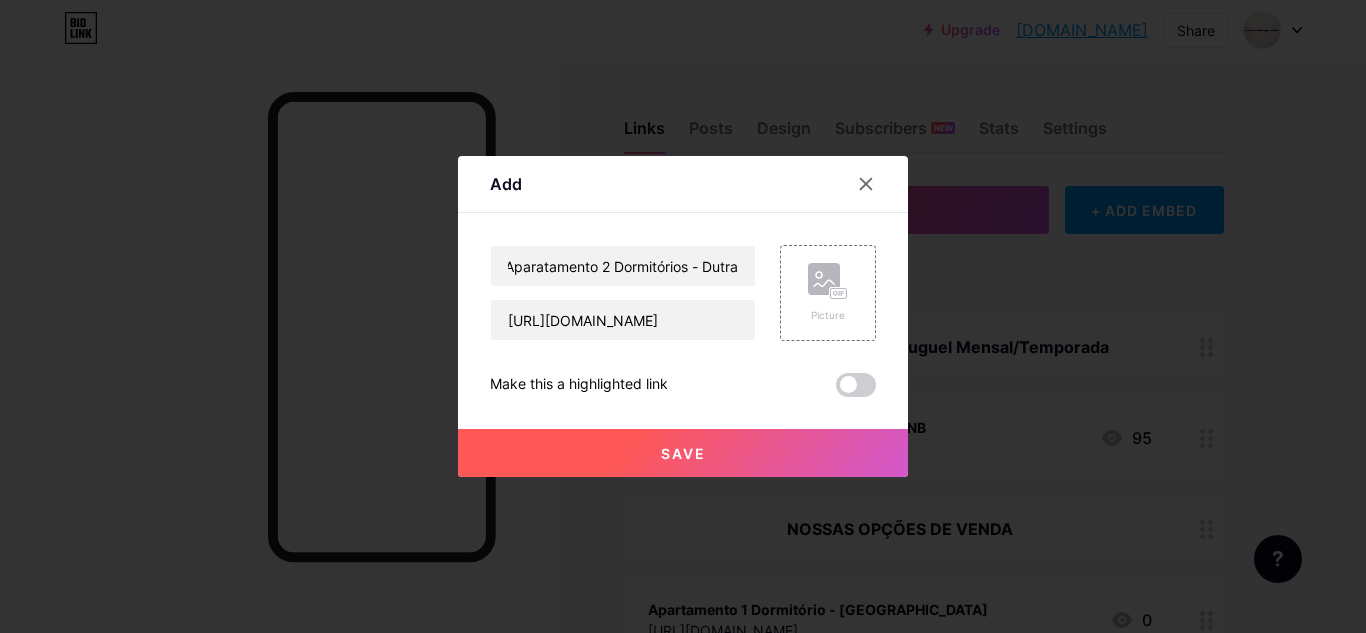 click on "Save" at bounding box center (683, 453) 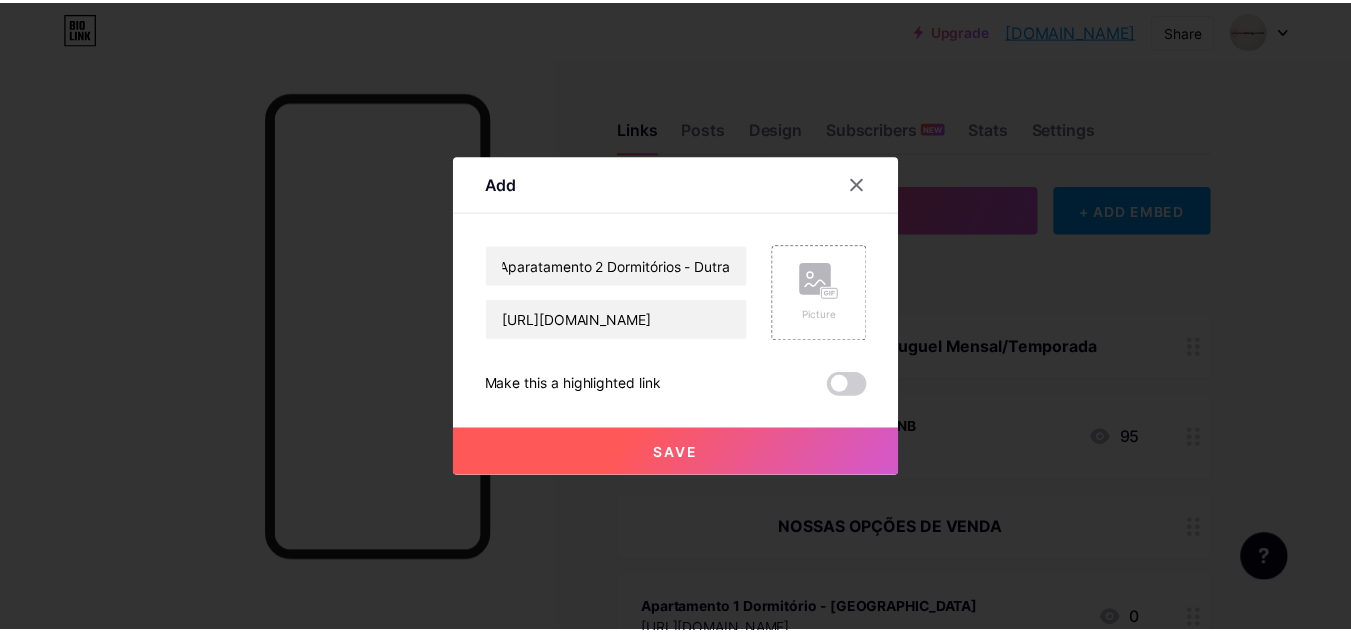 scroll, scrollTop: 0, scrollLeft: 0, axis: both 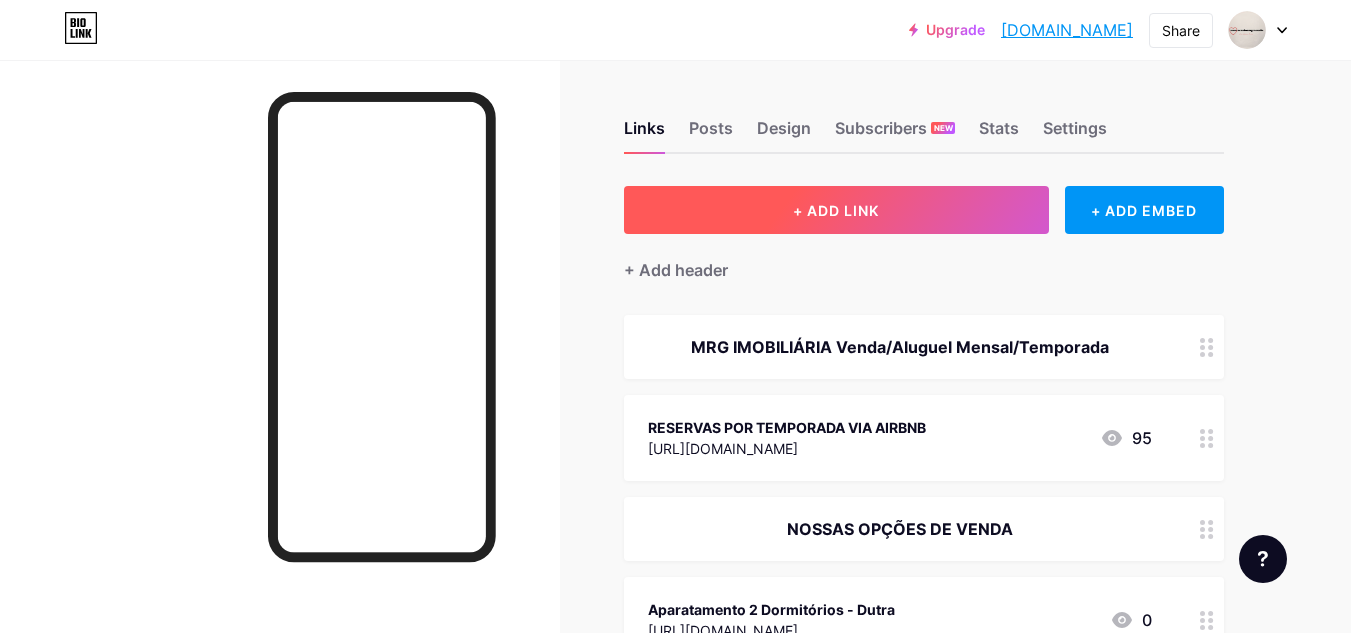 click on "+ ADD LINK" at bounding box center [836, 210] 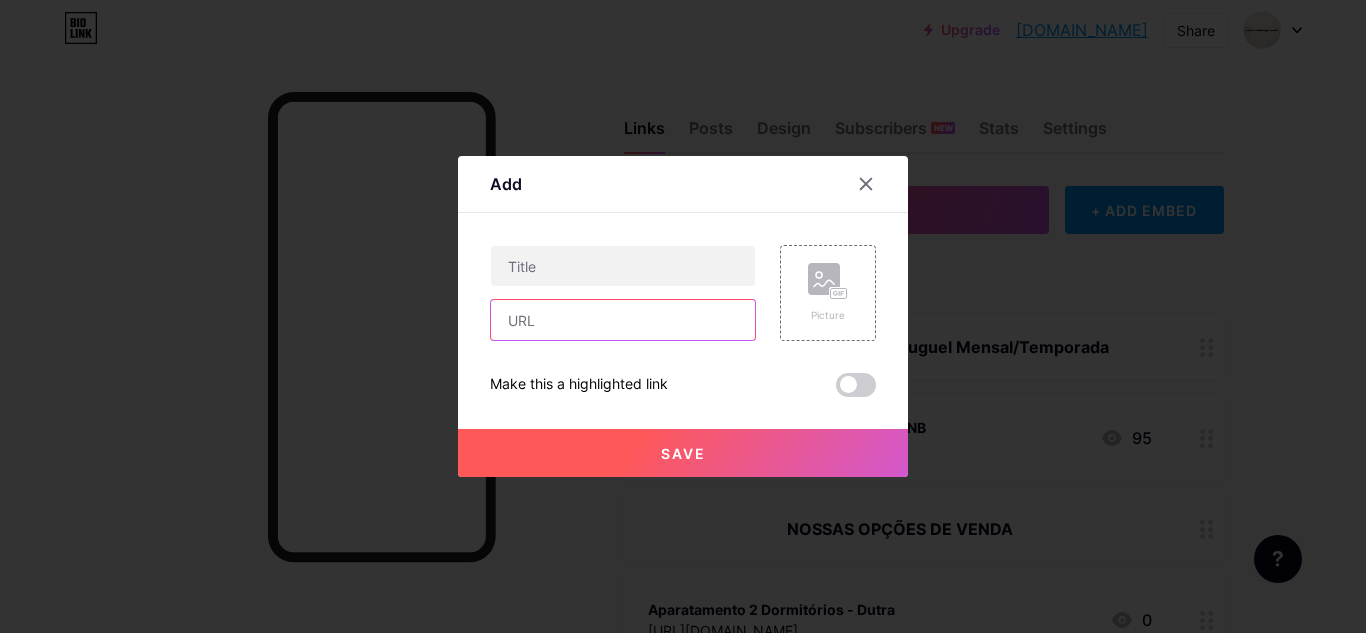click at bounding box center [623, 320] 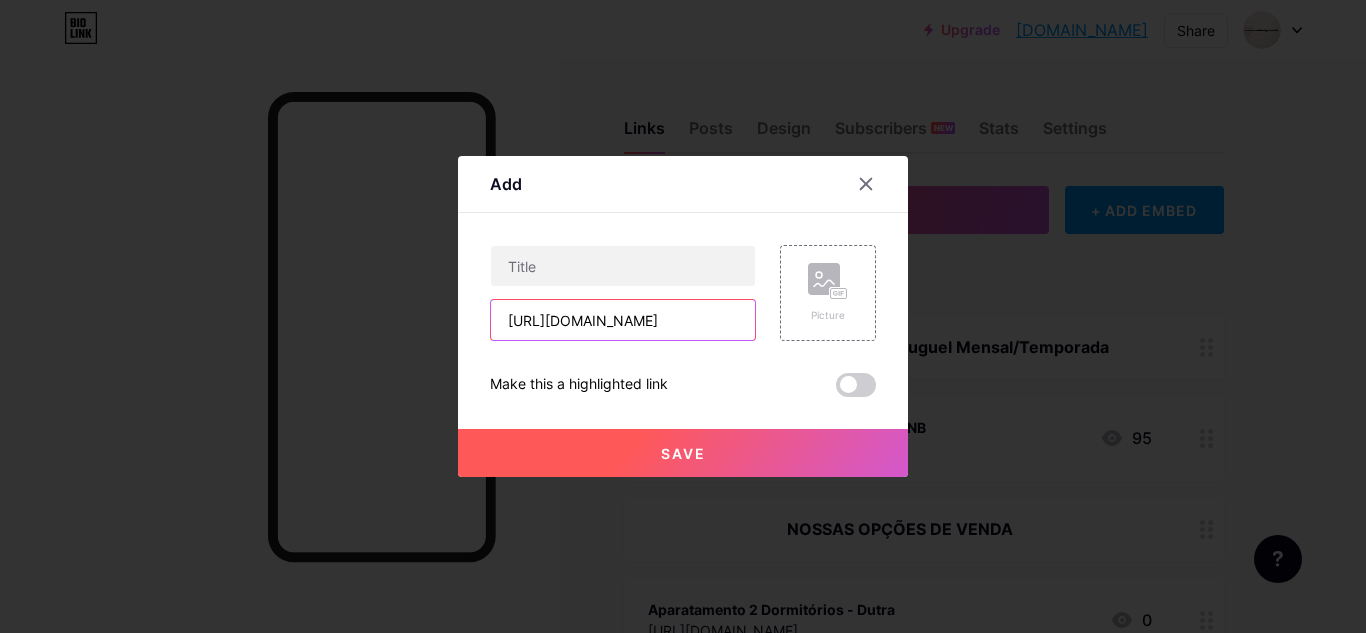 scroll, scrollTop: 0, scrollLeft: 575, axis: horizontal 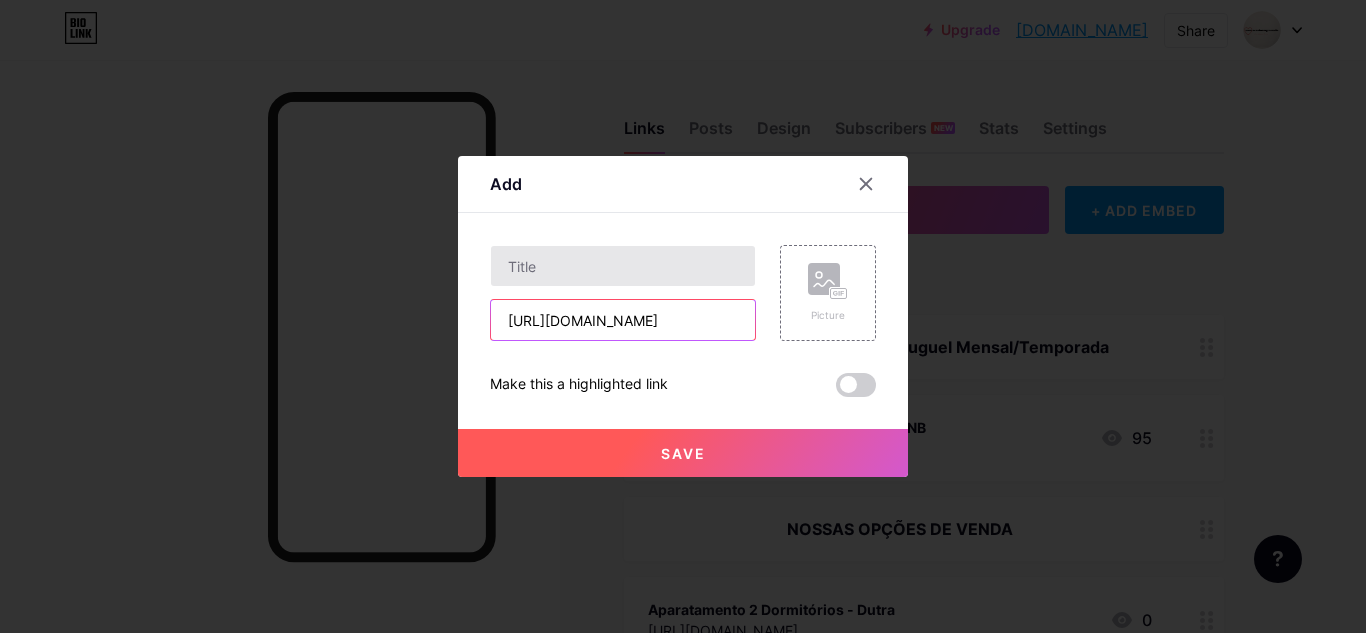 type on "[URL][DOMAIN_NAME]" 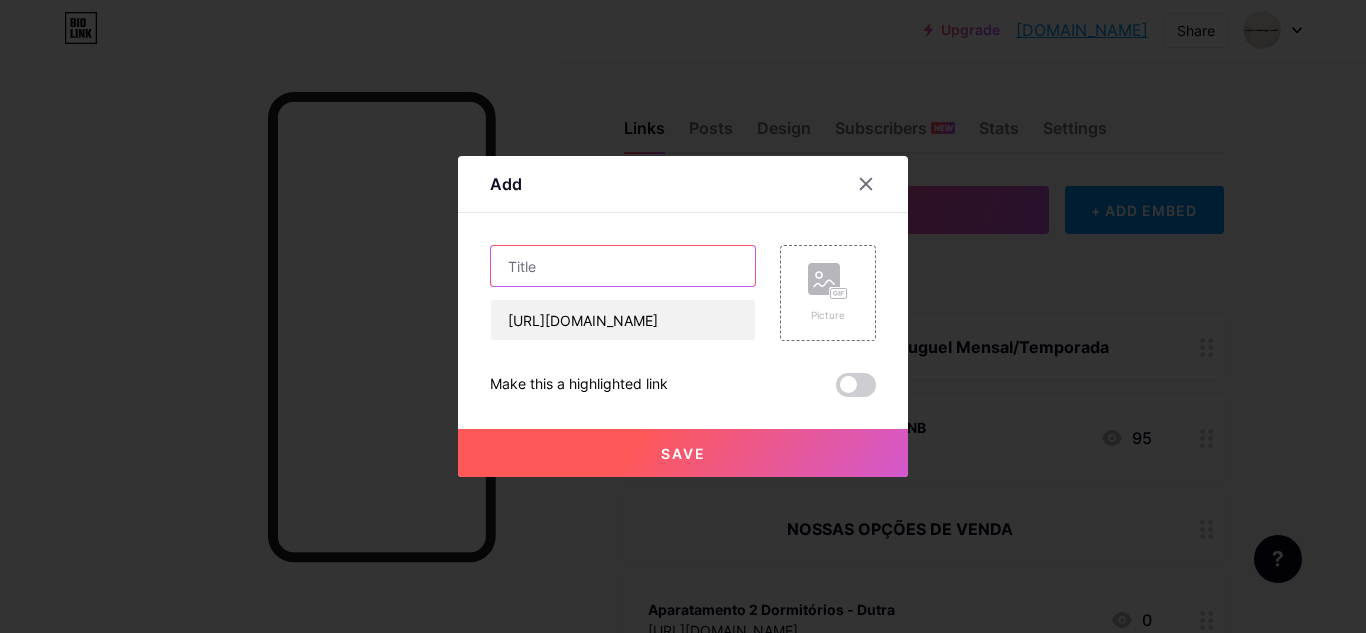 click at bounding box center [623, 266] 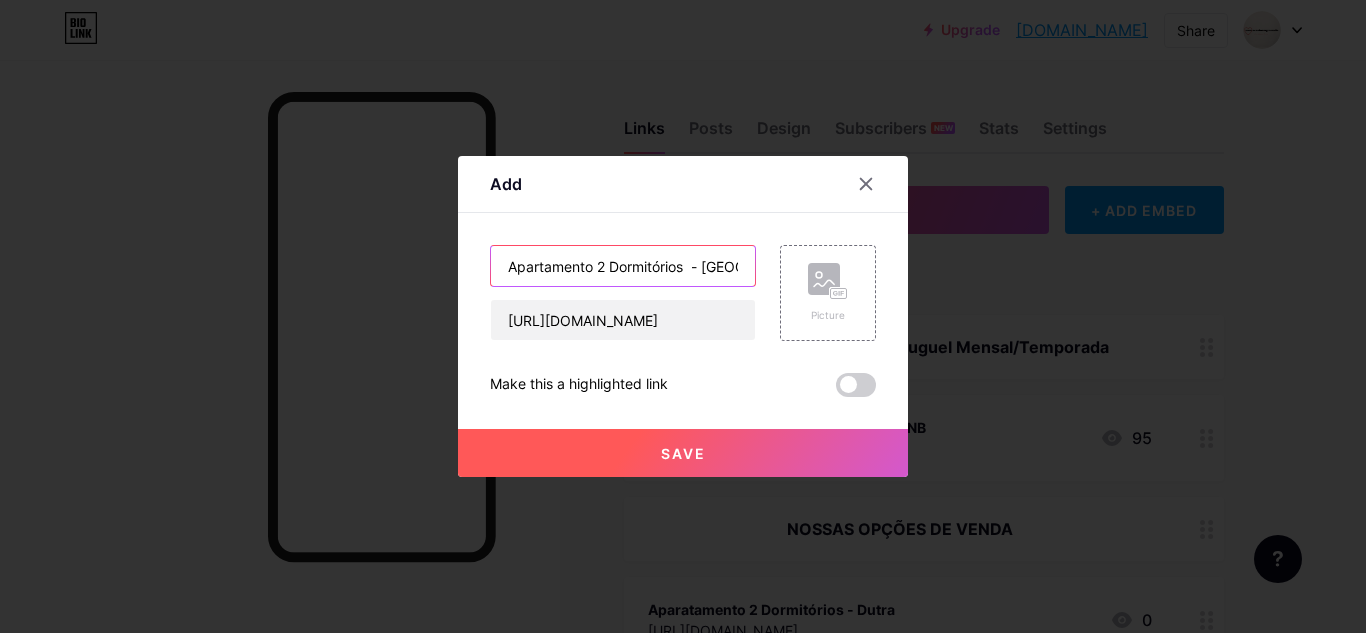 scroll, scrollTop: 0, scrollLeft: 4, axis: horizontal 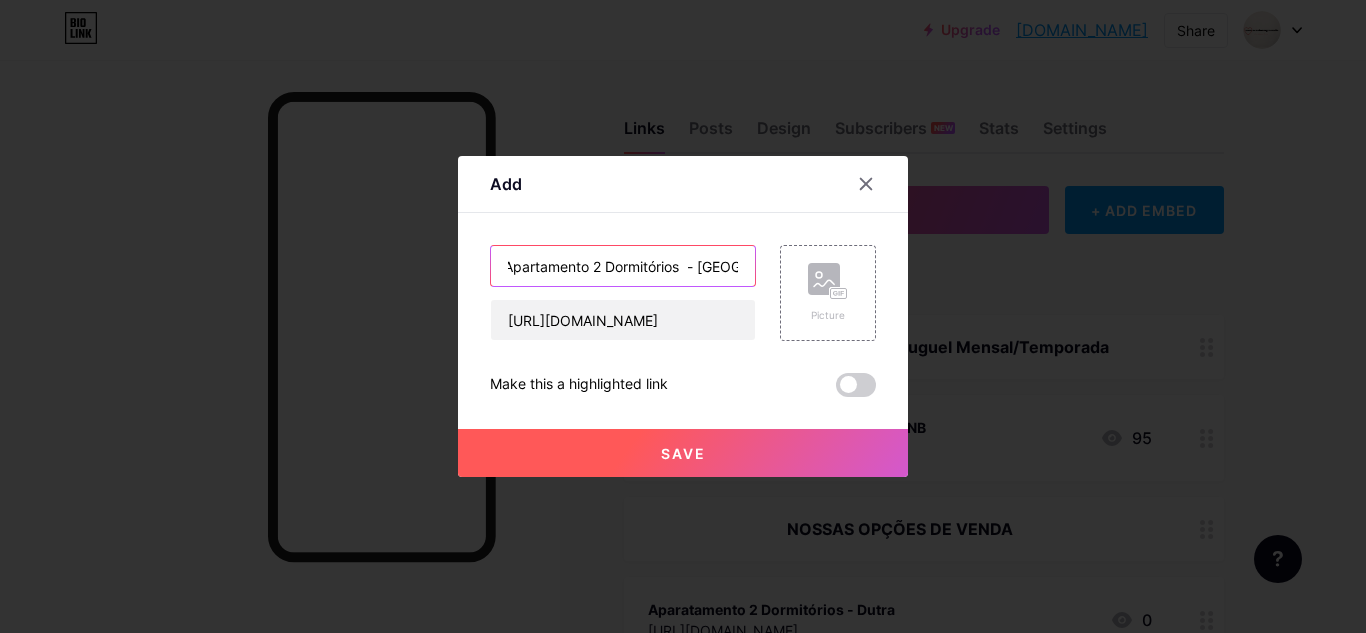 type on "Apartamento 2 Dormitórios  - [GEOGRAPHIC_DATA]" 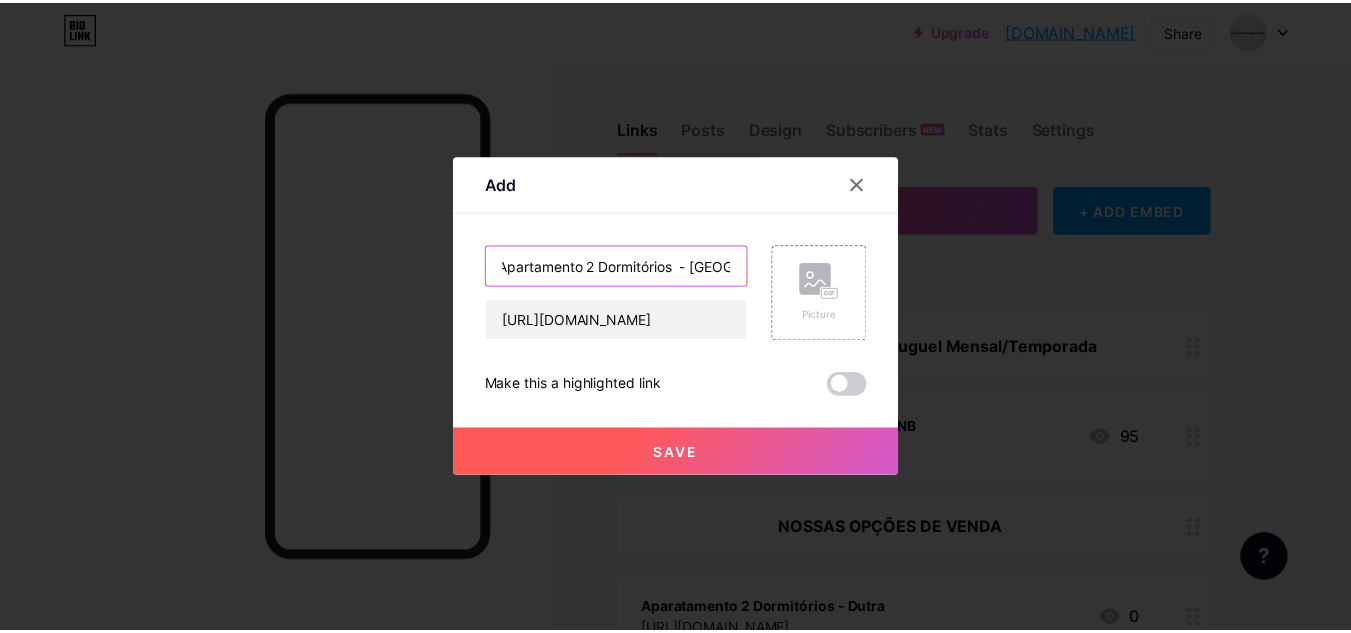 scroll, scrollTop: 0, scrollLeft: 0, axis: both 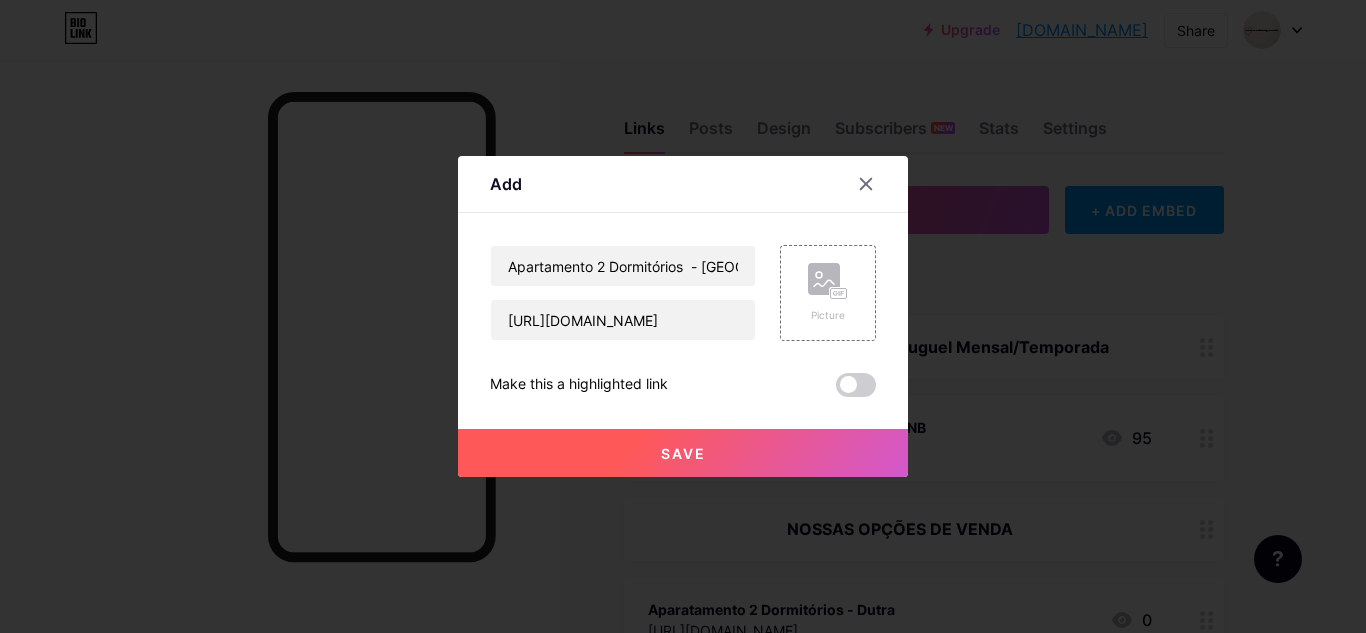 click on "Save" at bounding box center [683, 453] 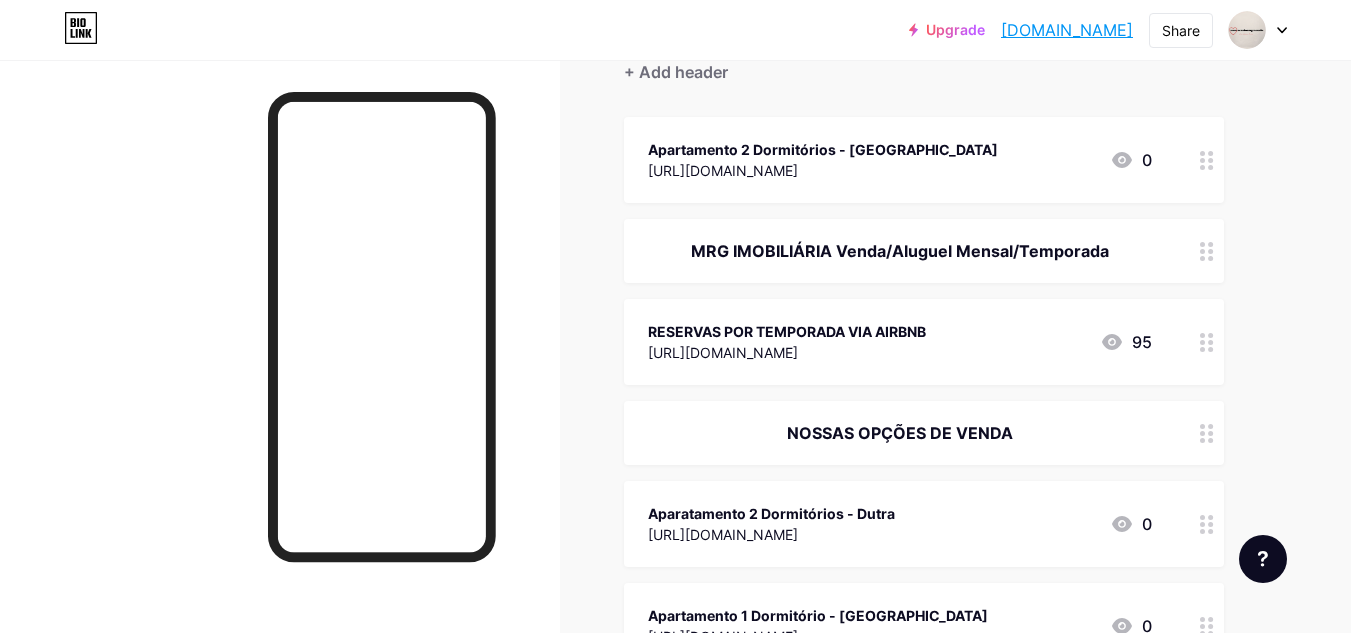 scroll, scrollTop: 200, scrollLeft: 0, axis: vertical 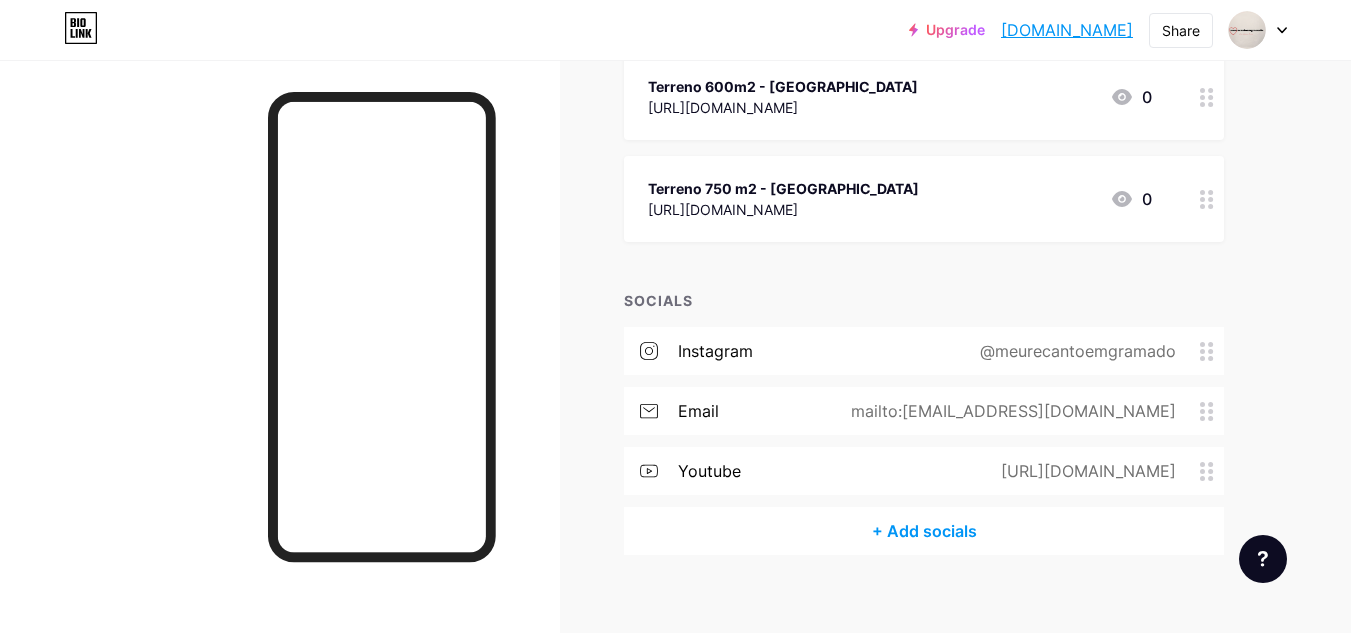 click 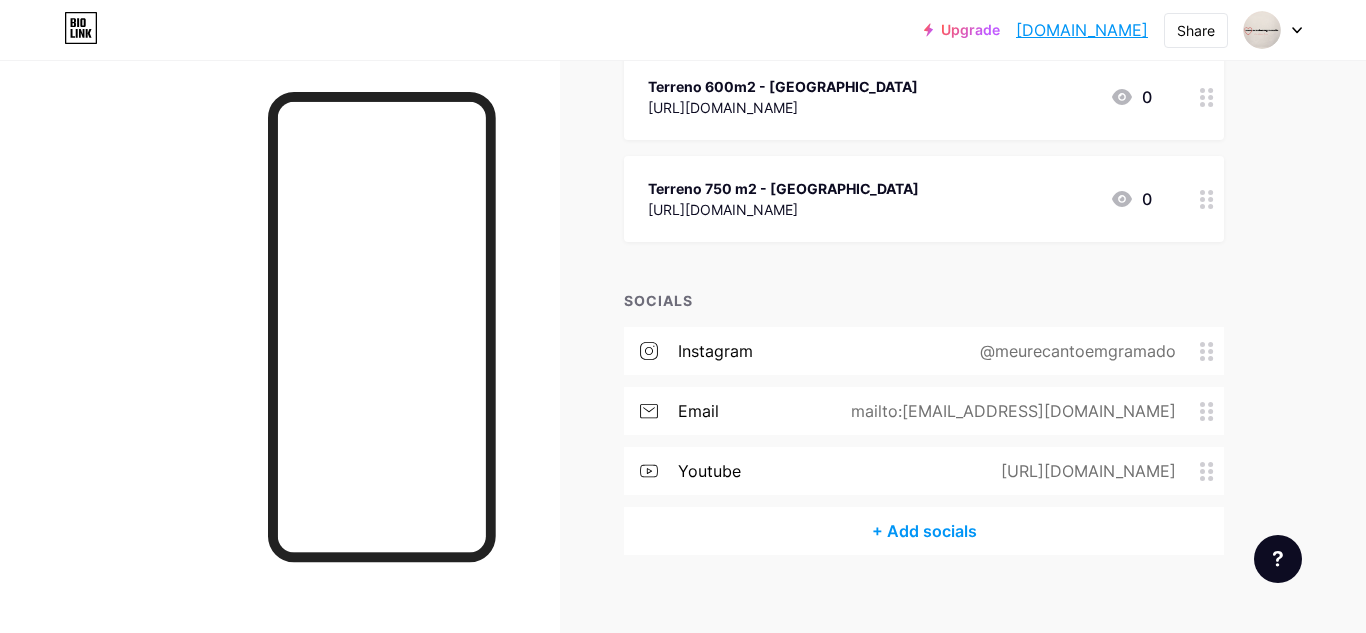 click on "[EMAIL_ADDRESS][DOMAIN_NAME]" at bounding box center (683, 314) 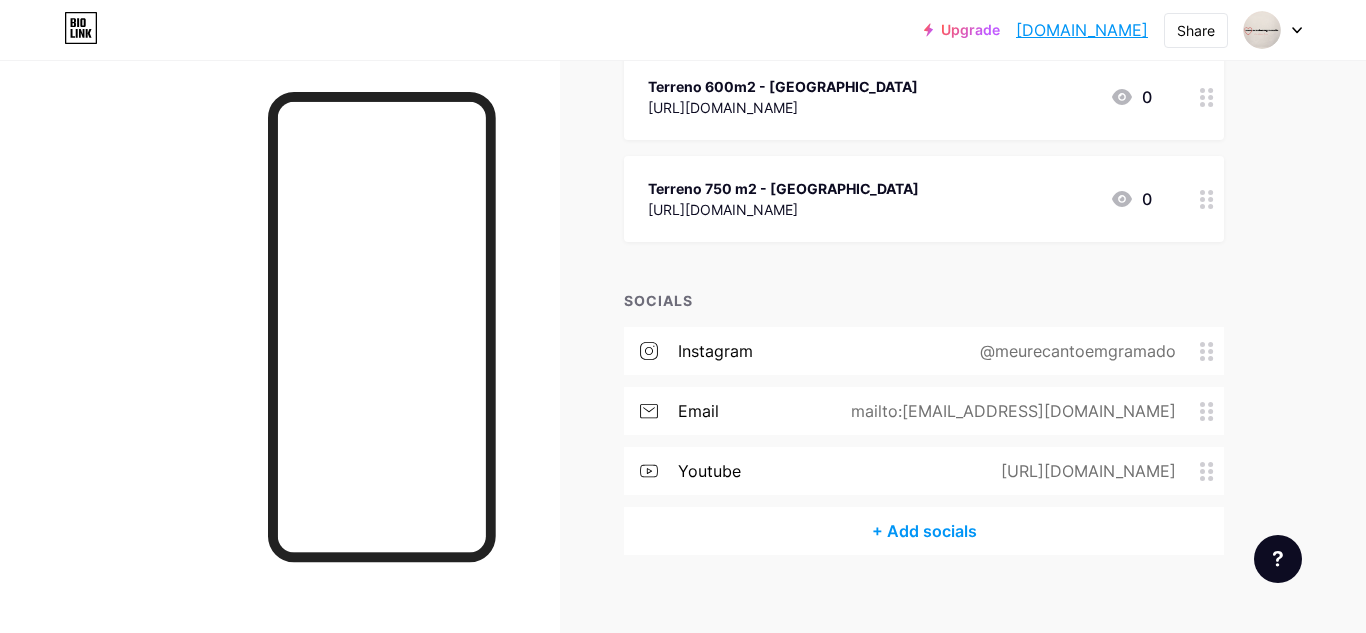 paste on "[EMAIL_ADDRESS][DOMAIN_NAME]" 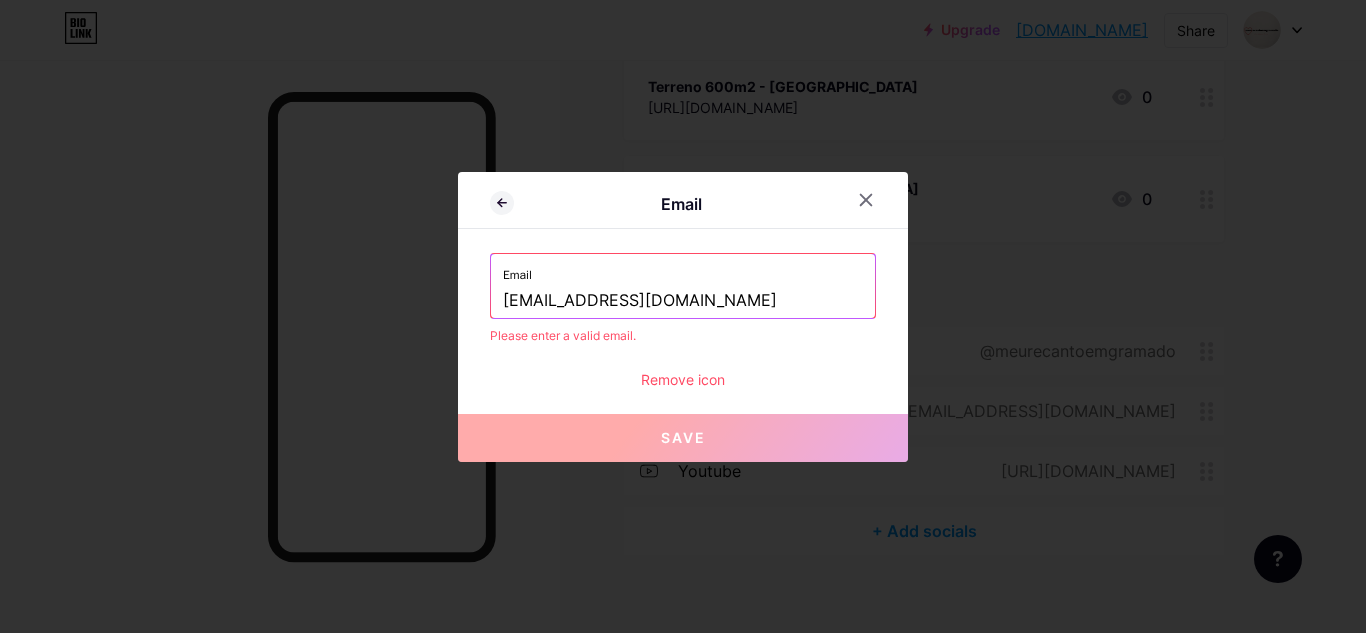 type on "[EMAIL_ADDRESS][DOMAIN_NAME]" 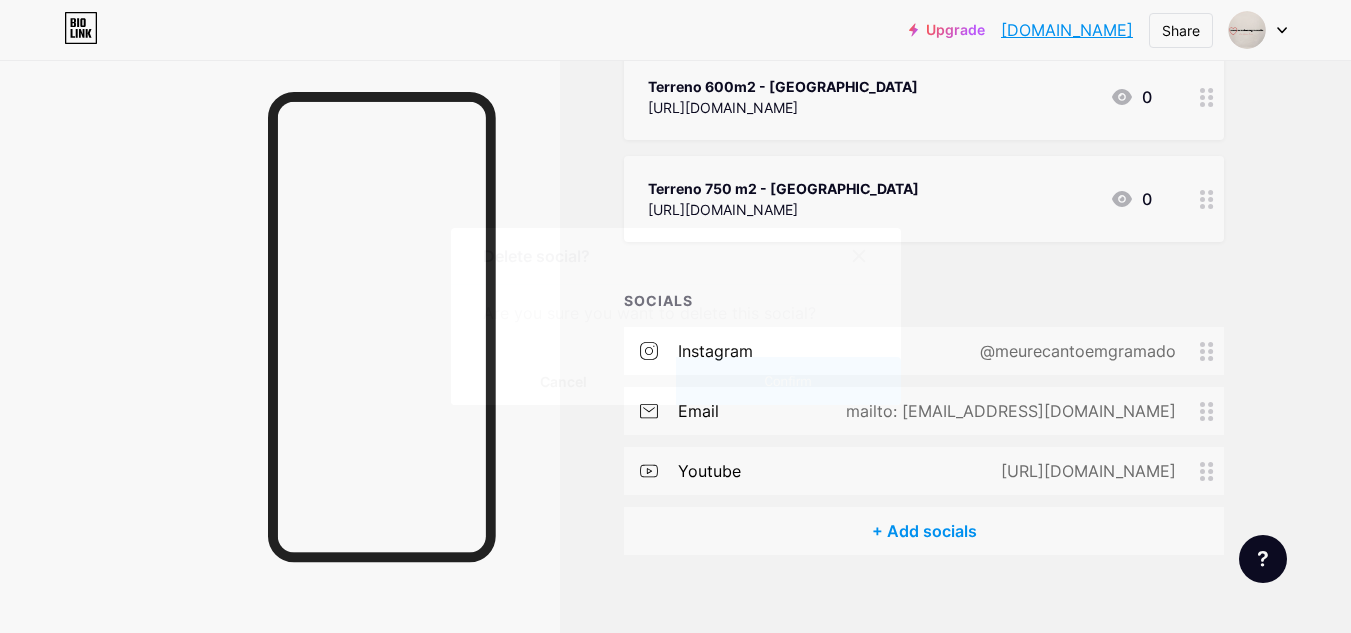 click on "Confirm" at bounding box center (788, 381) 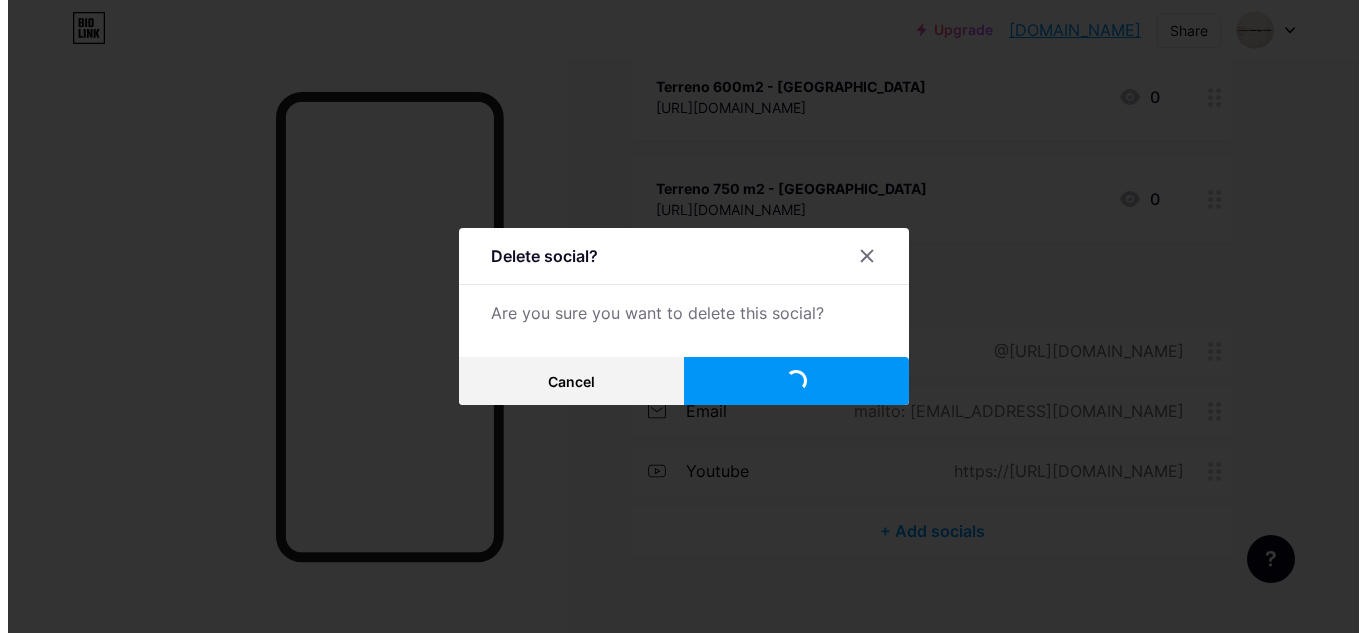 scroll, scrollTop: 3157, scrollLeft: 0, axis: vertical 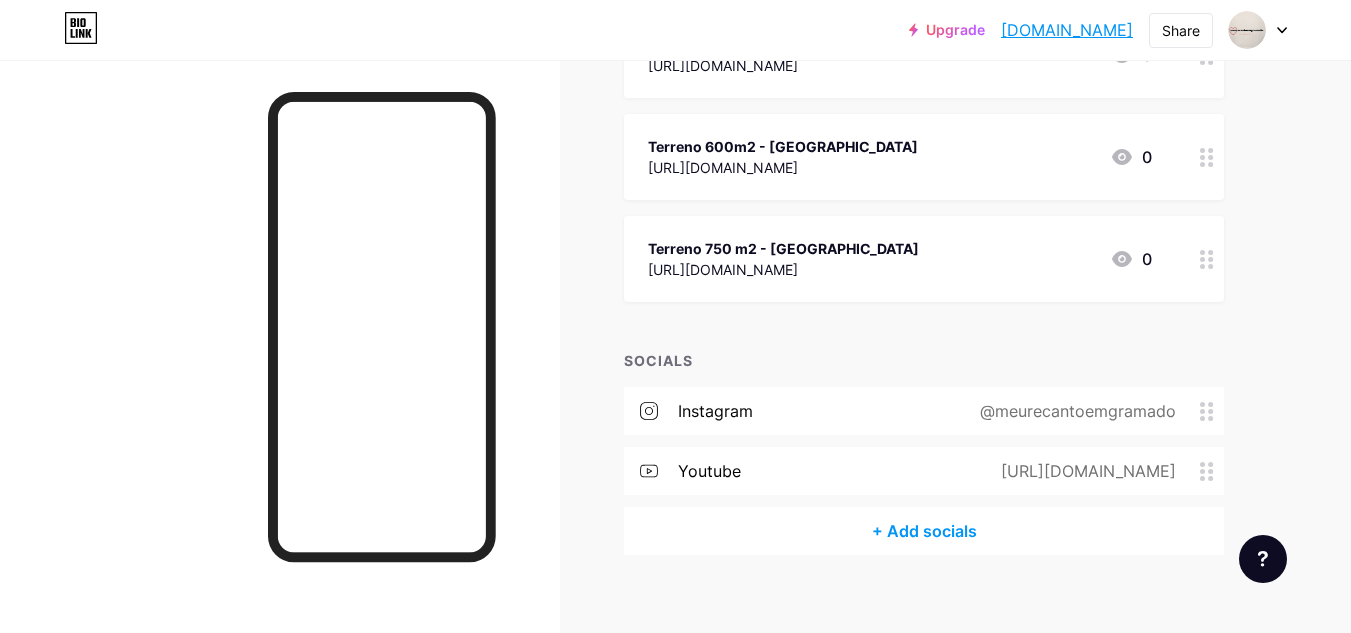 click on "+ Add socials" at bounding box center (924, 531) 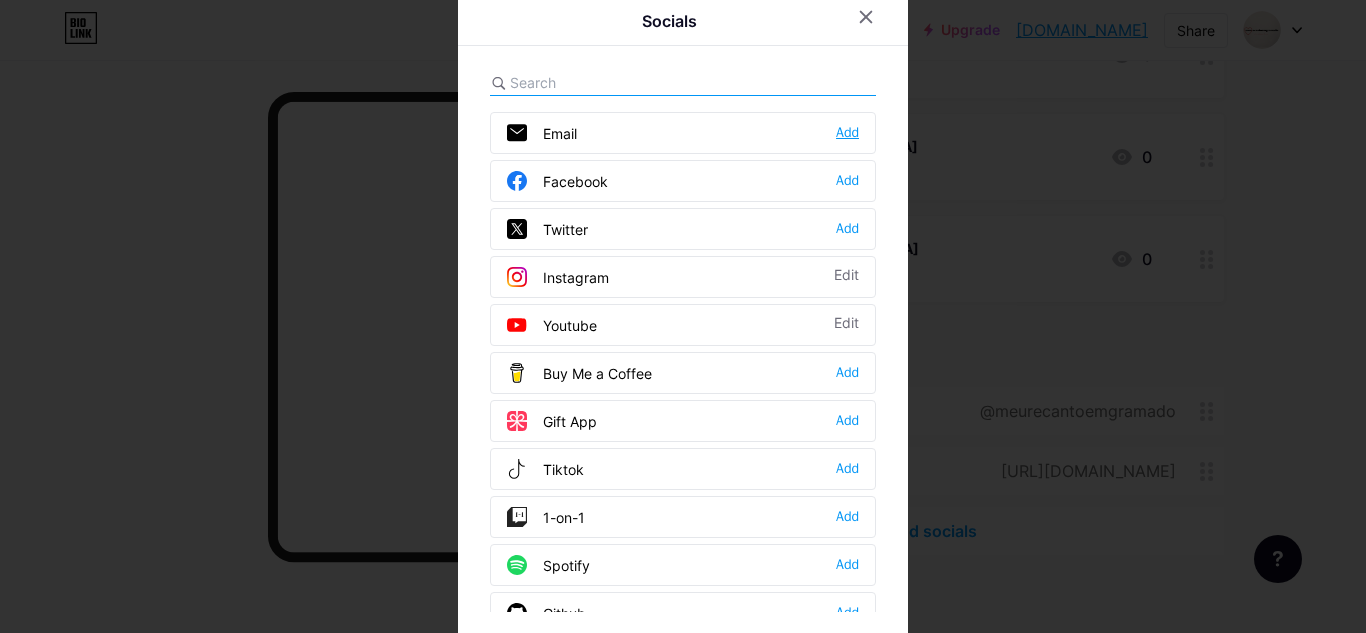 click on "Add" at bounding box center [847, 133] 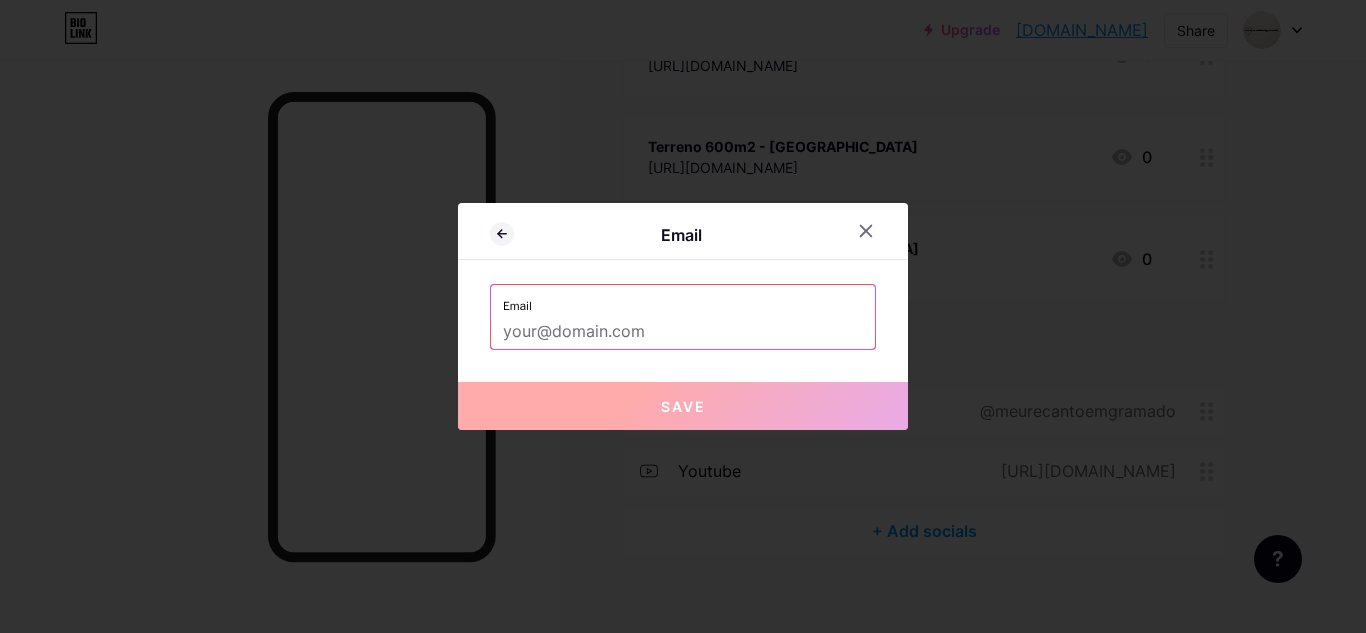 click at bounding box center (683, 332) 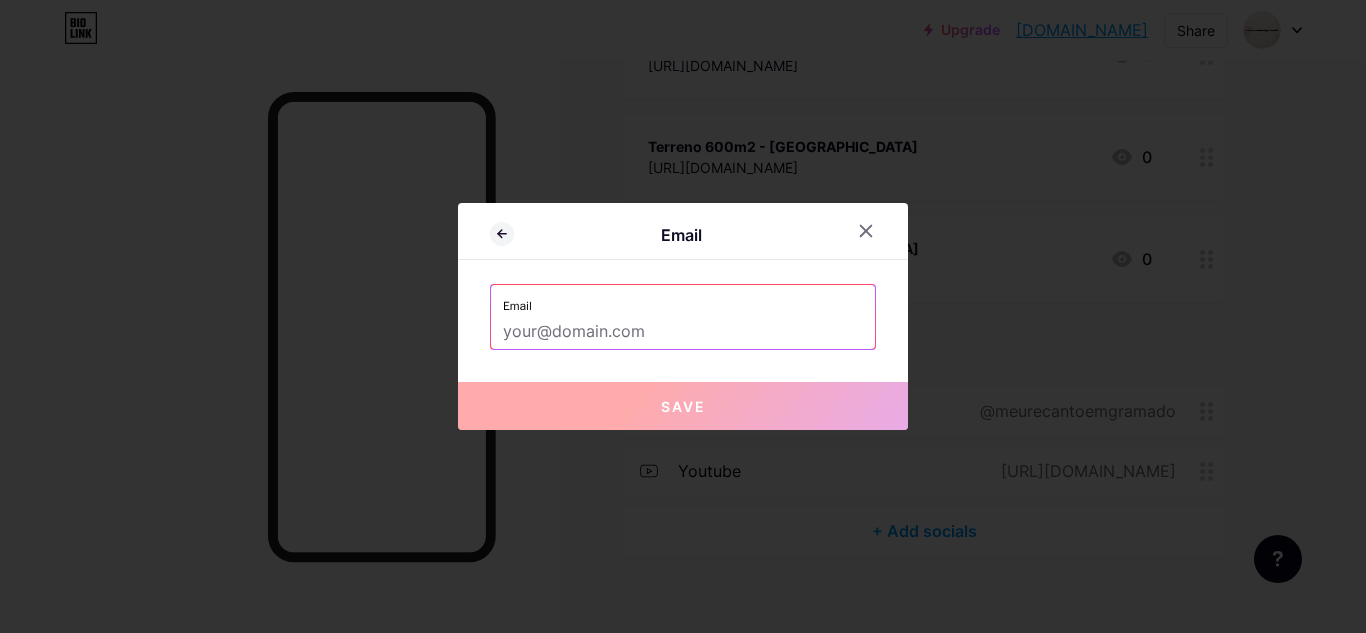 paste on "[EMAIL_ADDRESS][DOMAIN_NAME]" 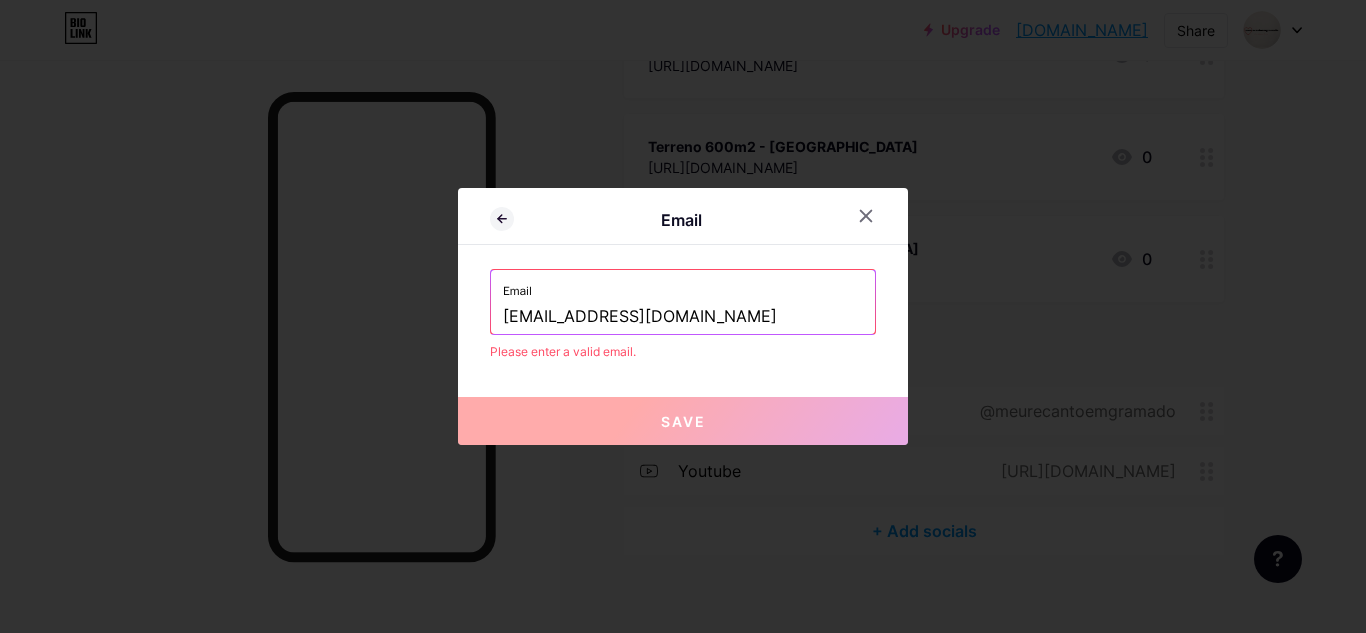 click on "Save" at bounding box center [683, 421] 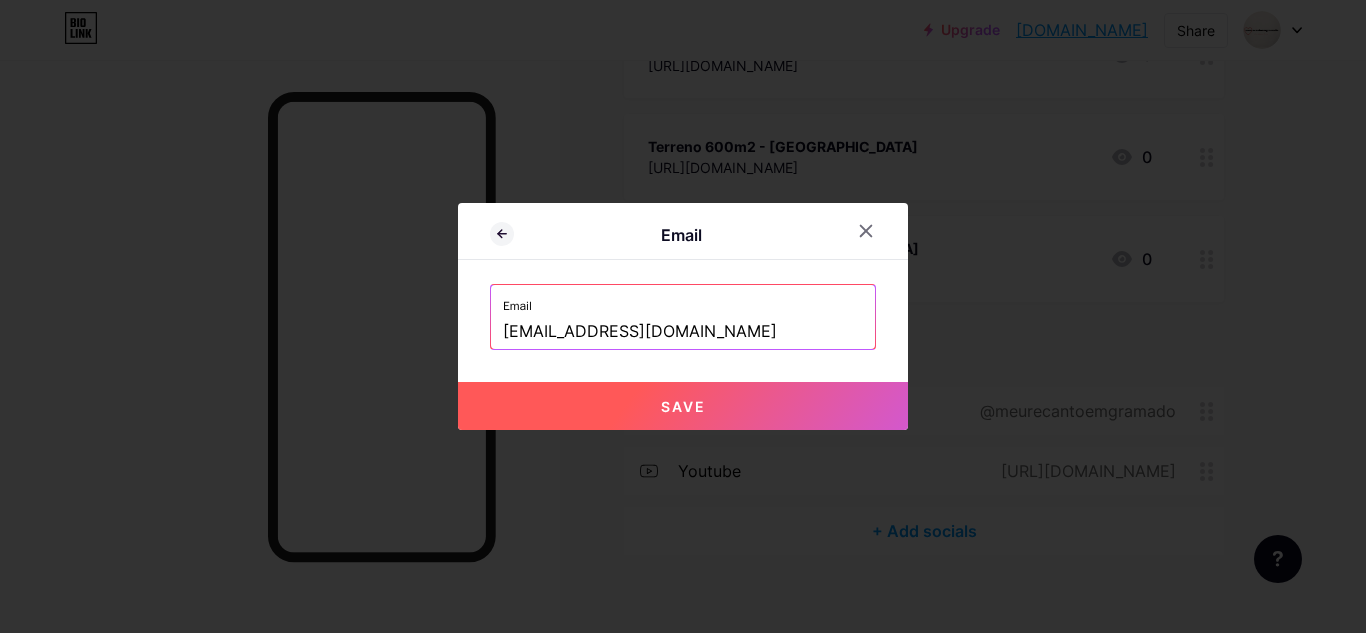 click on "Save" at bounding box center [683, 406] 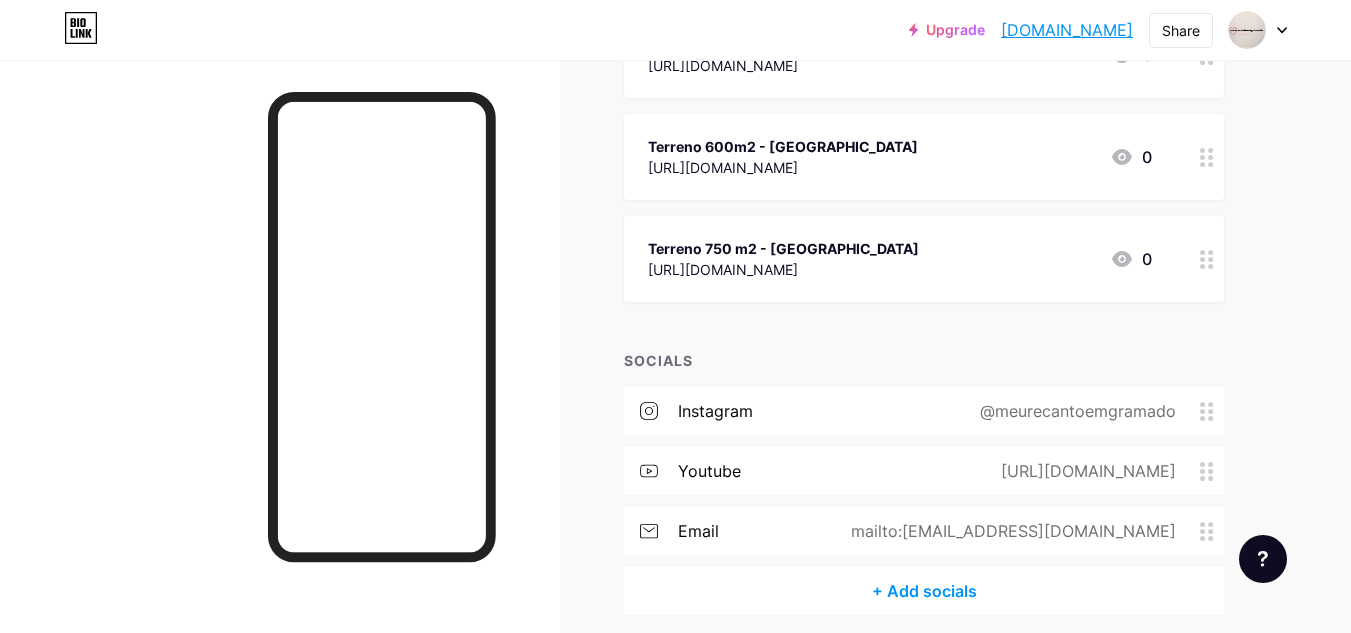 click on "+ Add socials" at bounding box center (924, 591) 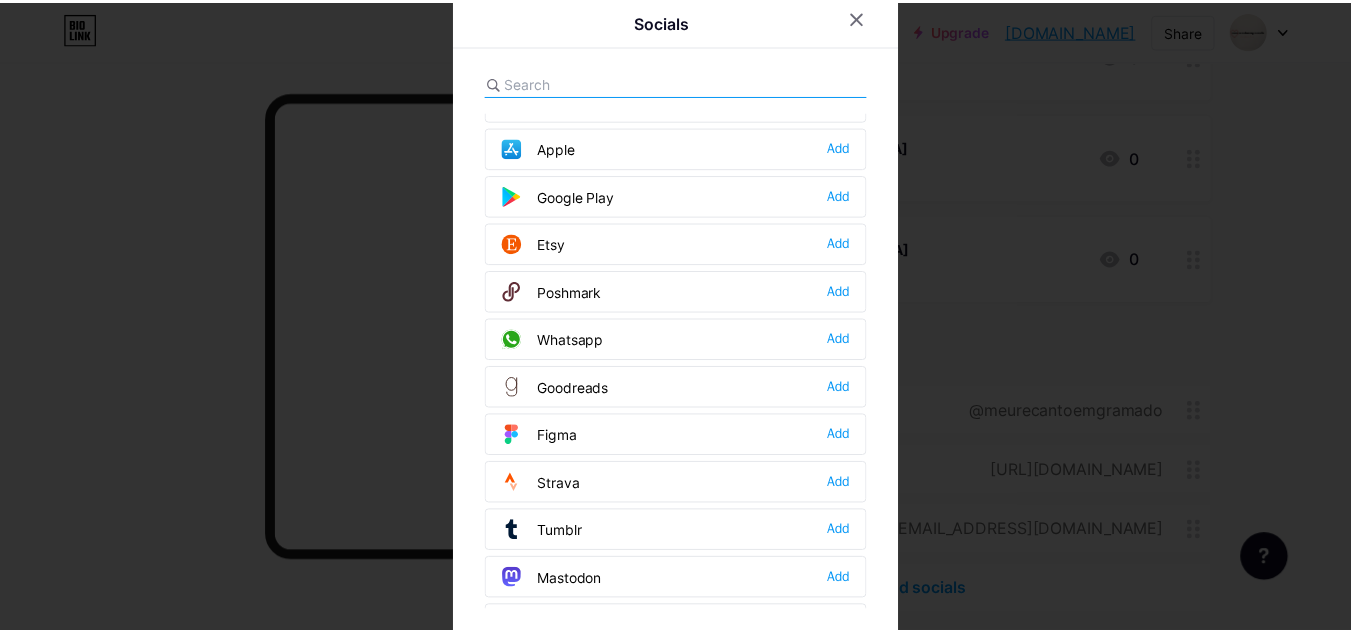 scroll, scrollTop: 1500, scrollLeft: 0, axis: vertical 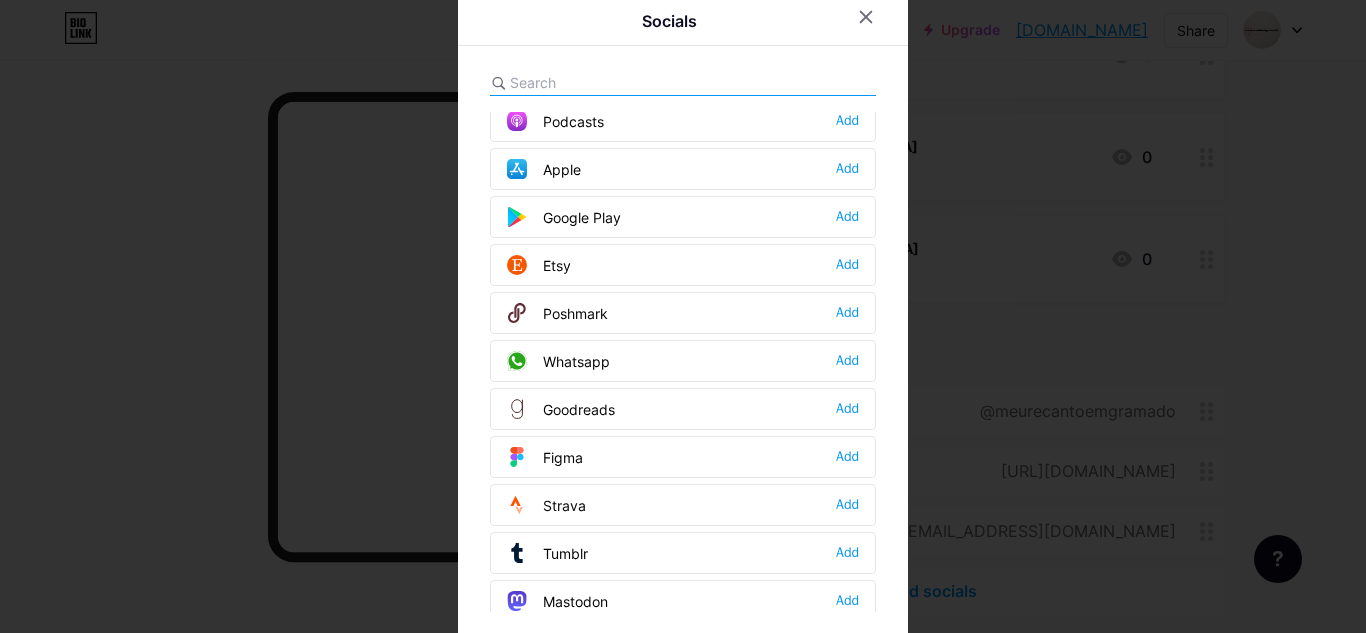 click on "Whatsapp" at bounding box center (558, 361) 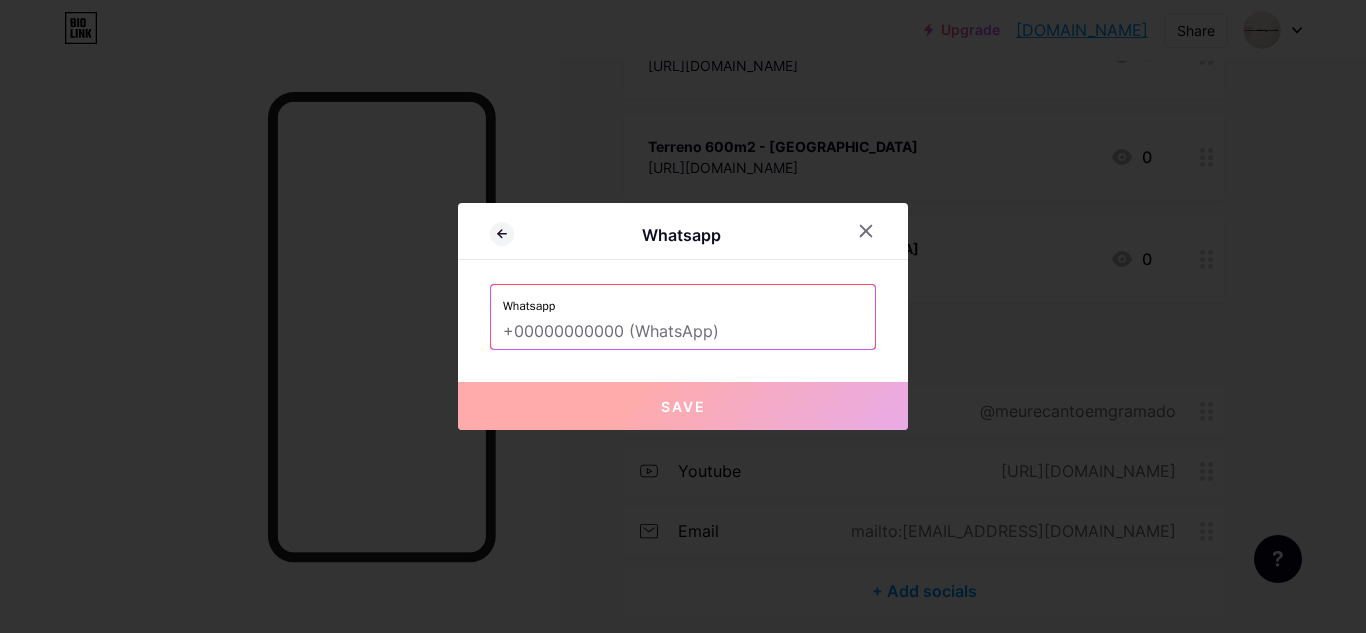click at bounding box center (683, 332) 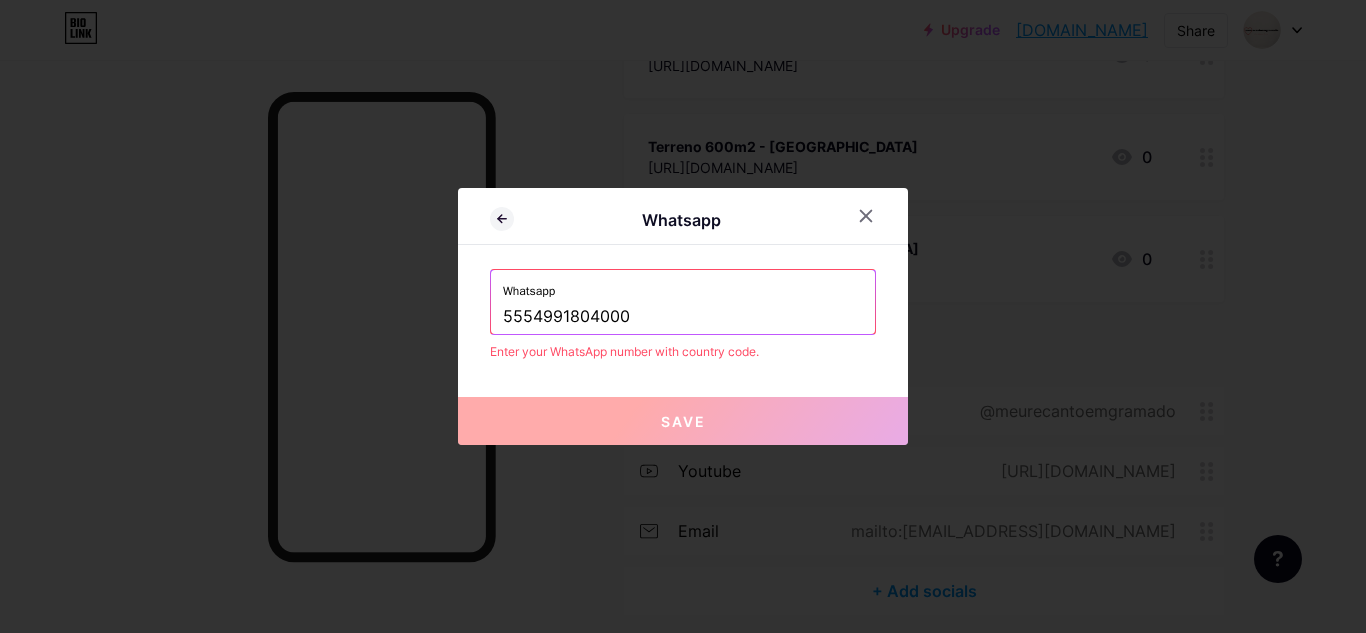 click on "Whatsapp   [PHONE_NUMBER]" at bounding box center (683, 302) 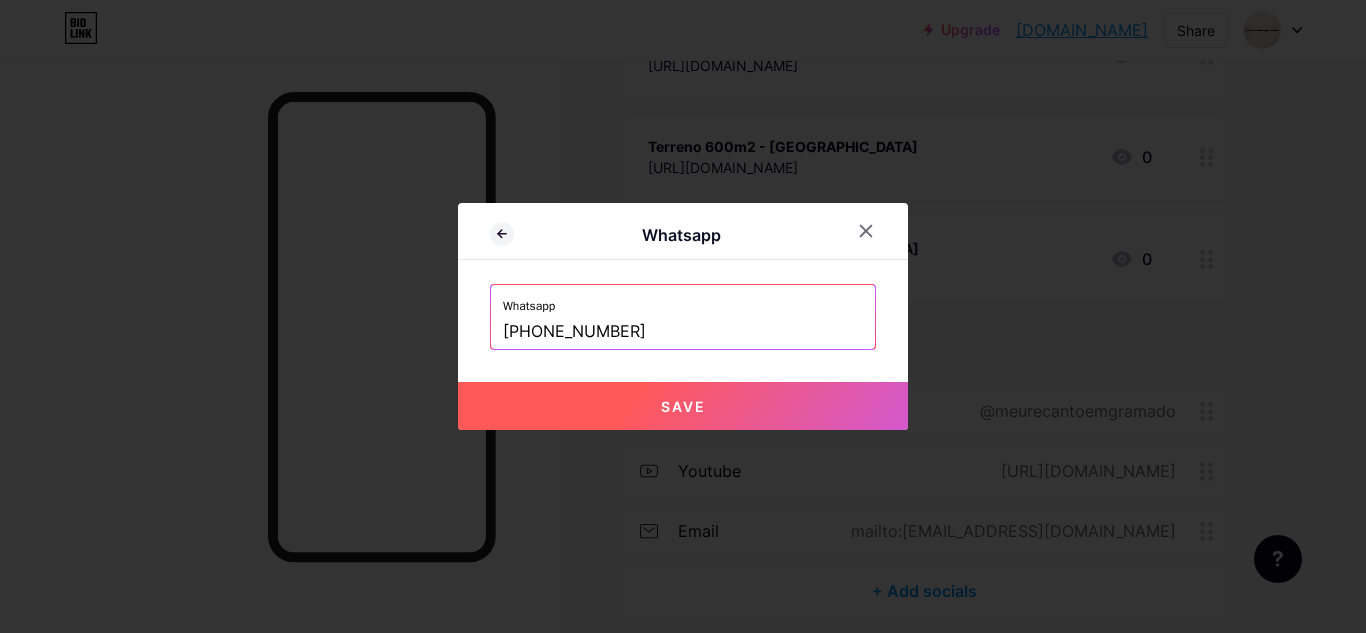 click on "Save" at bounding box center (683, 406) 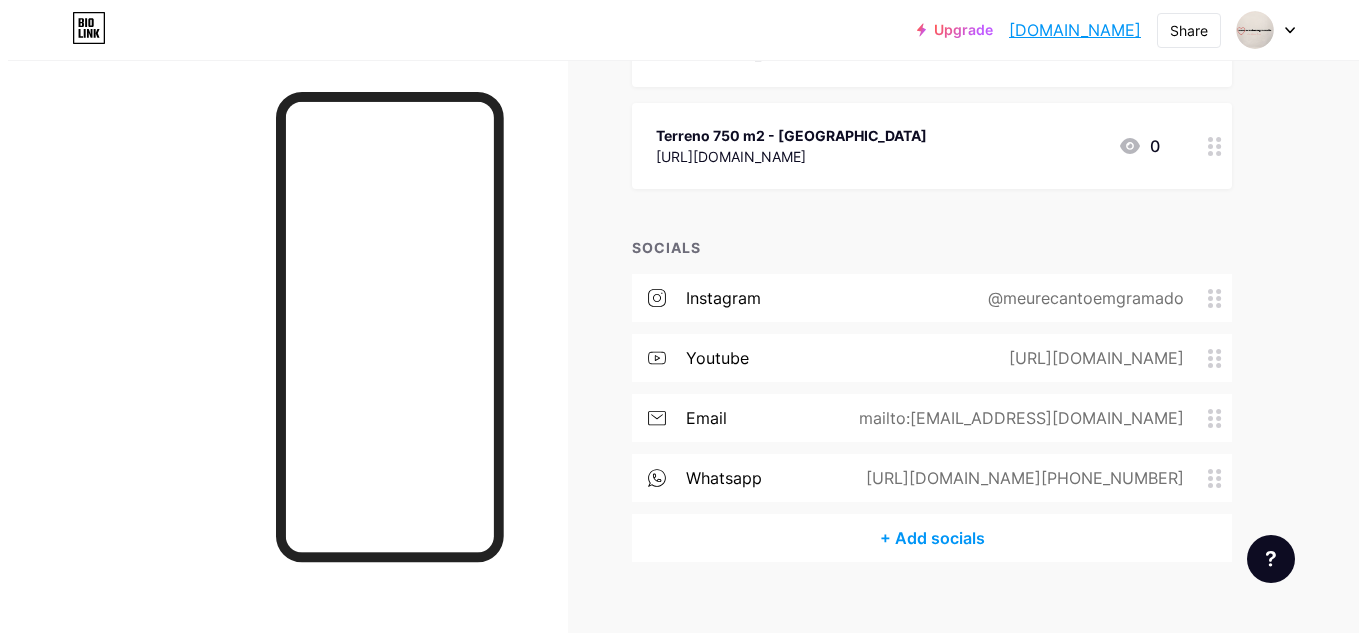 scroll, scrollTop: 3277, scrollLeft: 0, axis: vertical 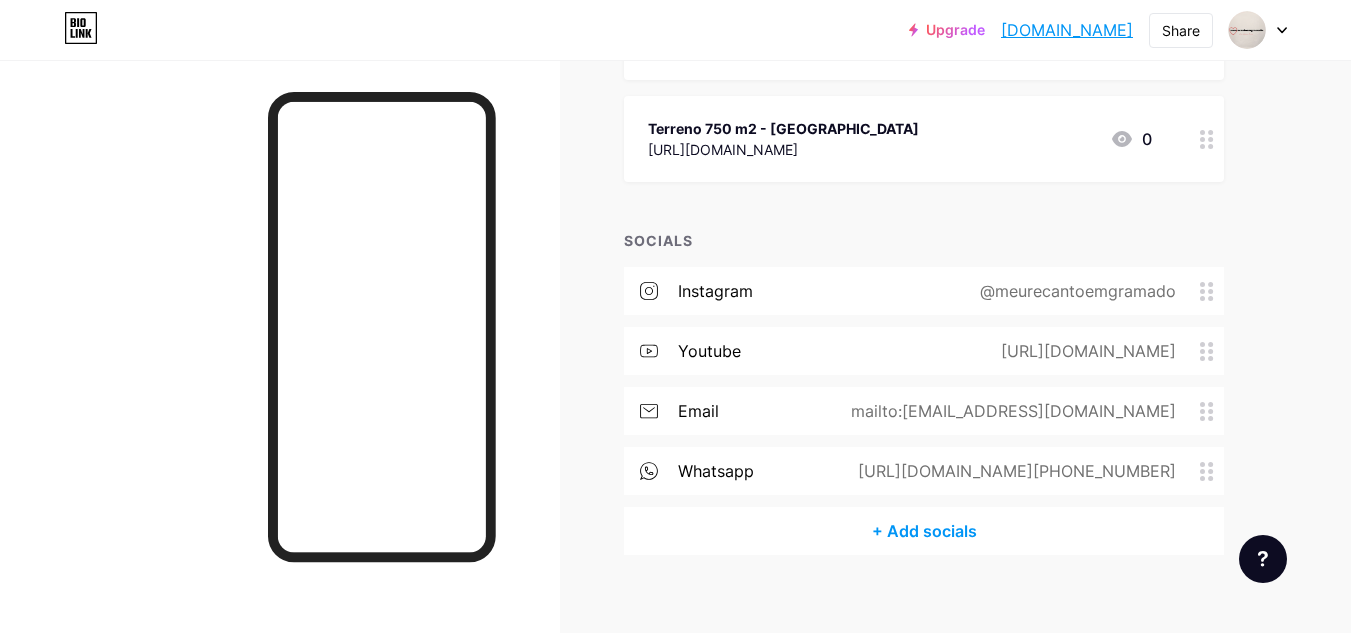 click on "+ Add socials" at bounding box center [924, 531] 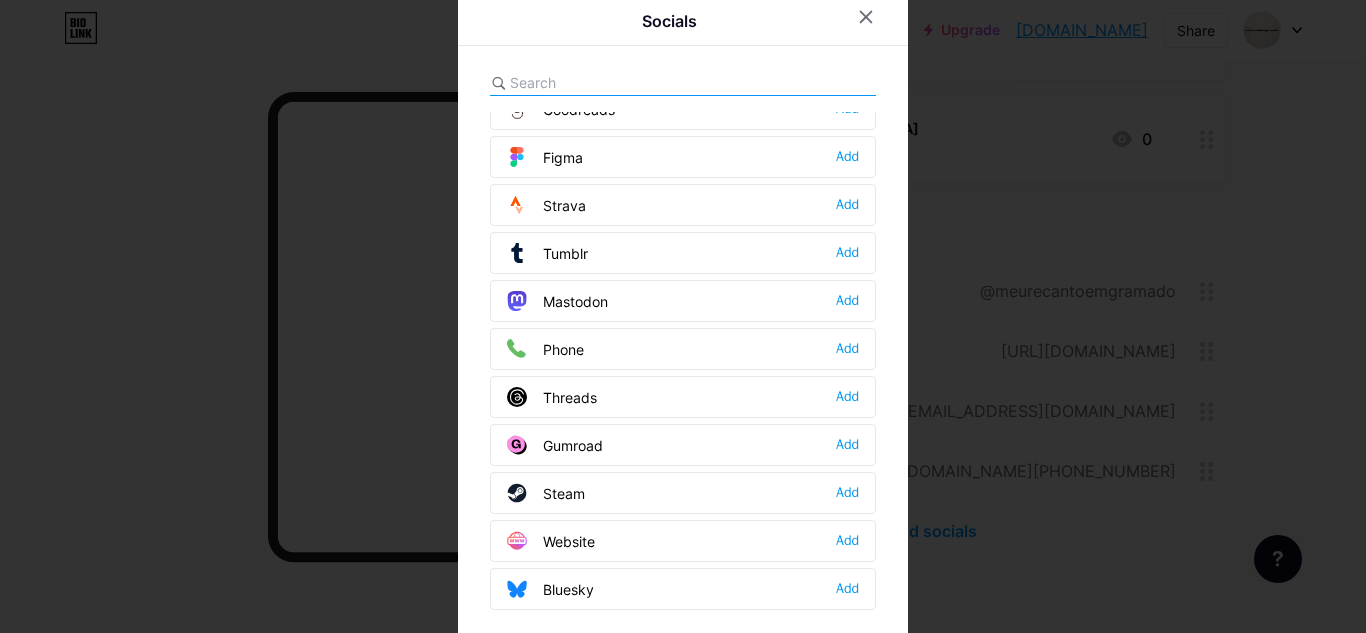 scroll, scrollTop: 1804, scrollLeft: 0, axis: vertical 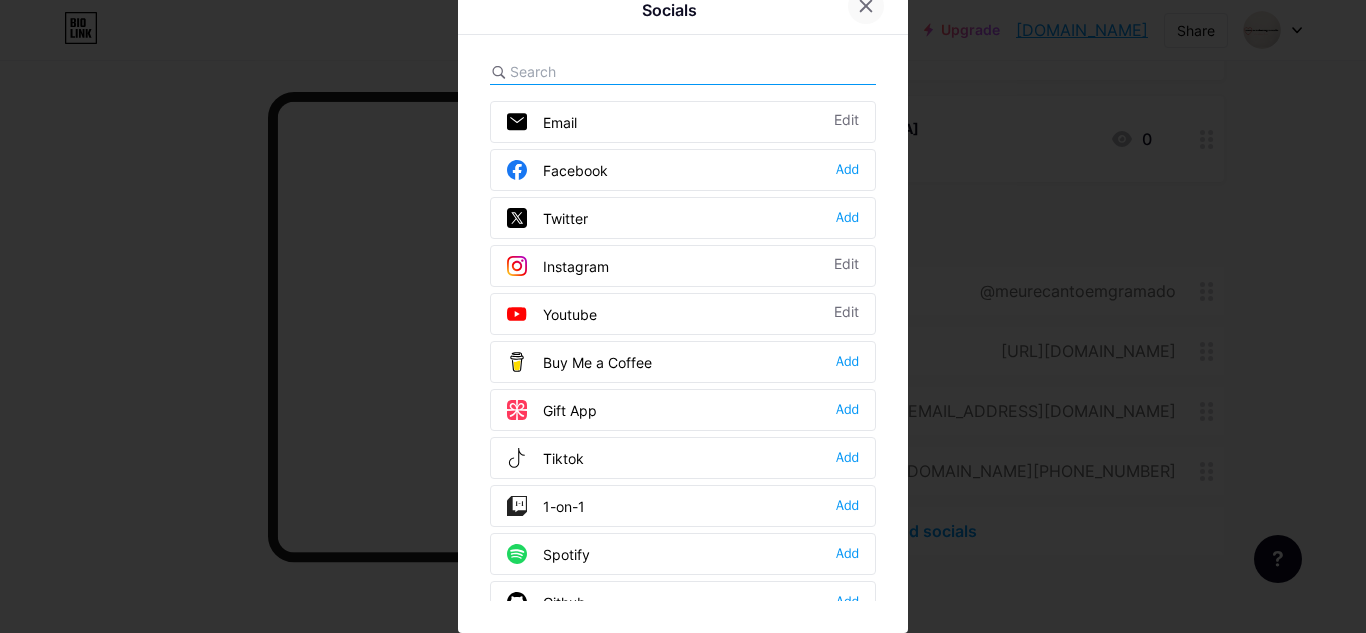 click 